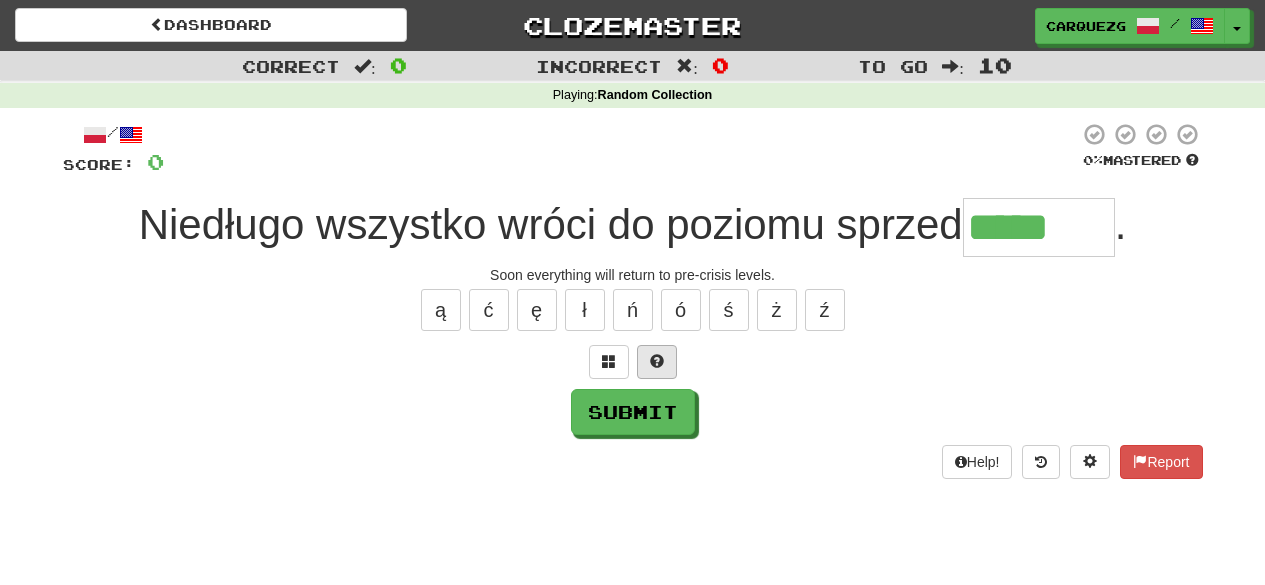 scroll, scrollTop: 0, scrollLeft: 0, axis: both 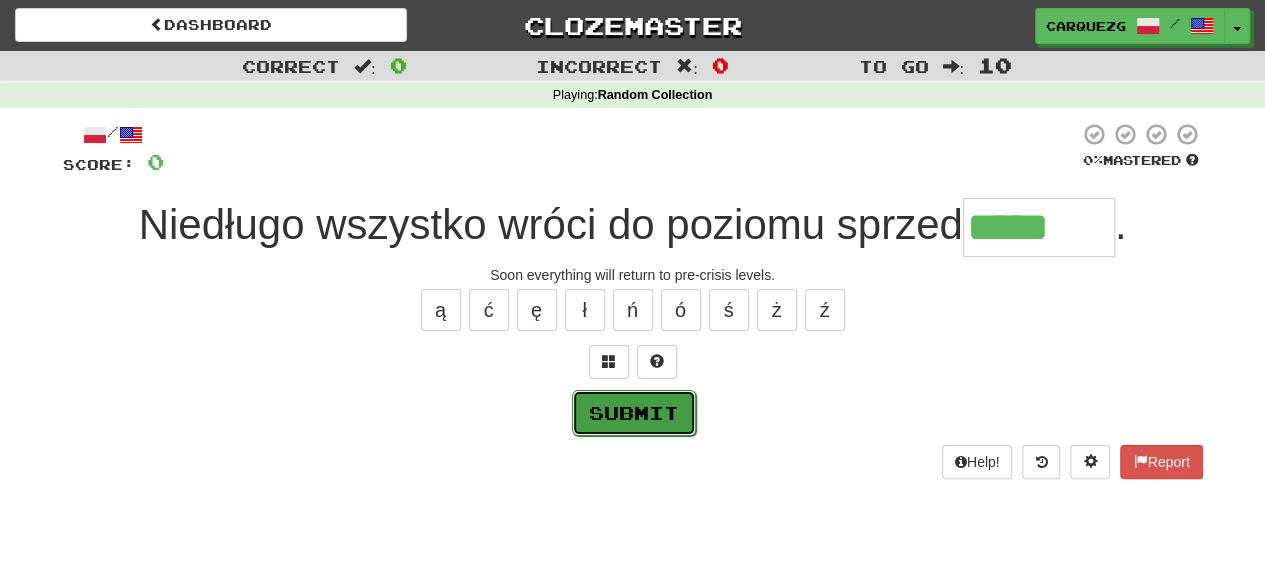 click on "Submit" at bounding box center (634, 413) 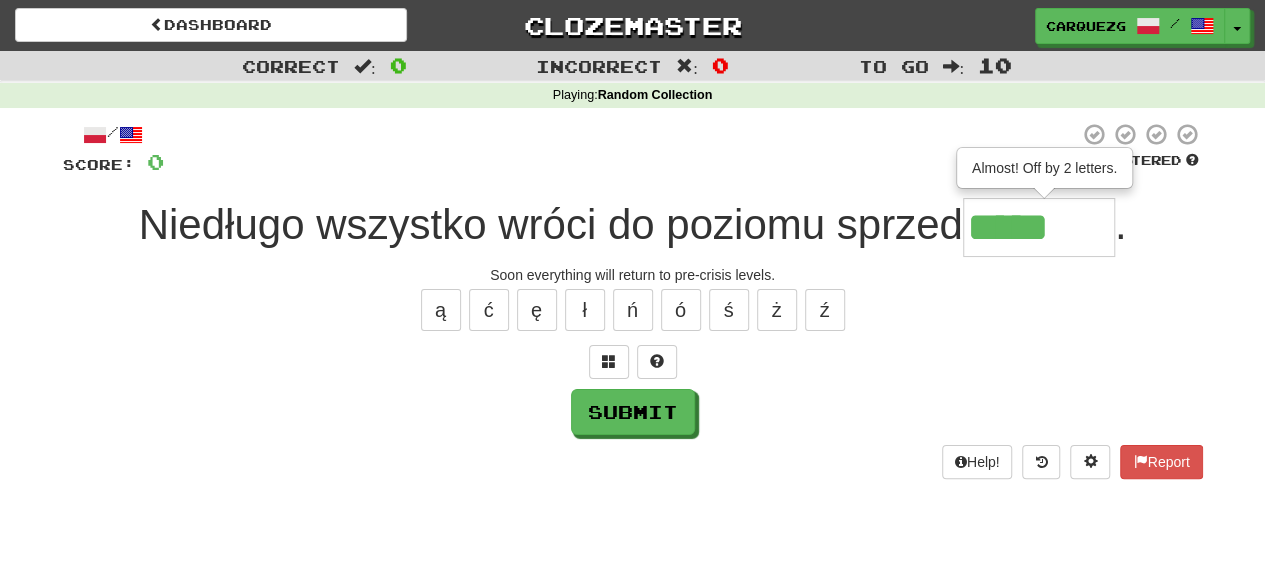 click on "*****" at bounding box center (1039, 227) 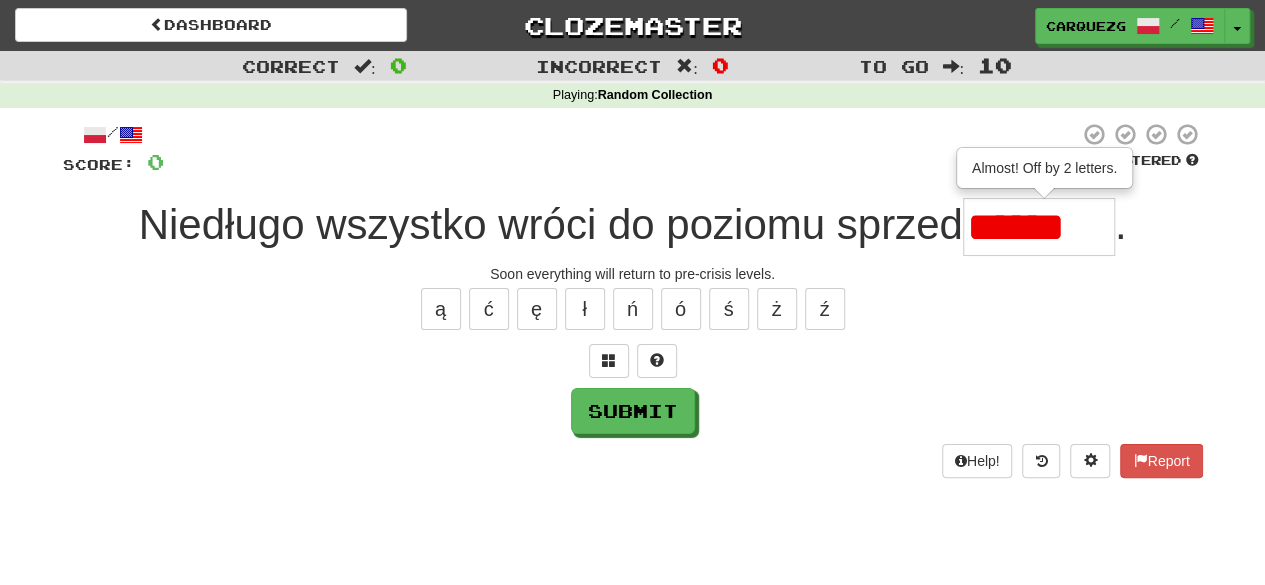 scroll, scrollTop: 0, scrollLeft: 0, axis: both 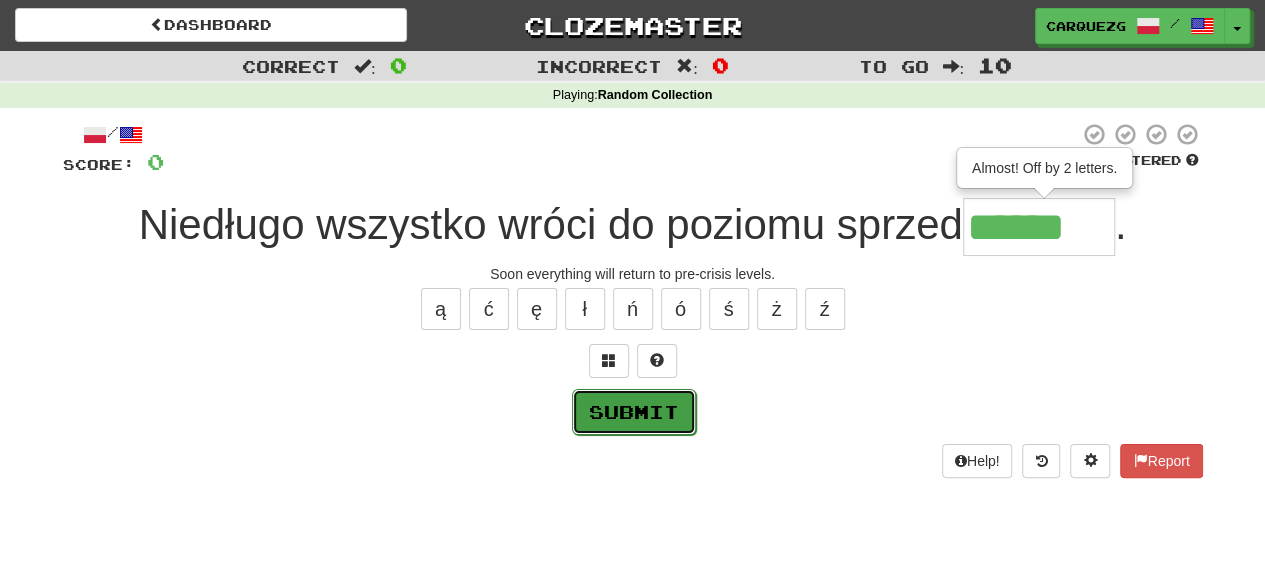 click on "Submit" at bounding box center (634, 412) 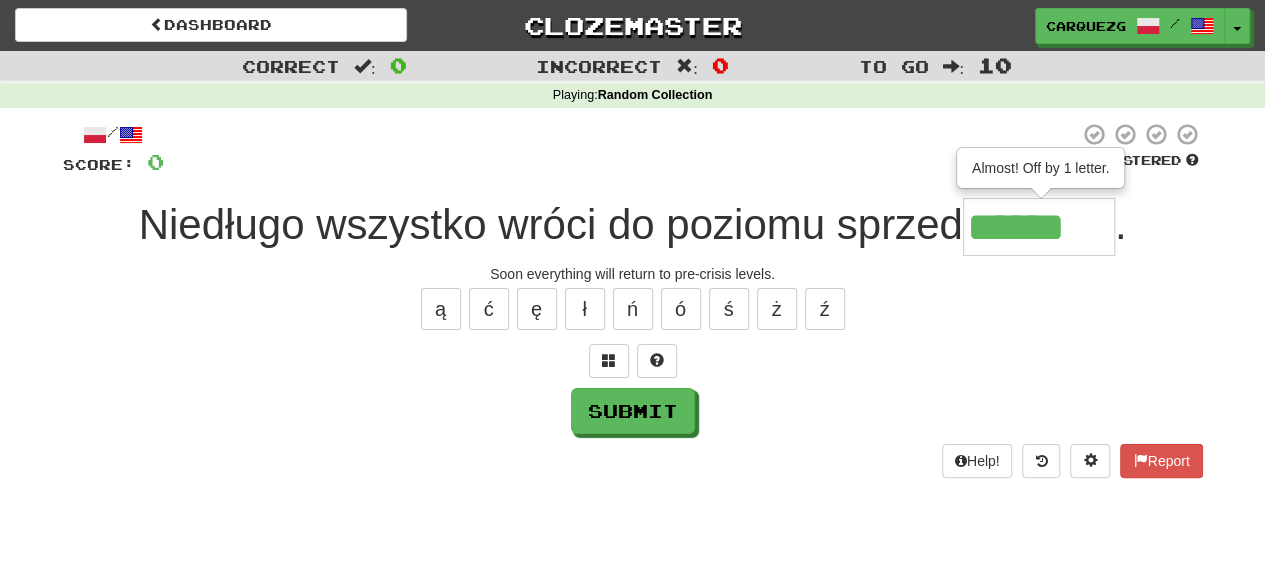 click on "******" at bounding box center (1039, 227) 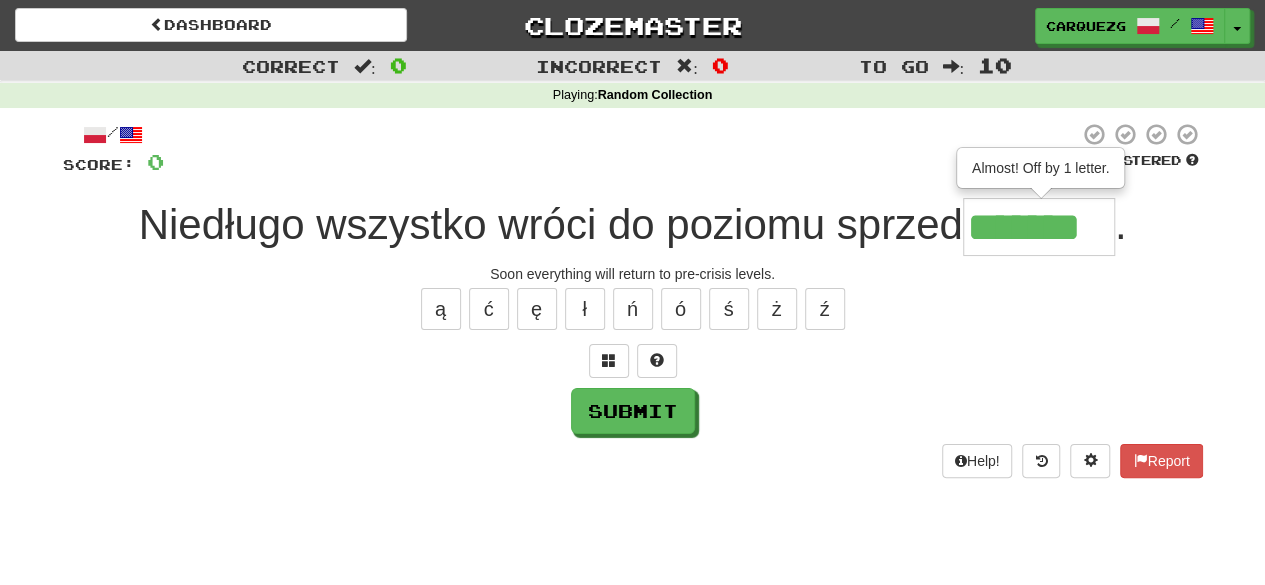 type on "*******" 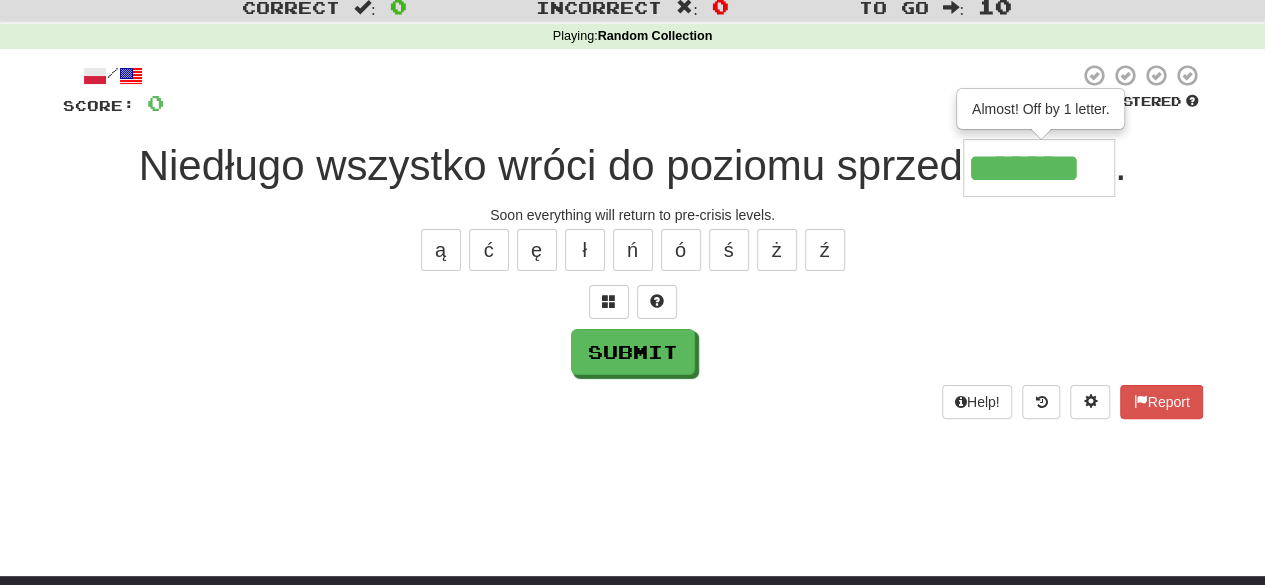 scroll, scrollTop: 60, scrollLeft: 0, axis: vertical 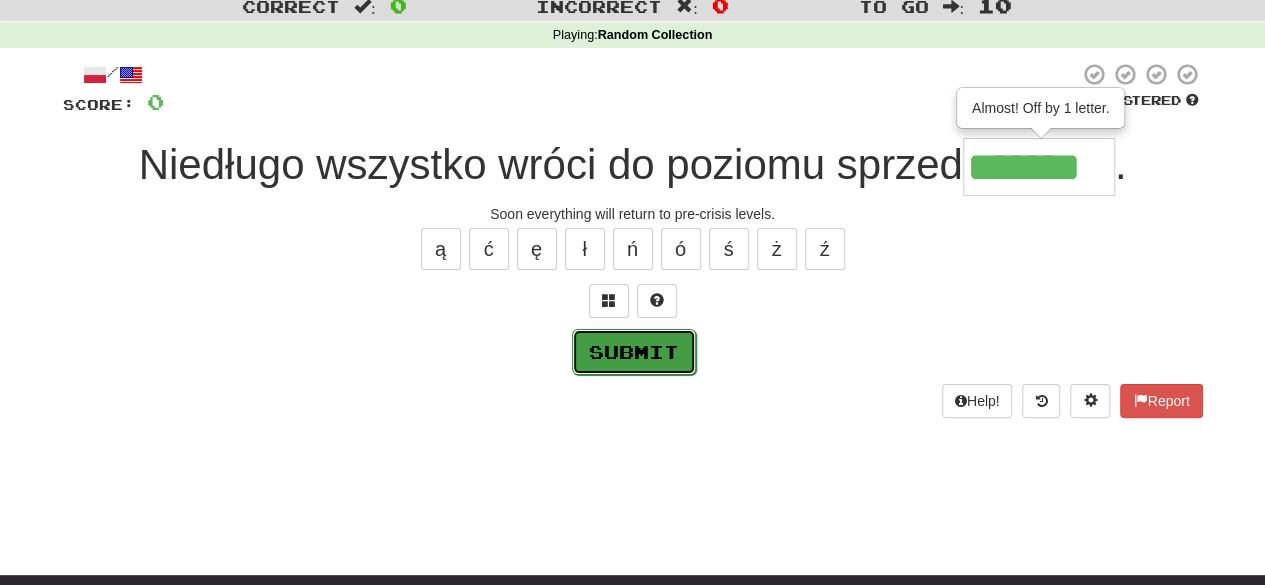 click on "Submit" at bounding box center [634, 352] 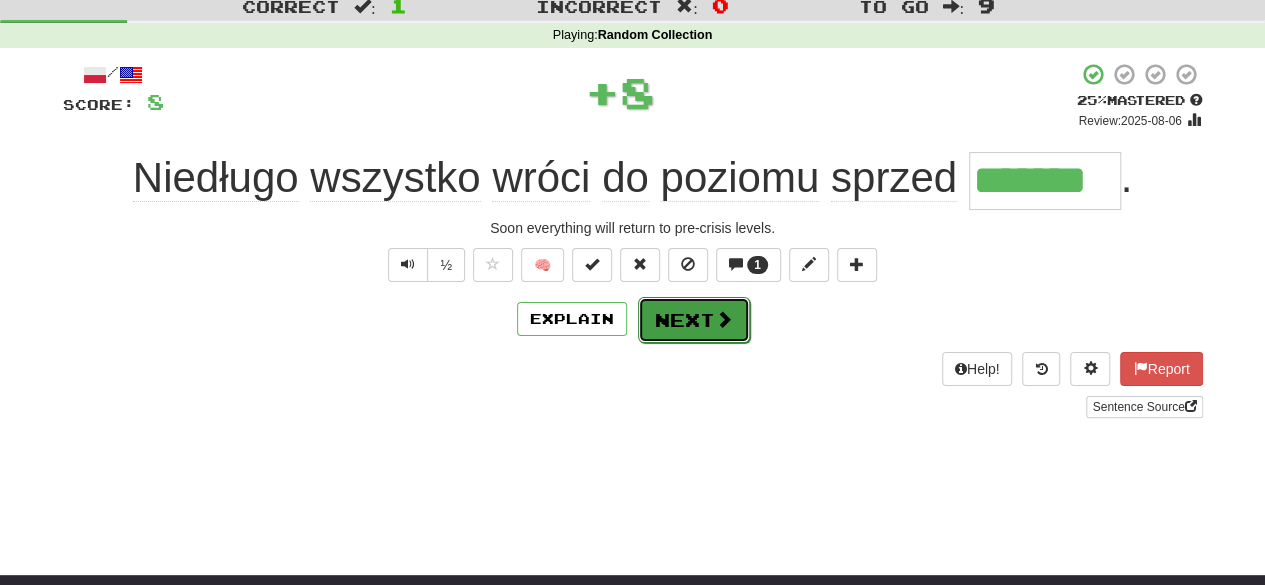 click on "Next" at bounding box center [694, 320] 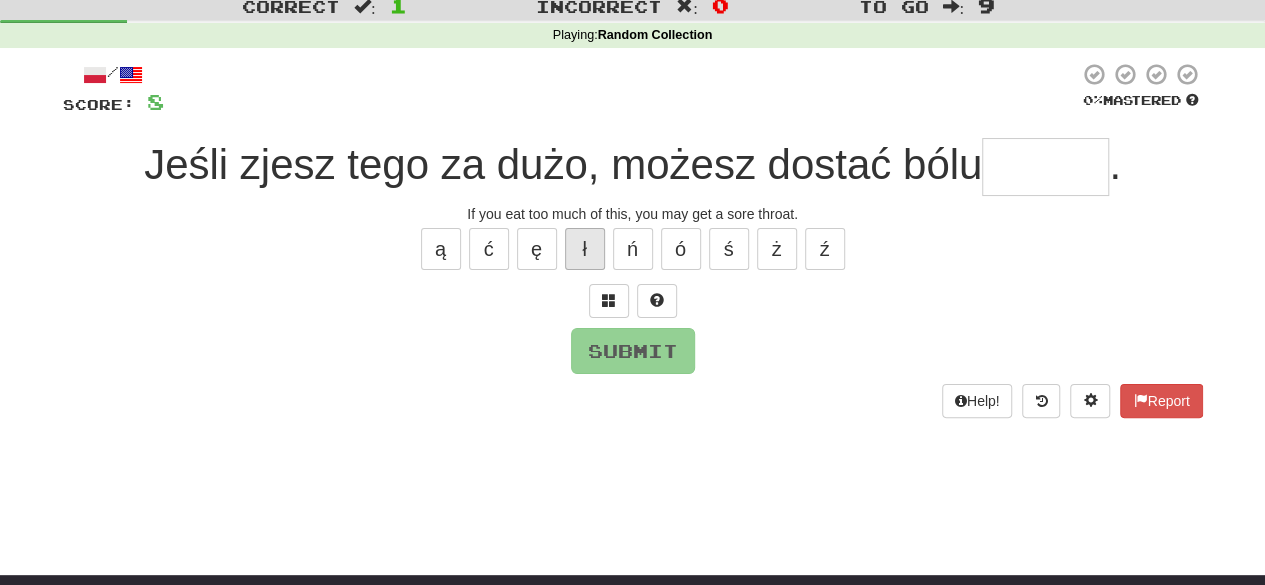 type on "*" 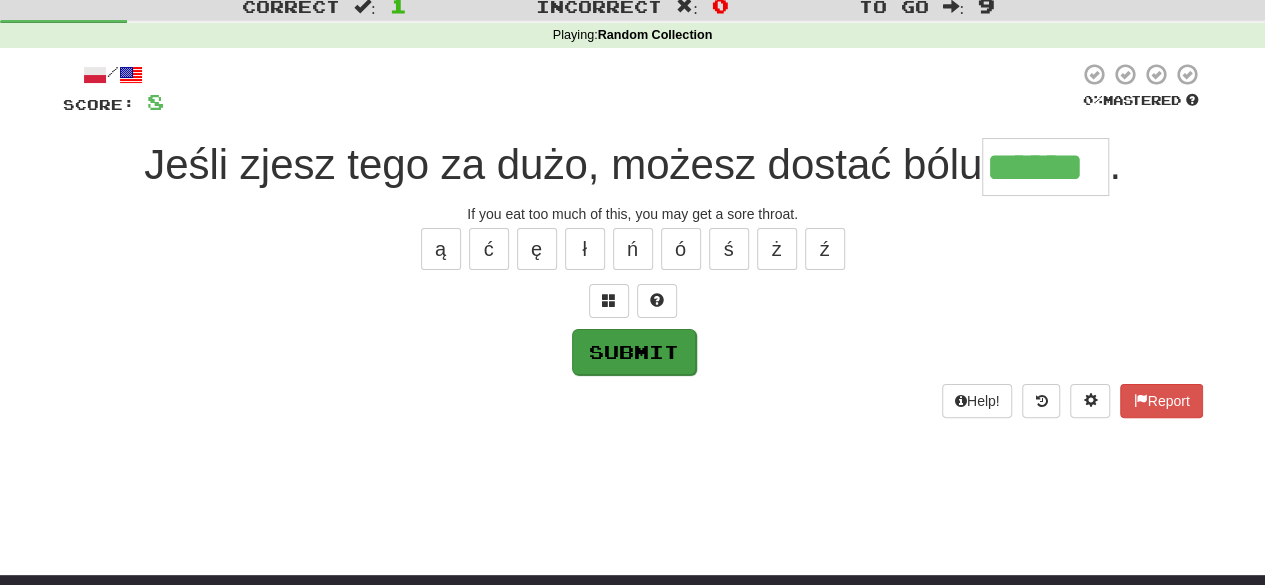type on "******" 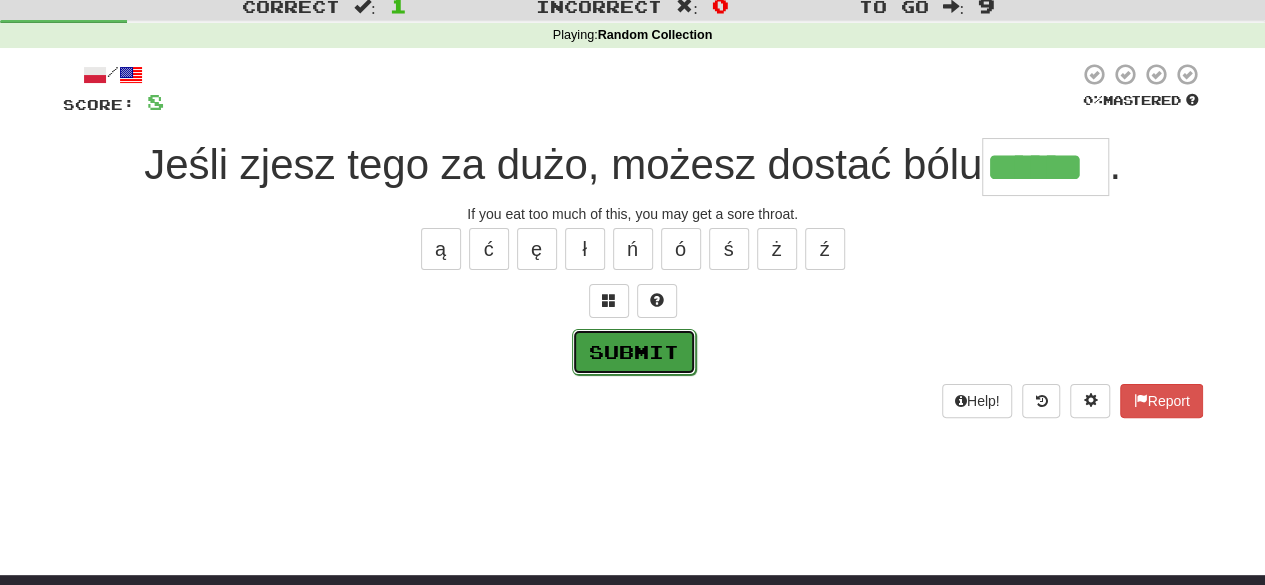 click on "Submit" at bounding box center (634, 352) 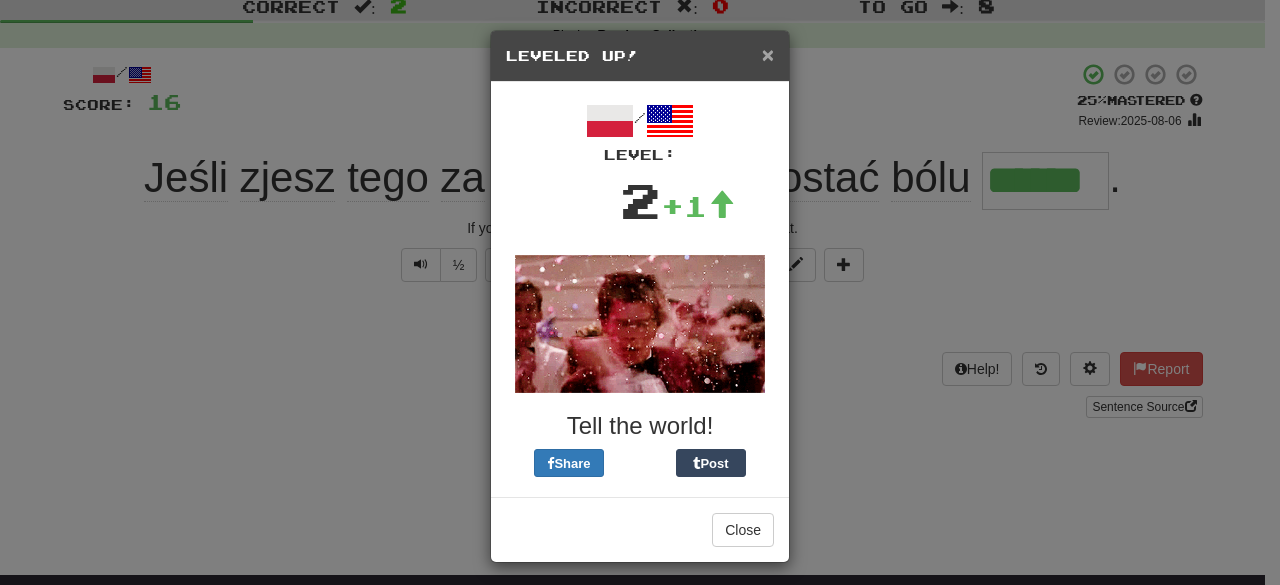 click on "×" at bounding box center [768, 54] 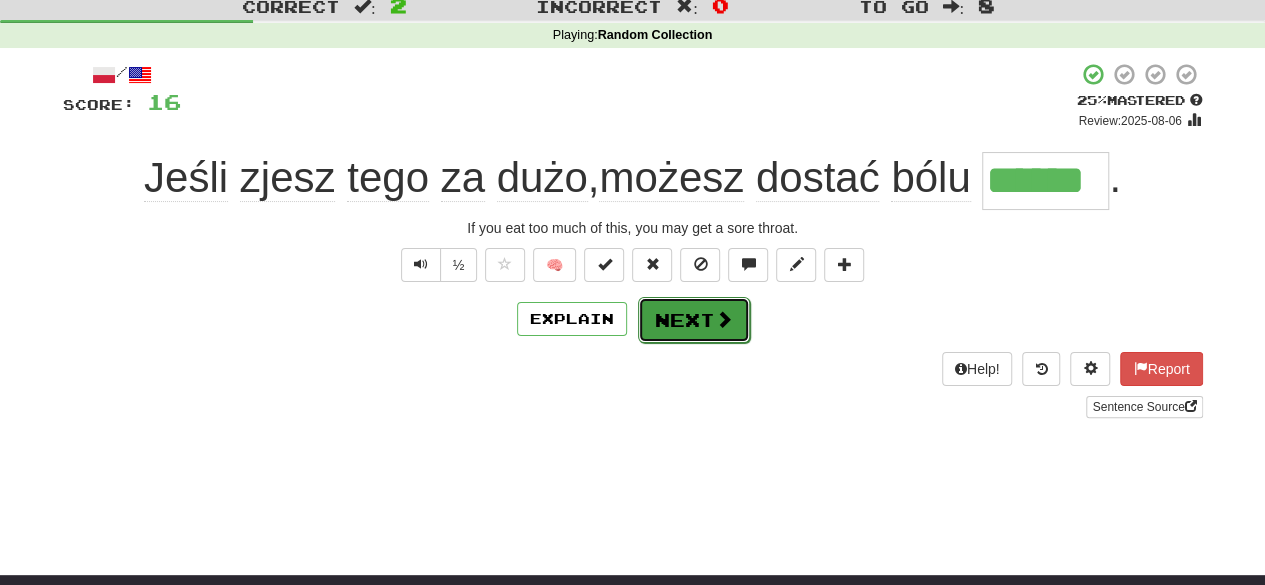 click on "Next" at bounding box center (694, 320) 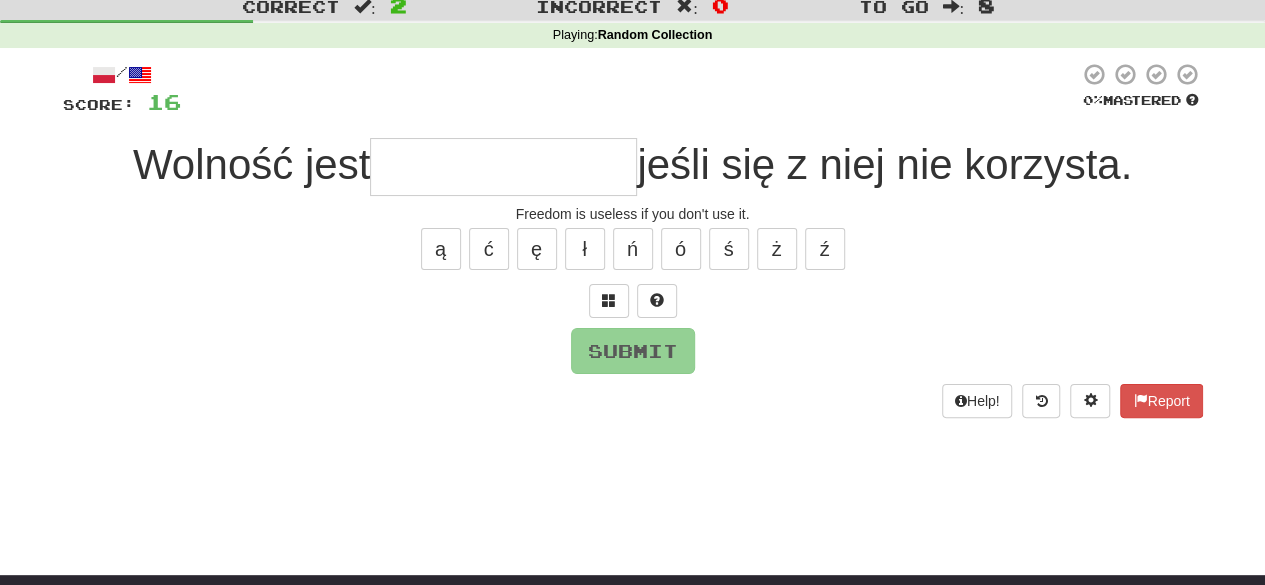 click at bounding box center (503, 167) 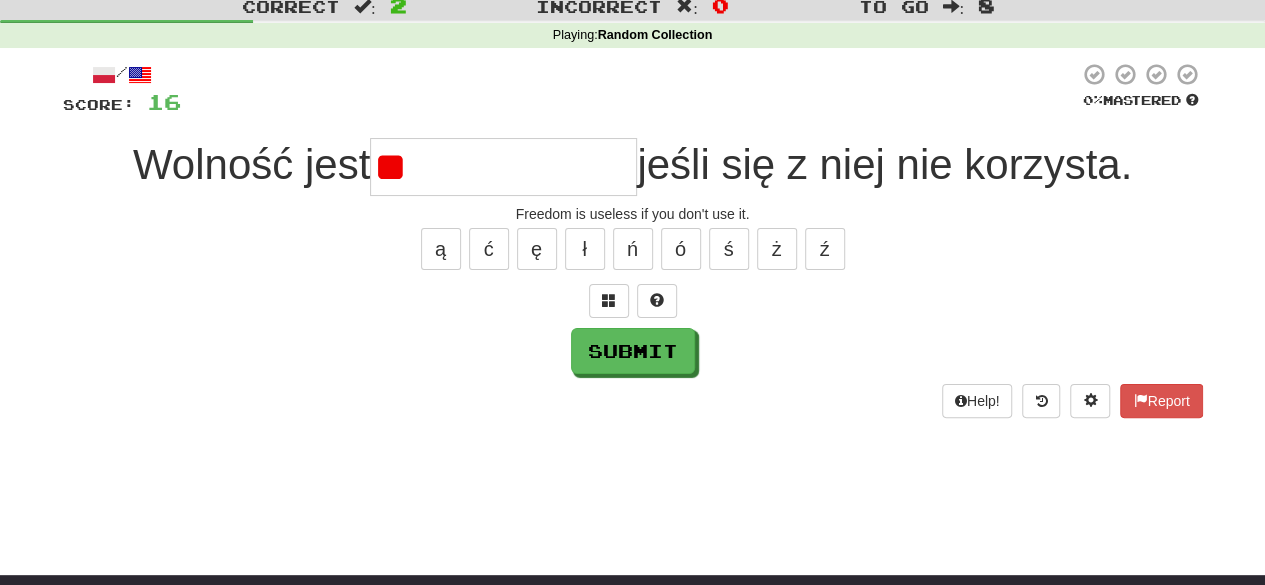 type on "*" 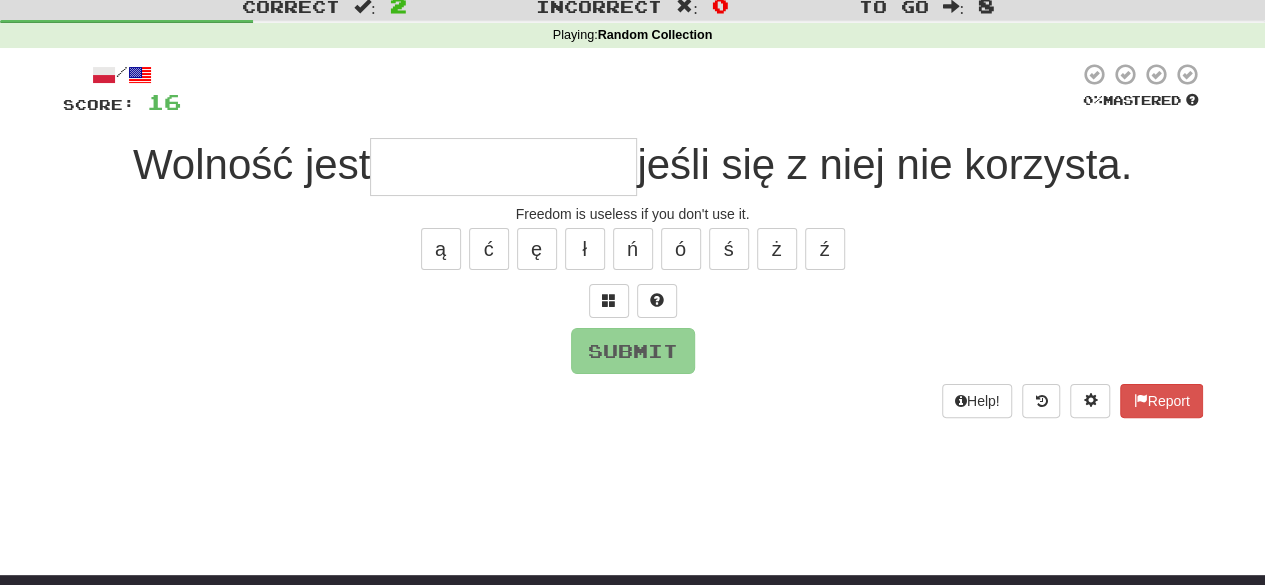 type on "*" 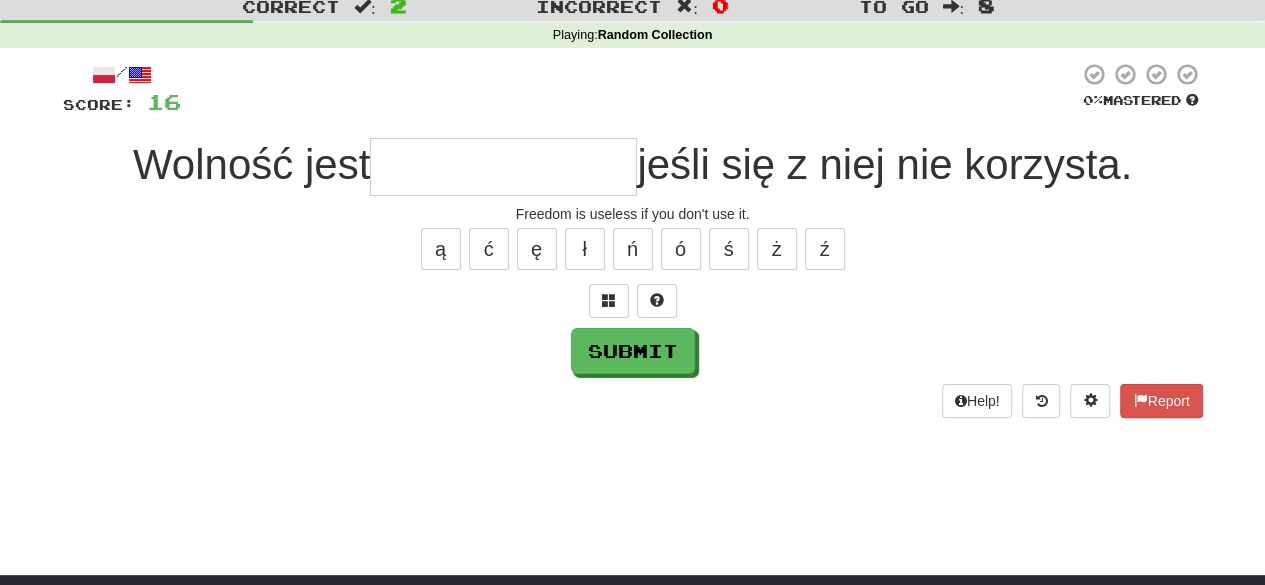 type on "*" 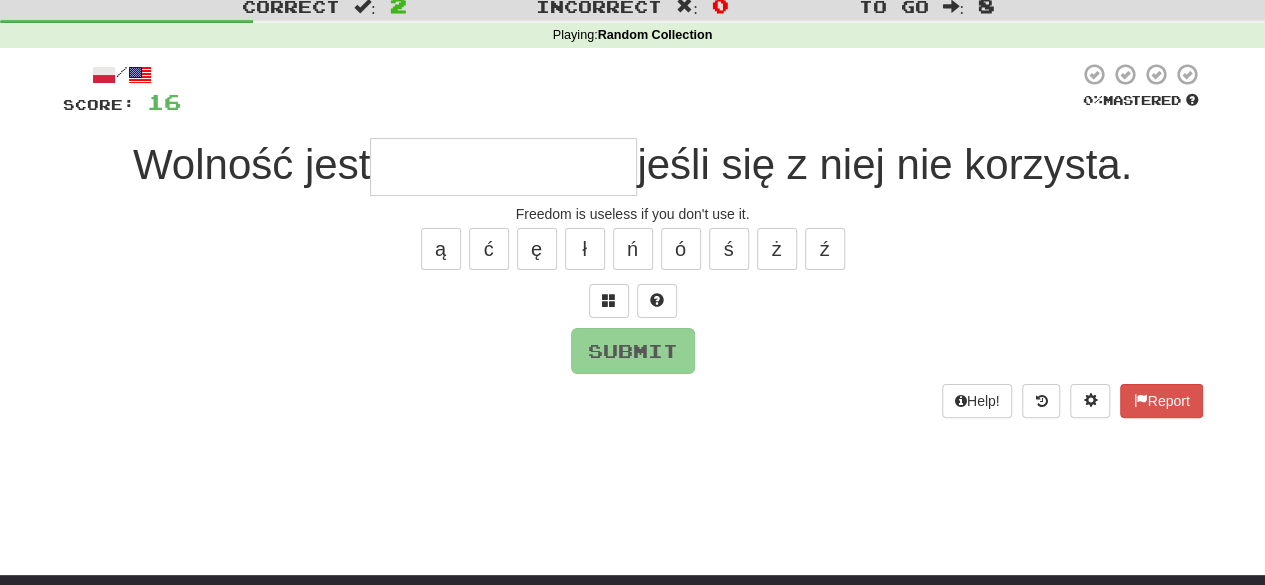 type on "*" 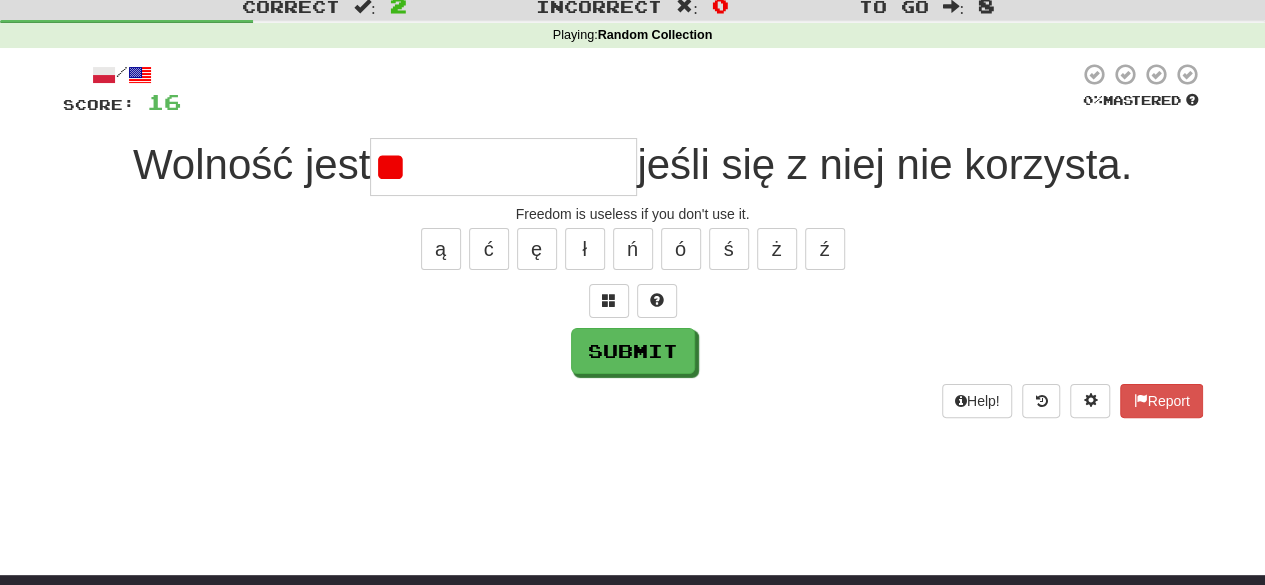 type on "*" 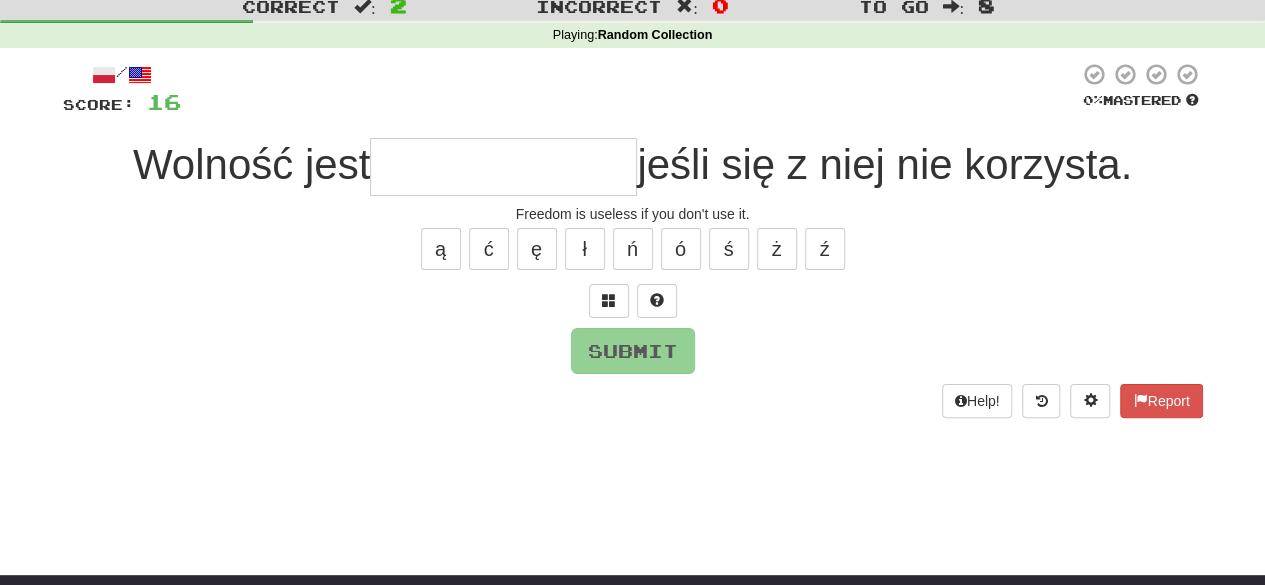 type on "*" 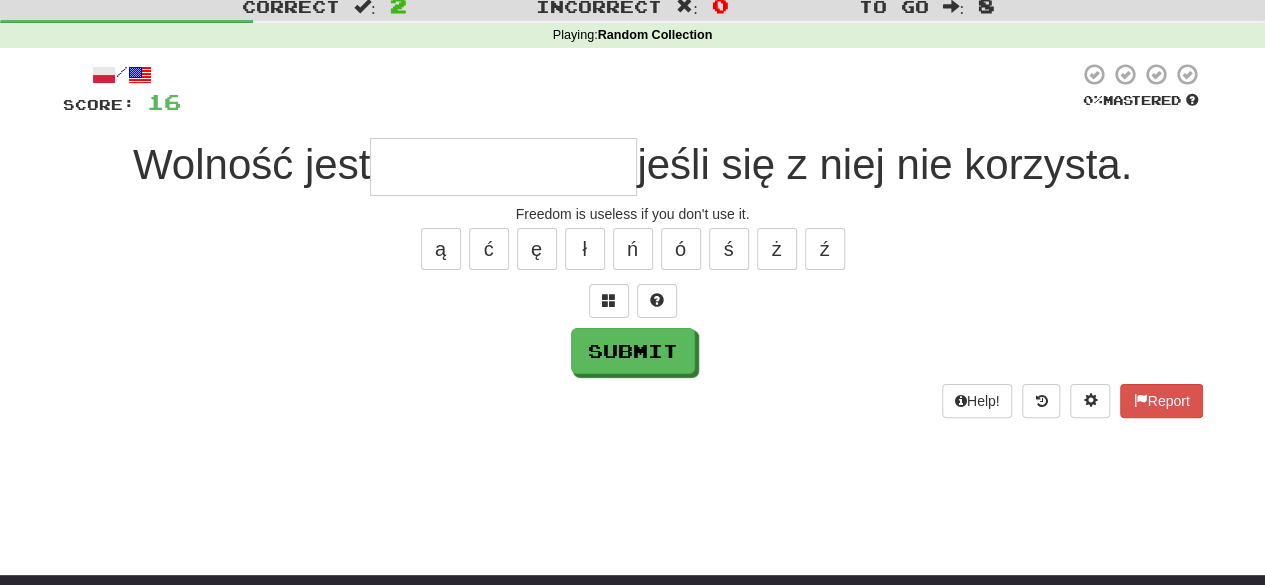 type on "*" 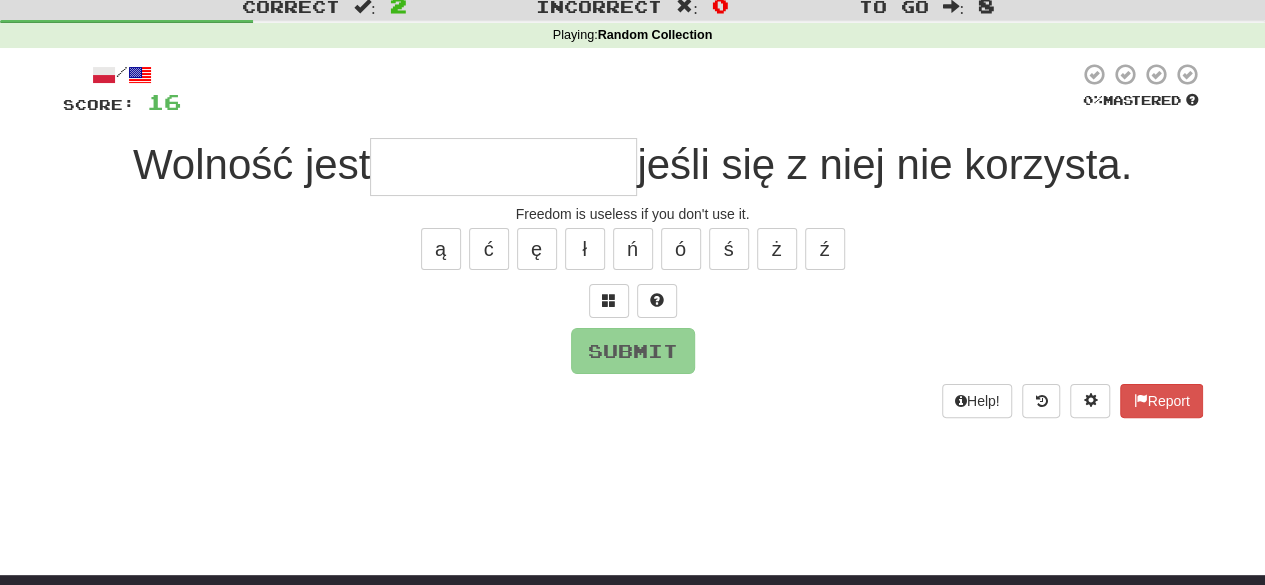 type on "*" 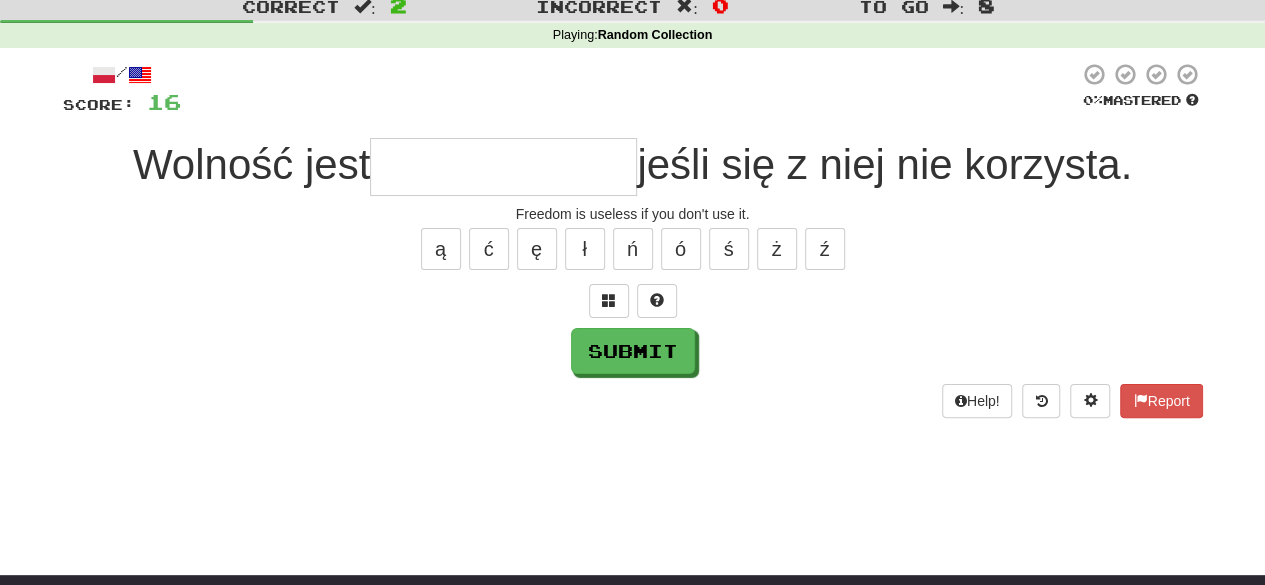 type on "*" 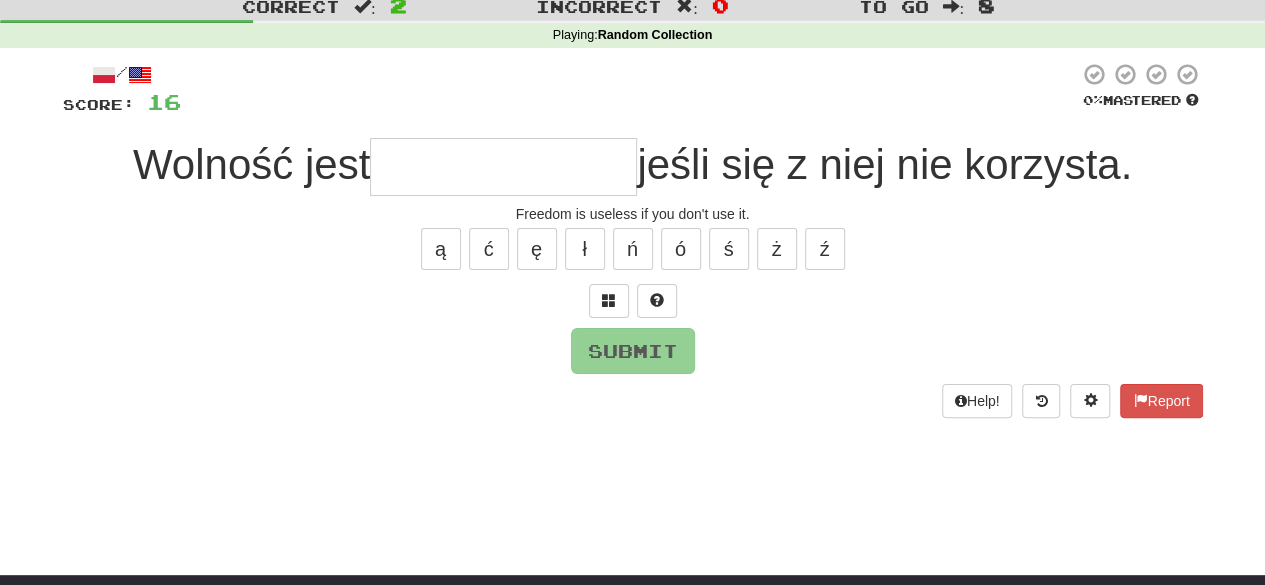 type on "*" 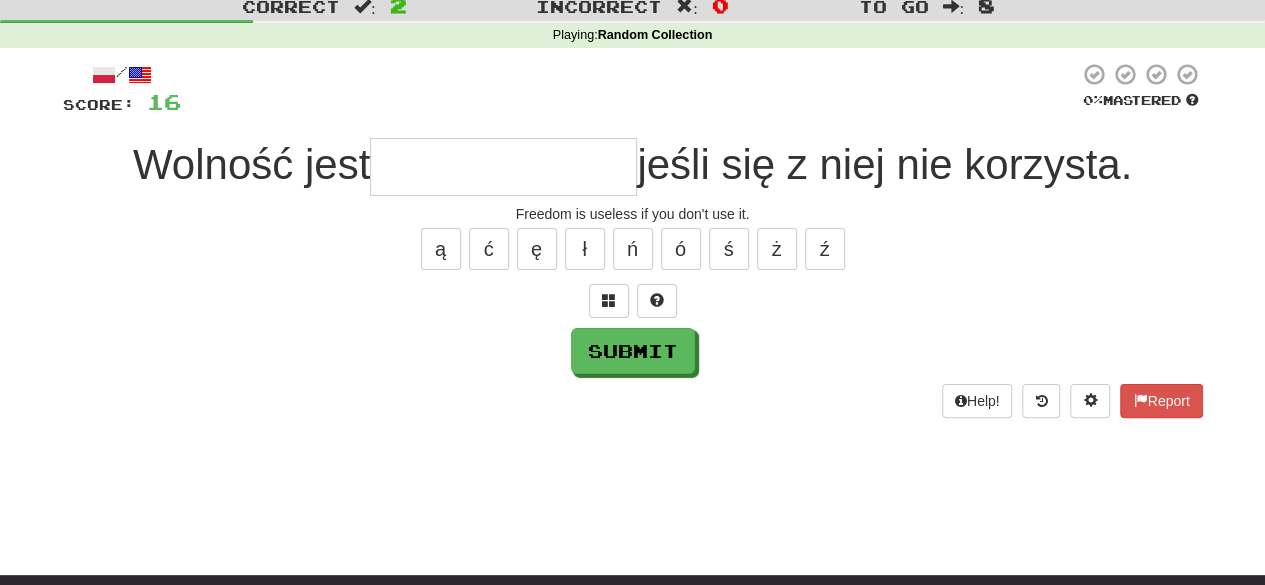 type on "*" 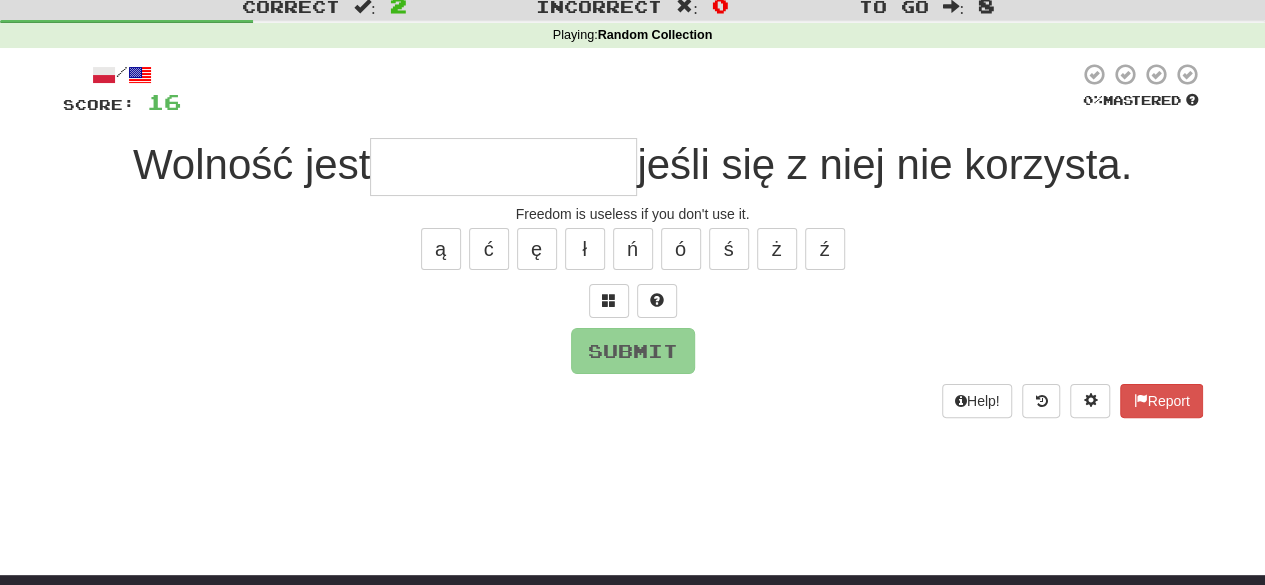 type on "*" 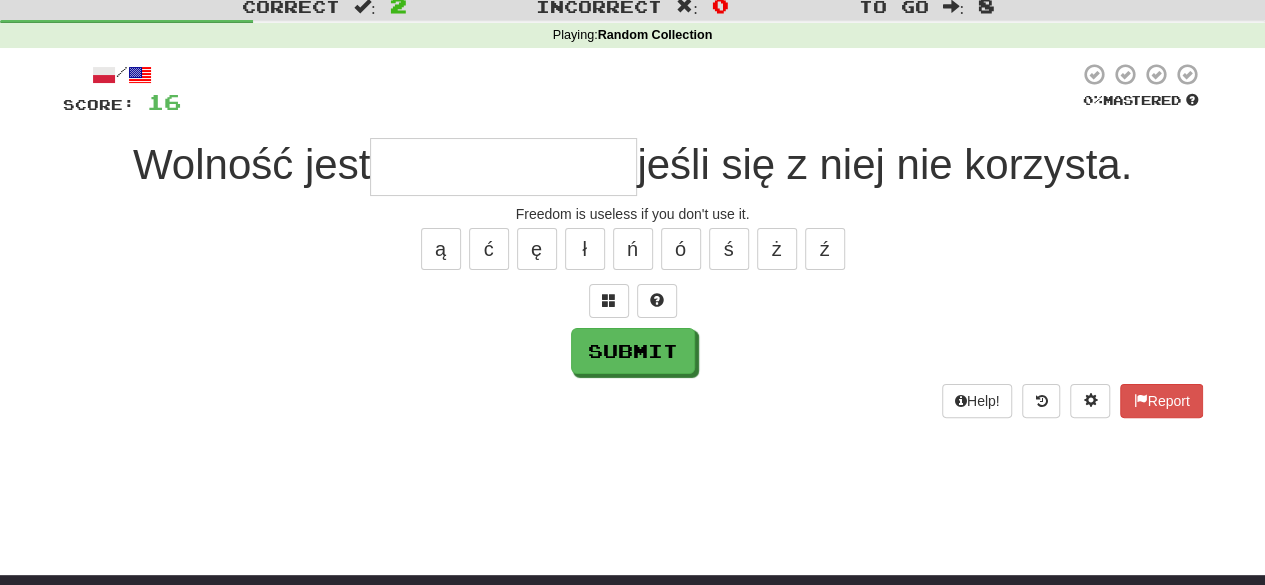 type on "*" 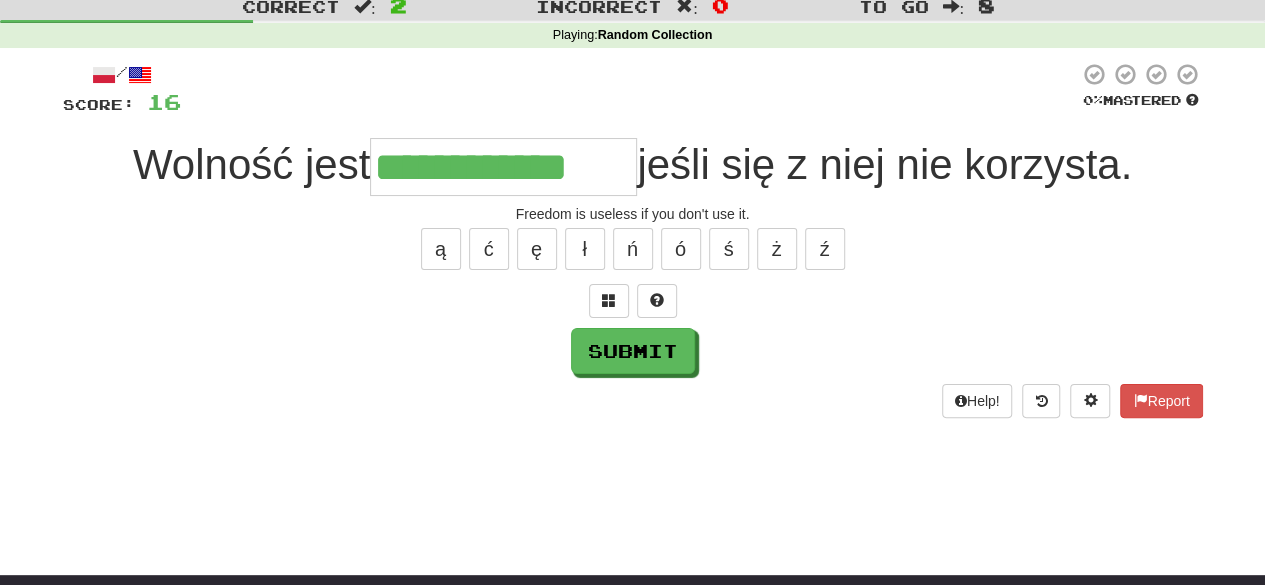 type on "**********" 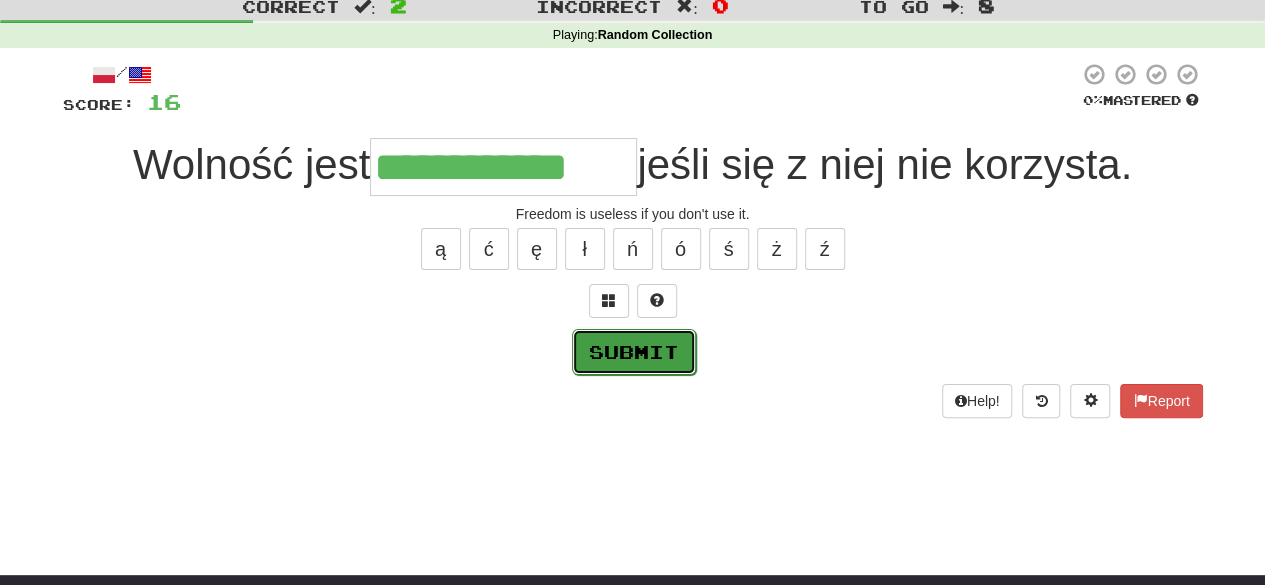 click on "Submit" at bounding box center (634, 352) 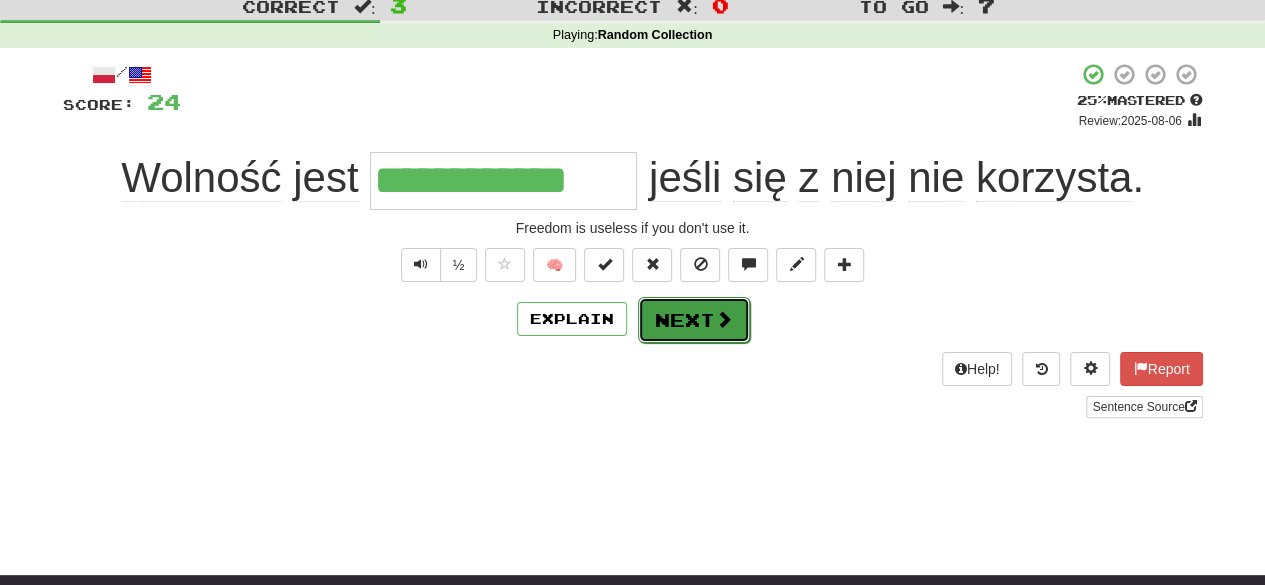 click on "Next" at bounding box center [694, 320] 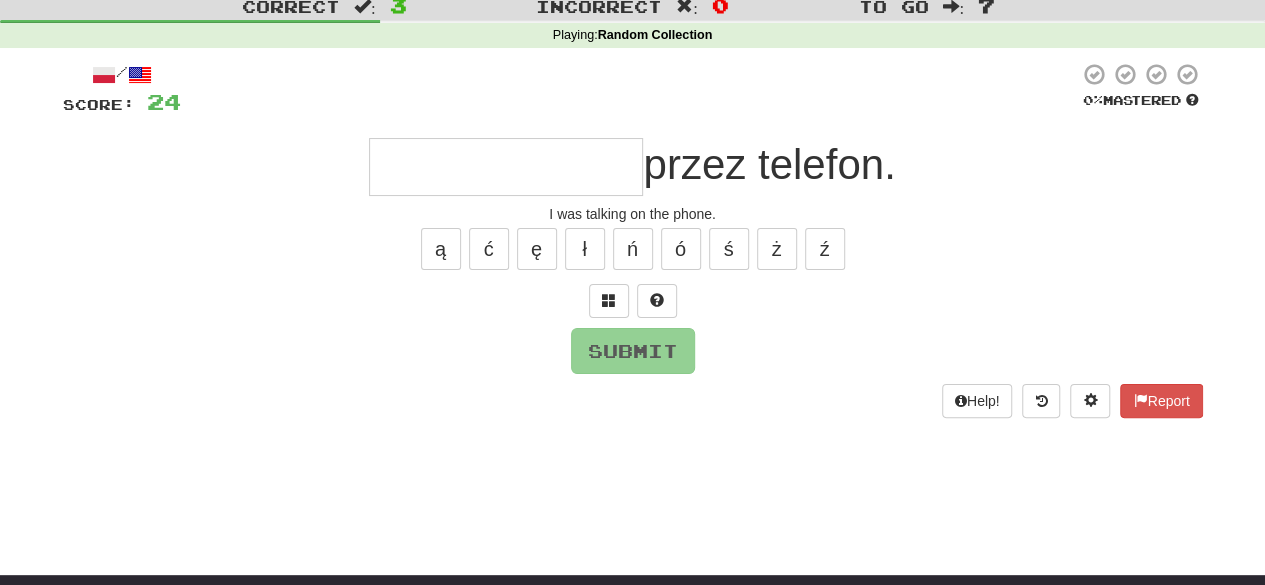 click at bounding box center [506, 167] 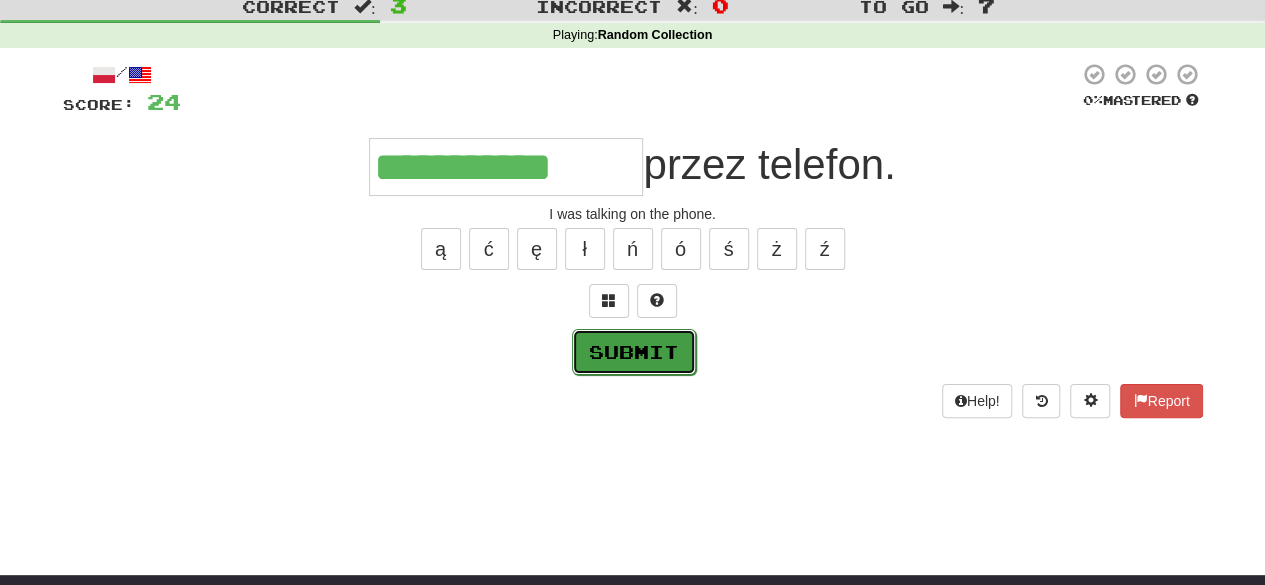 click on "Submit" at bounding box center [634, 352] 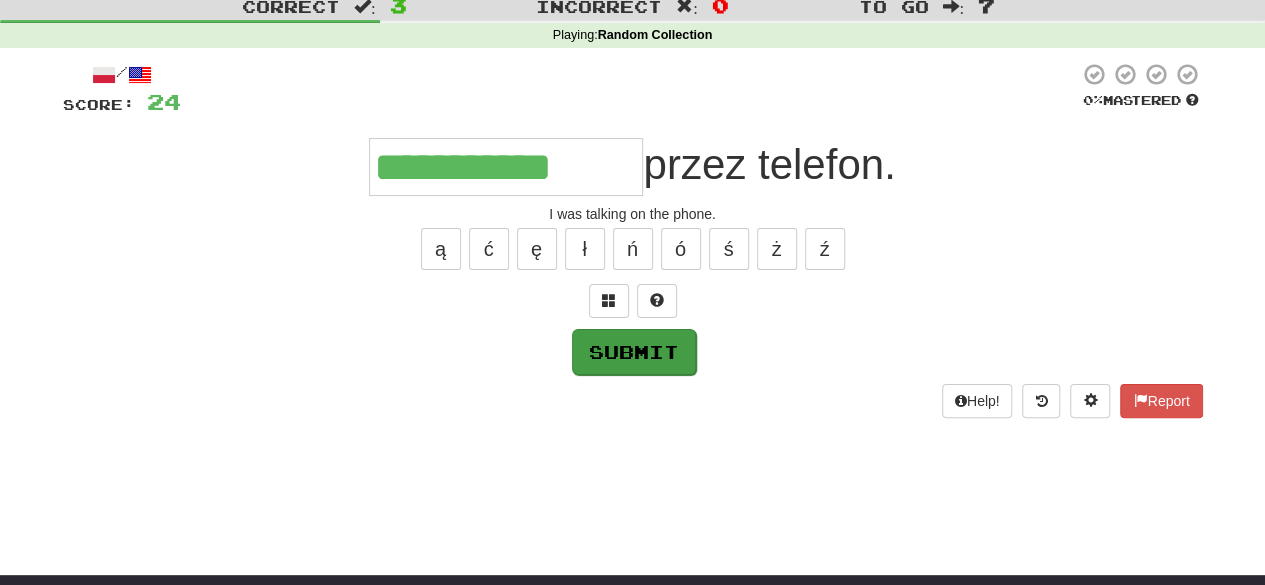 type on "**********" 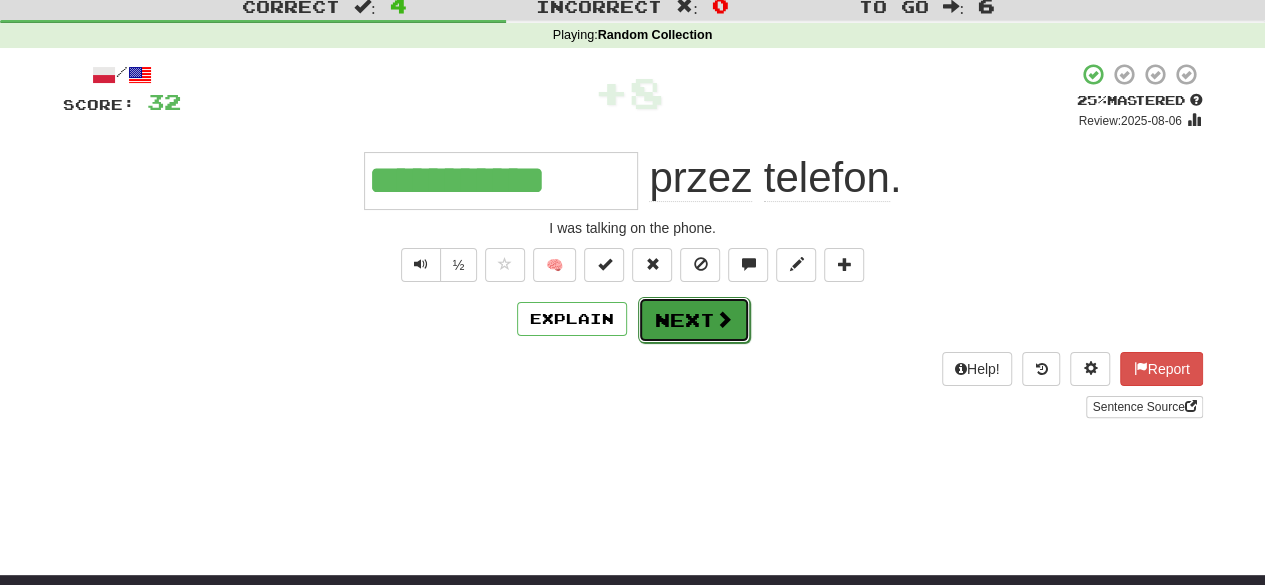 click on "Next" at bounding box center [694, 320] 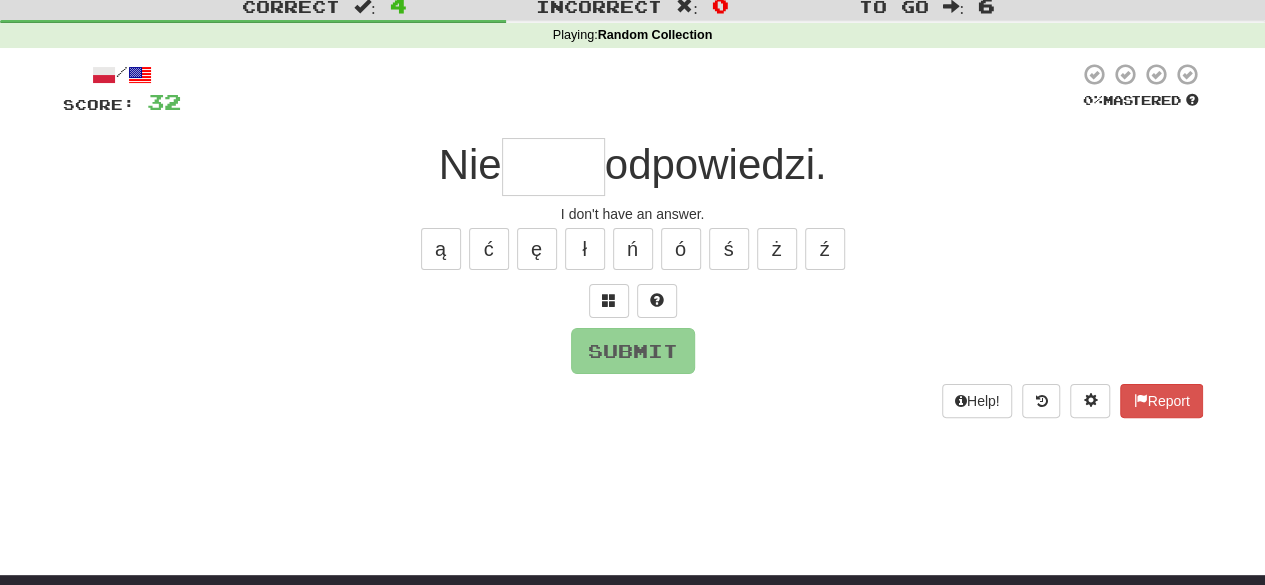 click at bounding box center [553, 167] 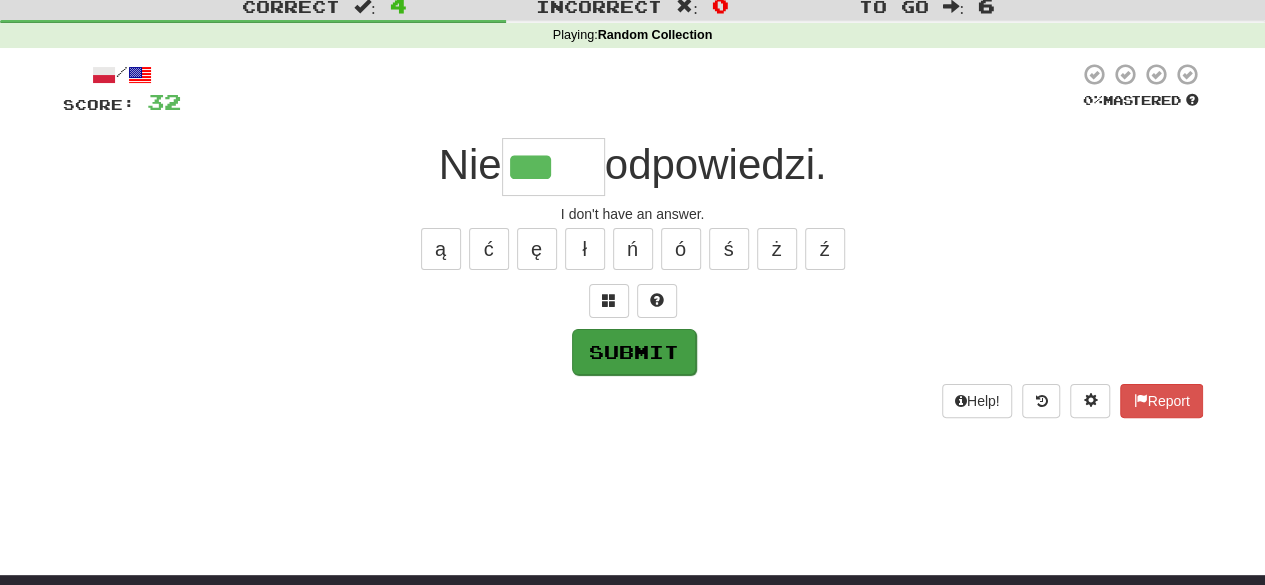 type on "***" 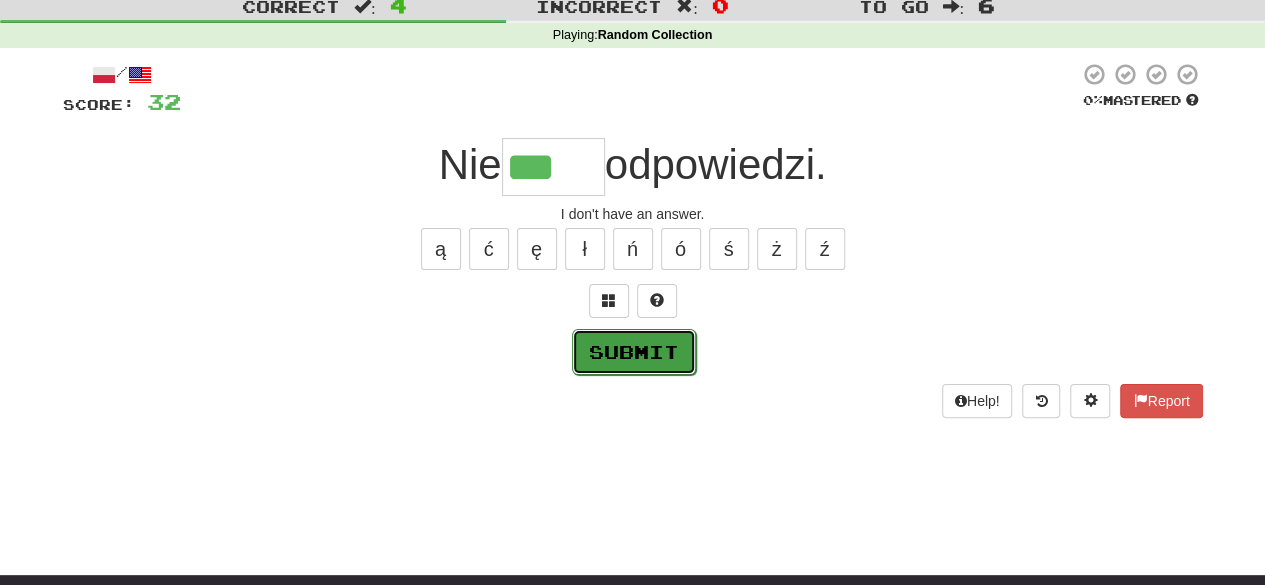 click on "Submit" at bounding box center (634, 352) 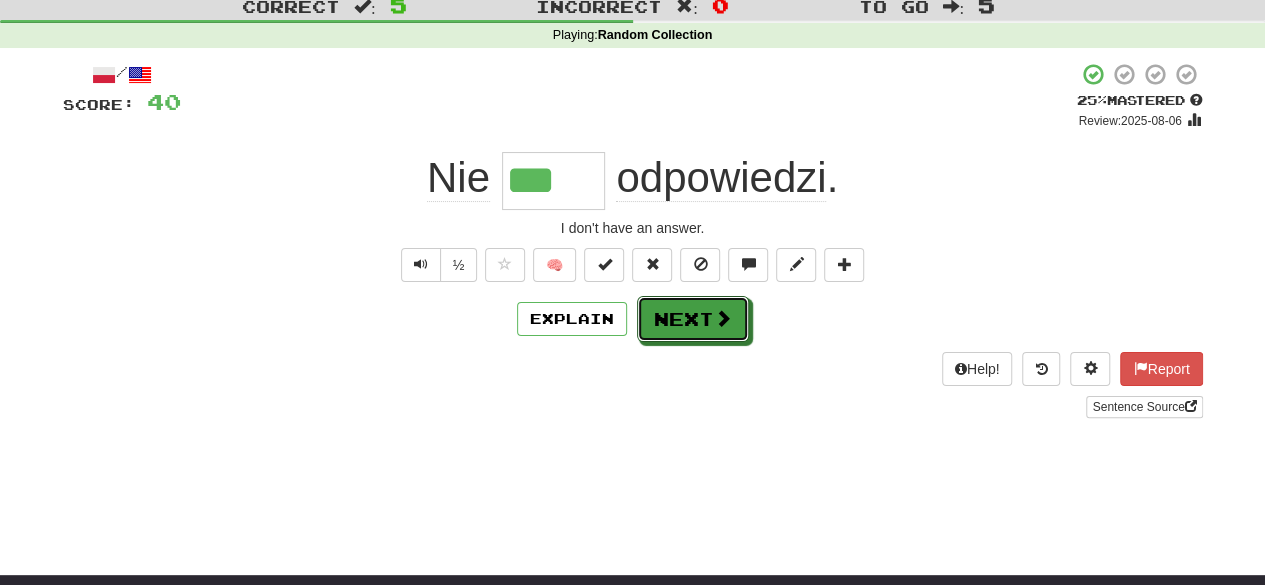 click on "Next" at bounding box center [693, 319] 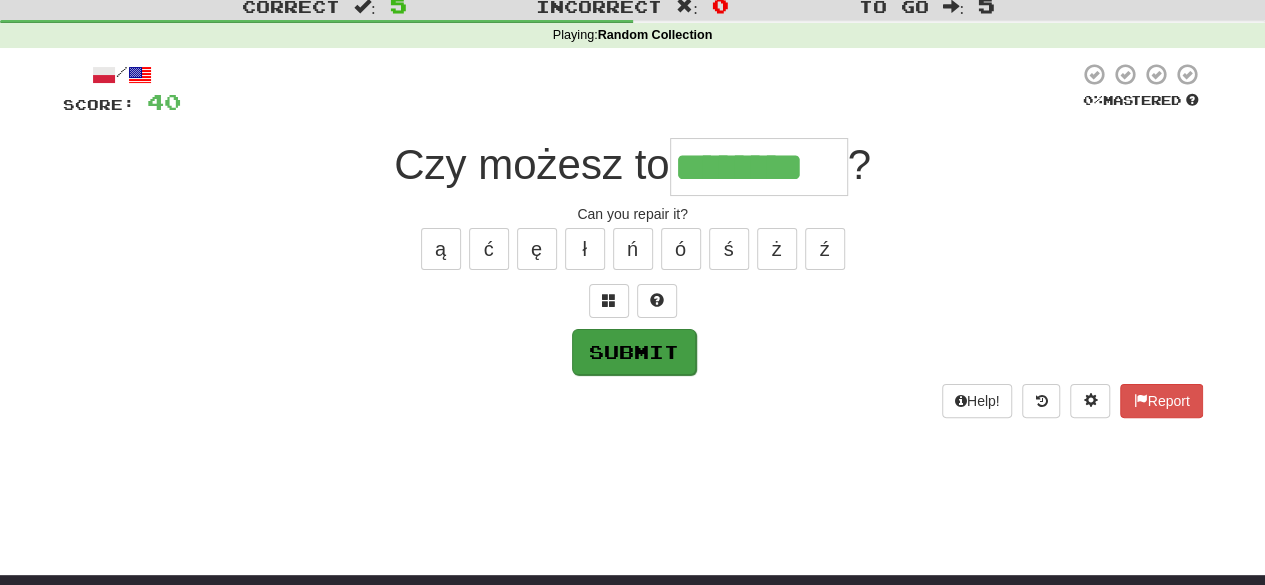 type on "********" 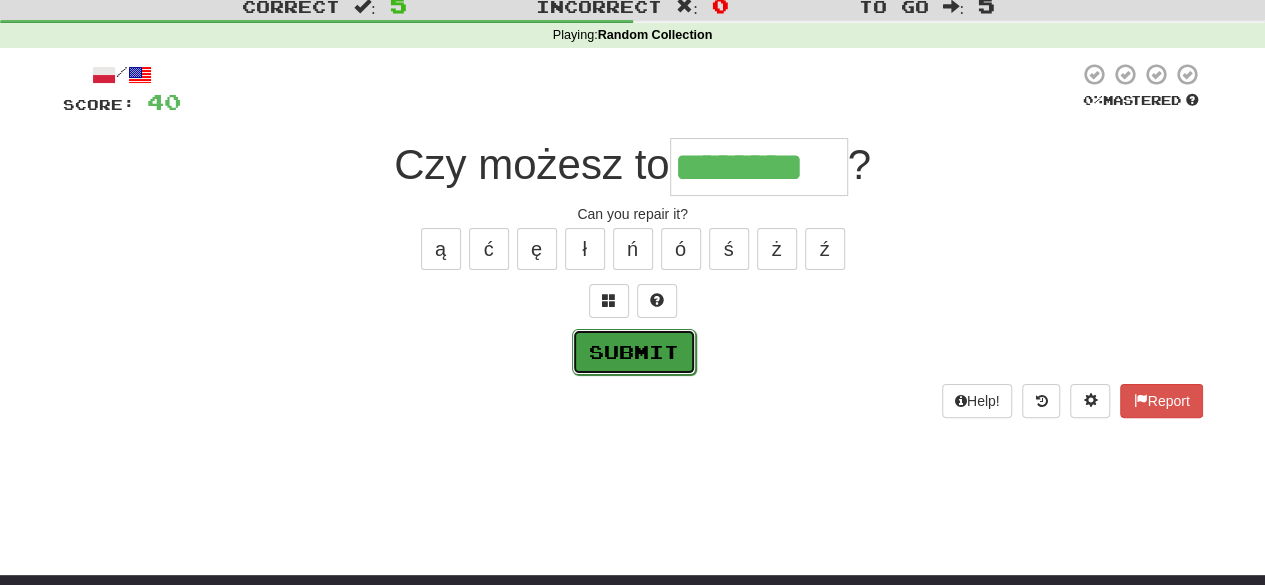 click on "Submit" at bounding box center (634, 352) 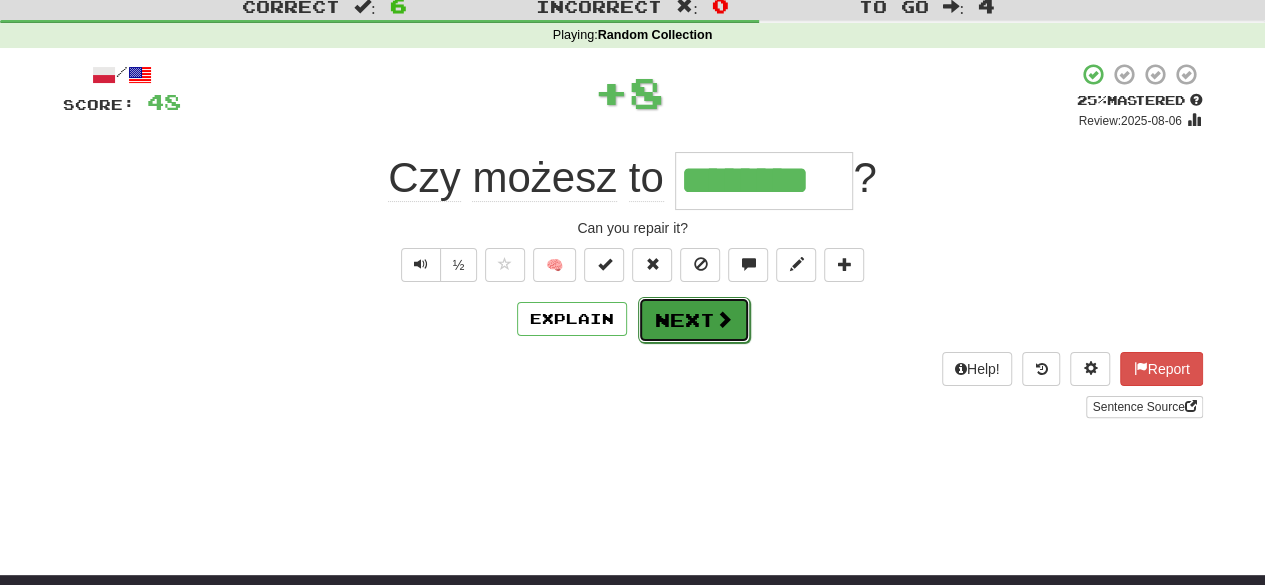 click on "Next" at bounding box center [694, 320] 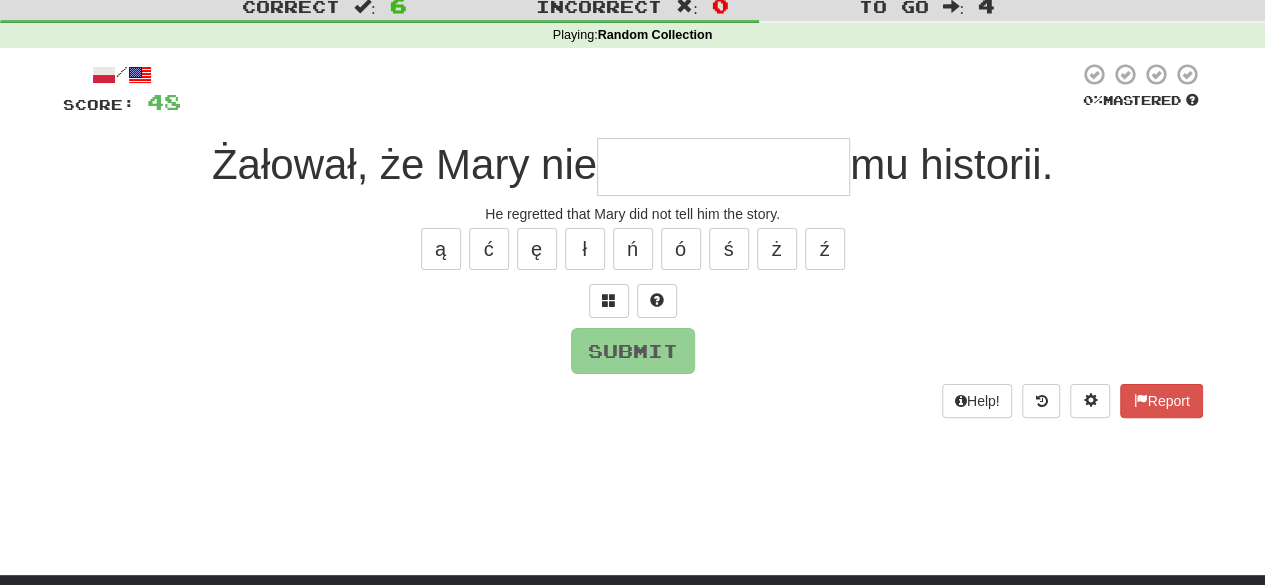 click at bounding box center [723, 167] 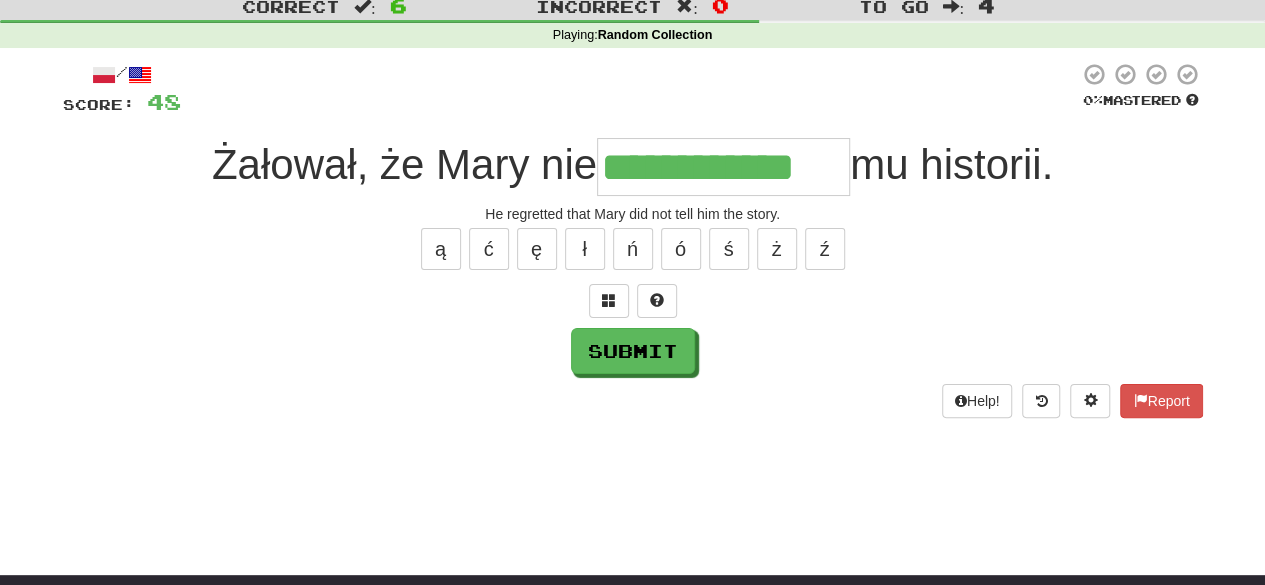 type on "**********" 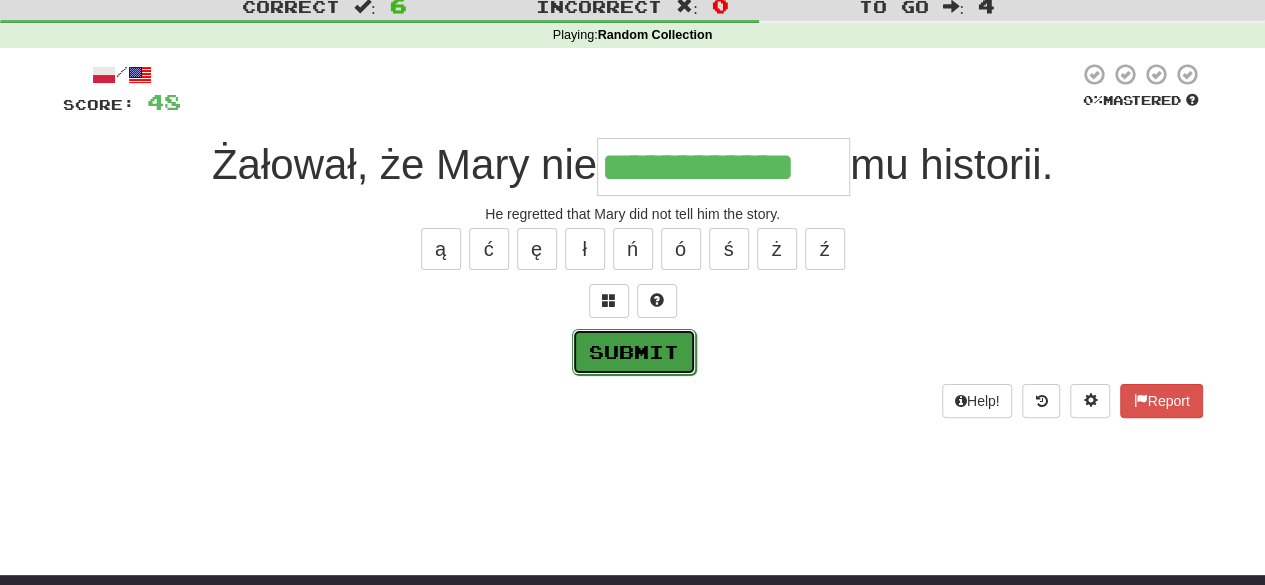 click on "Submit" at bounding box center (634, 352) 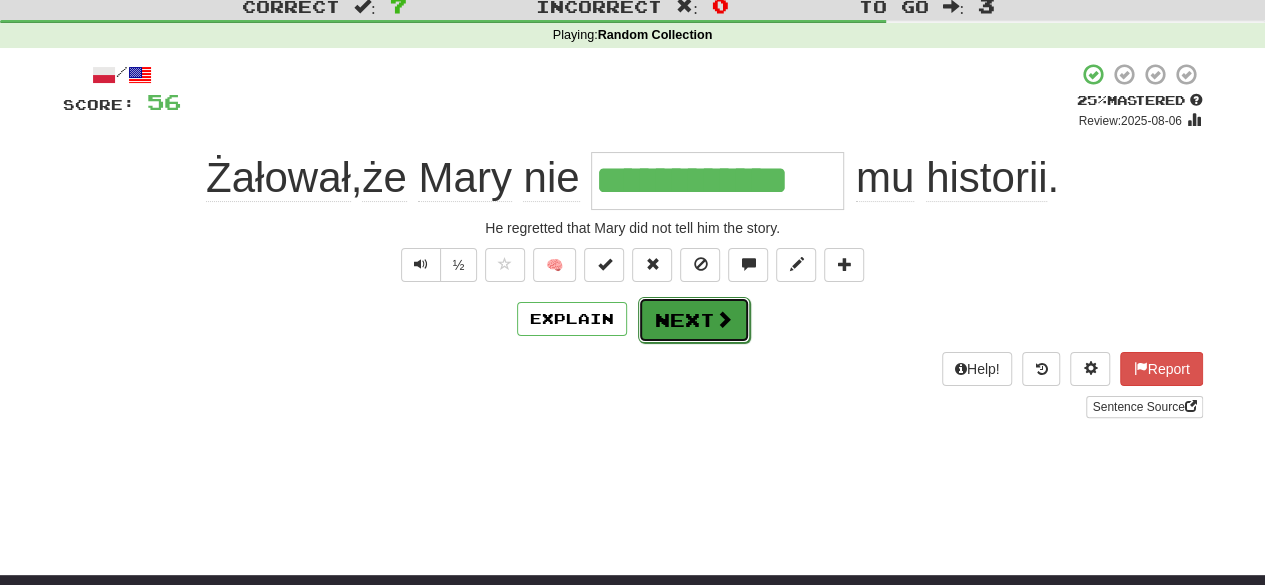 click at bounding box center [724, 319] 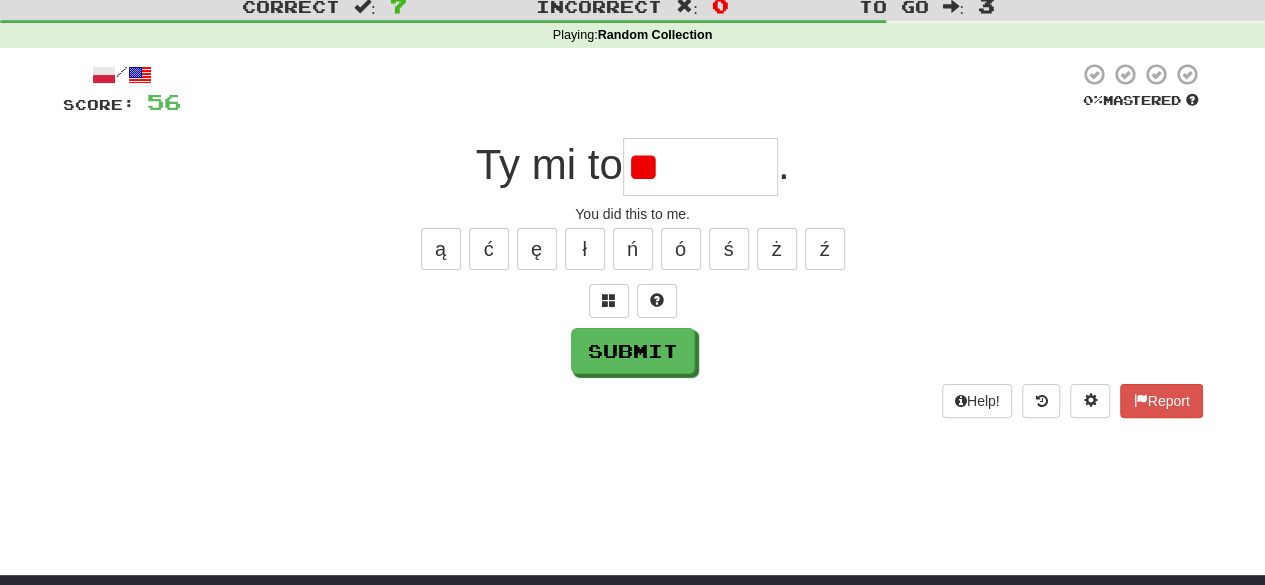 type on "*" 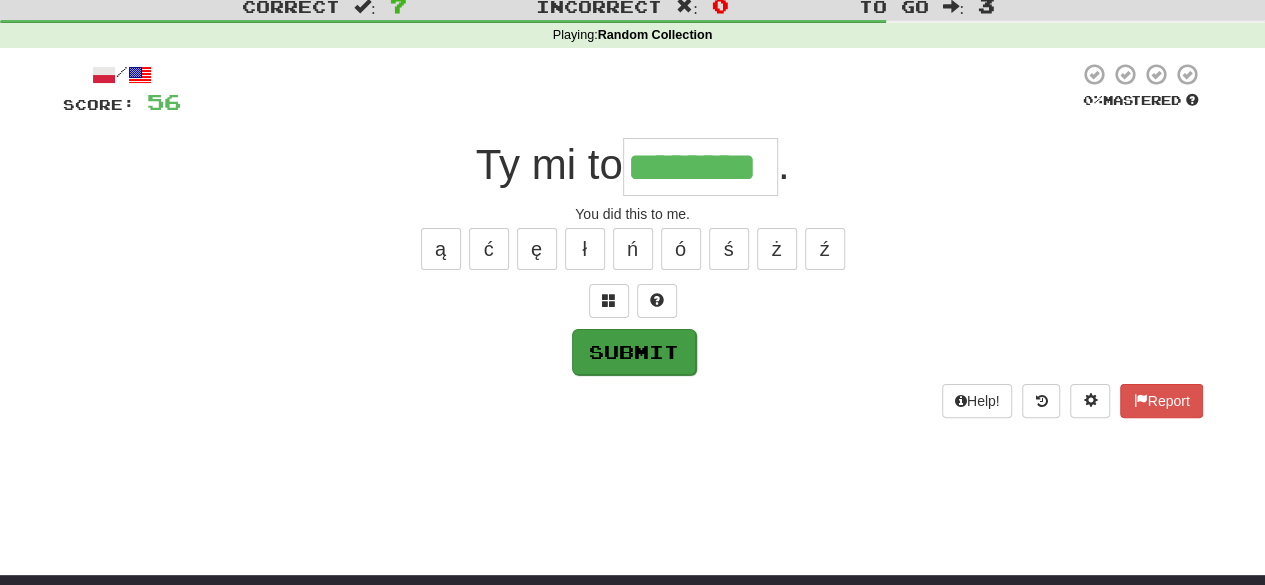 drag, startPoint x: 666, startPoint y: 373, endPoint x: 667, endPoint y: 359, distance: 14.035668 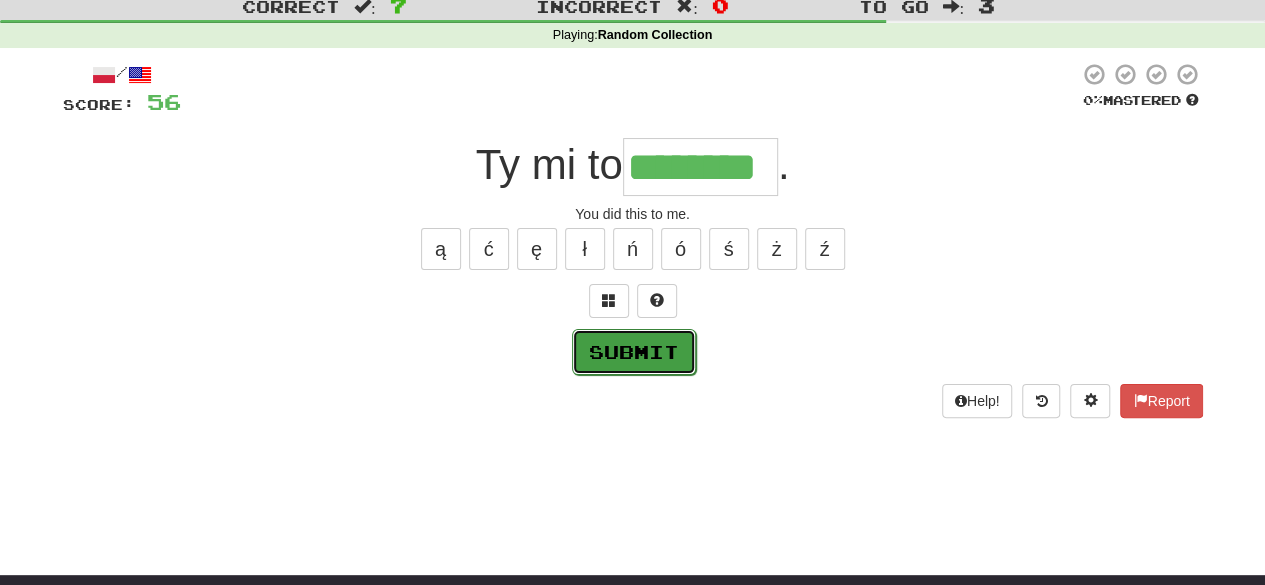 click on "Submit" at bounding box center [634, 352] 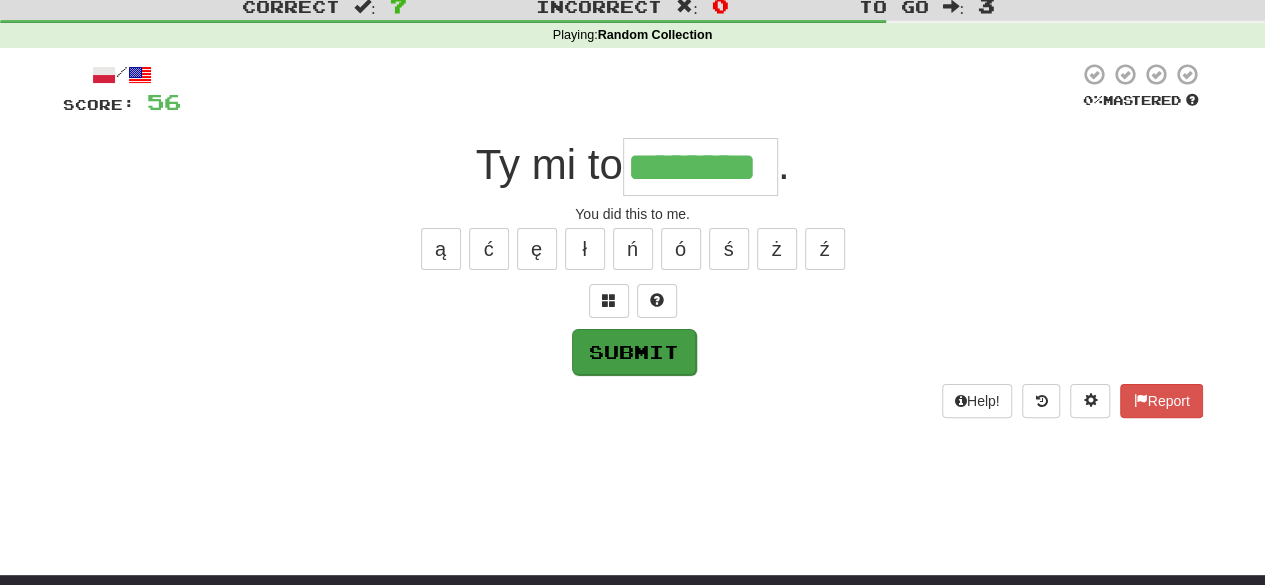 type on "********" 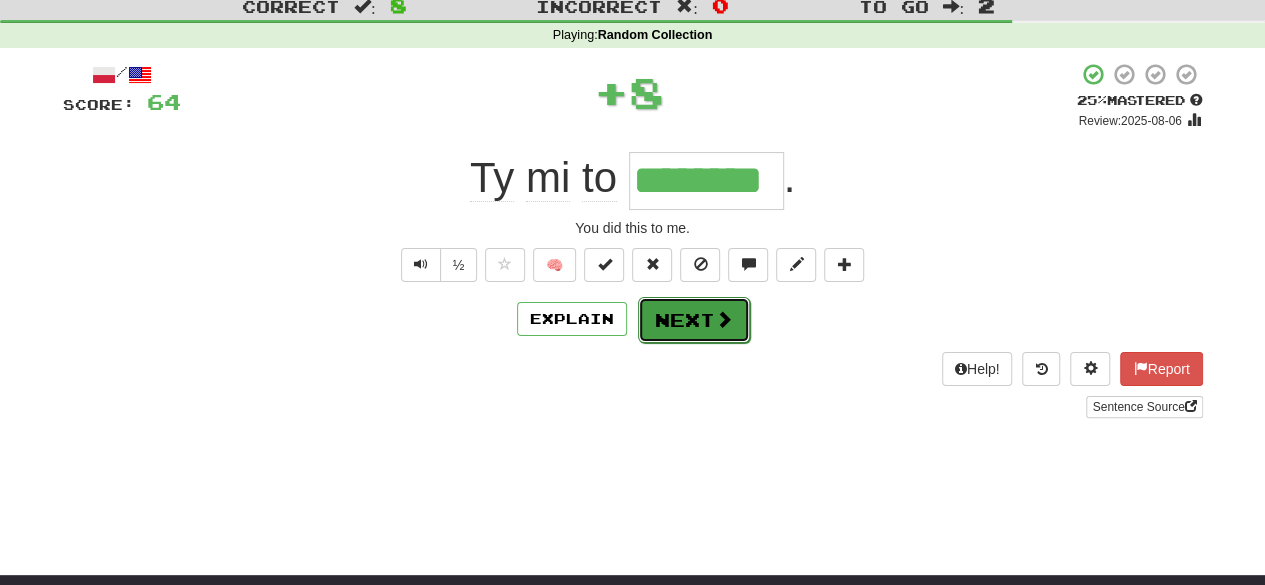 click on "Next" at bounding box center (694, 320) 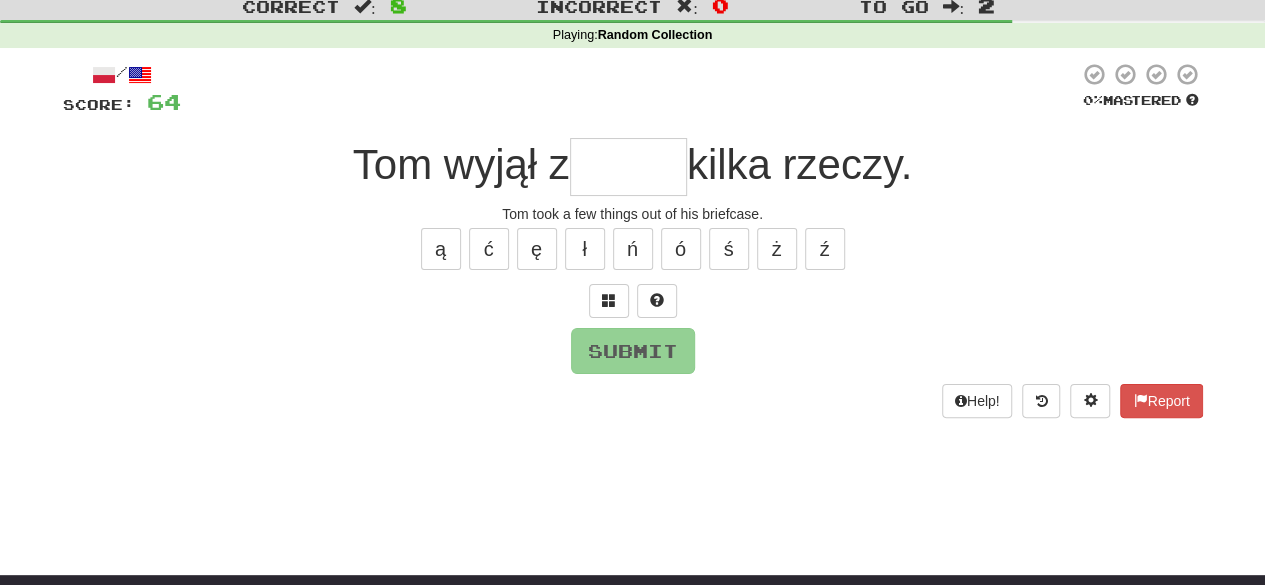 type on "*" 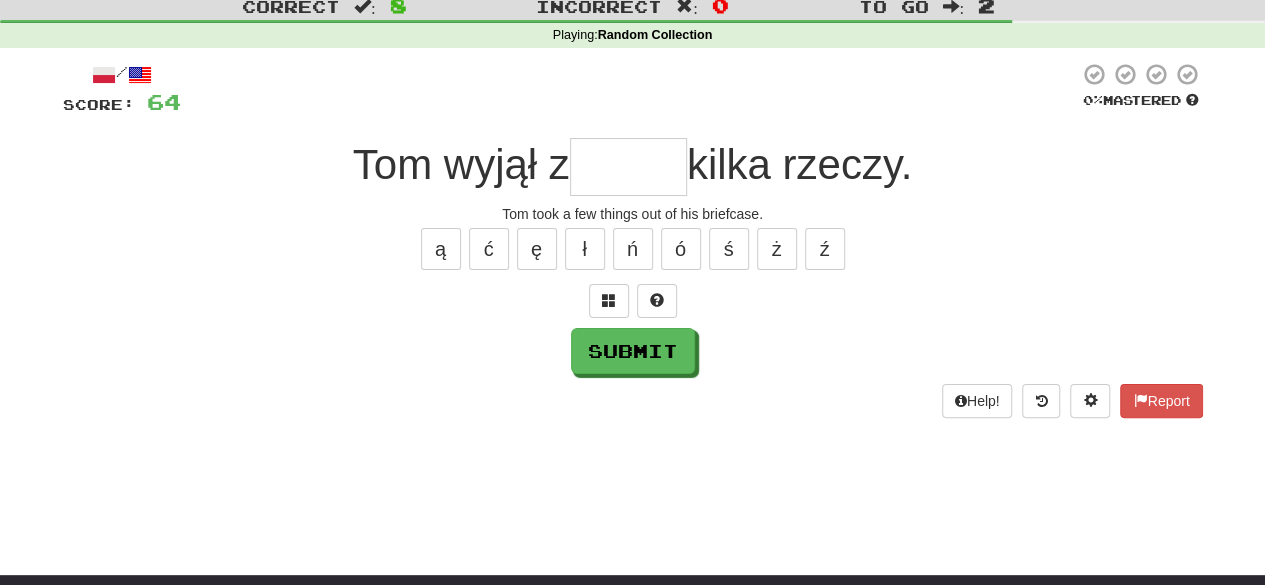 type on "*" 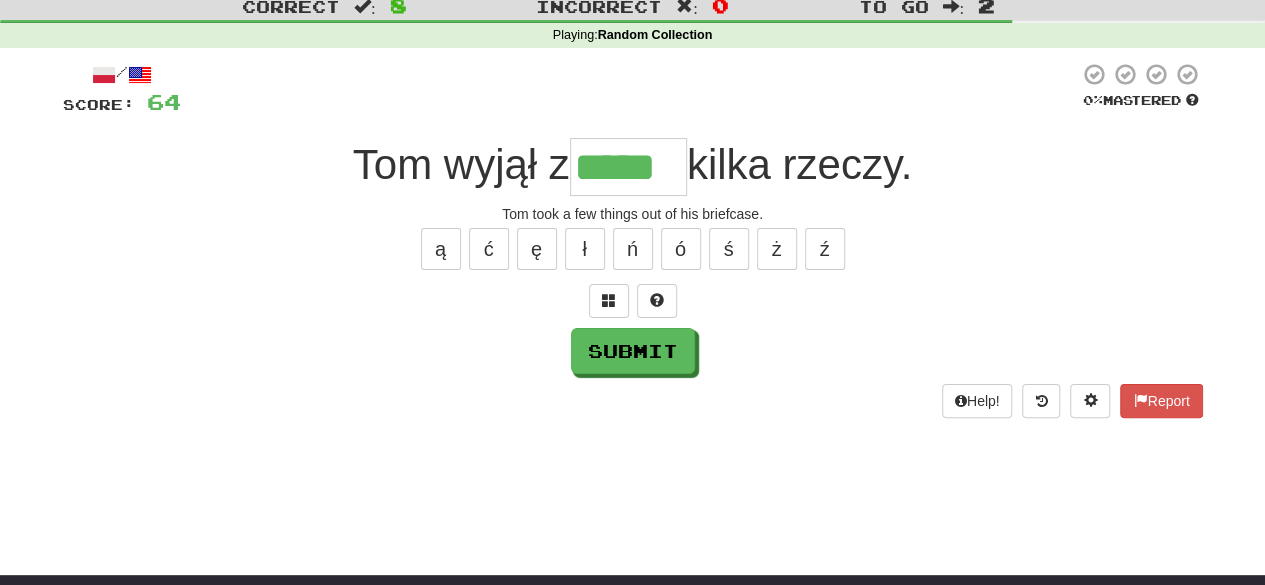 scroll, scrollTop: 0, scrollLeft: 0, axis: both 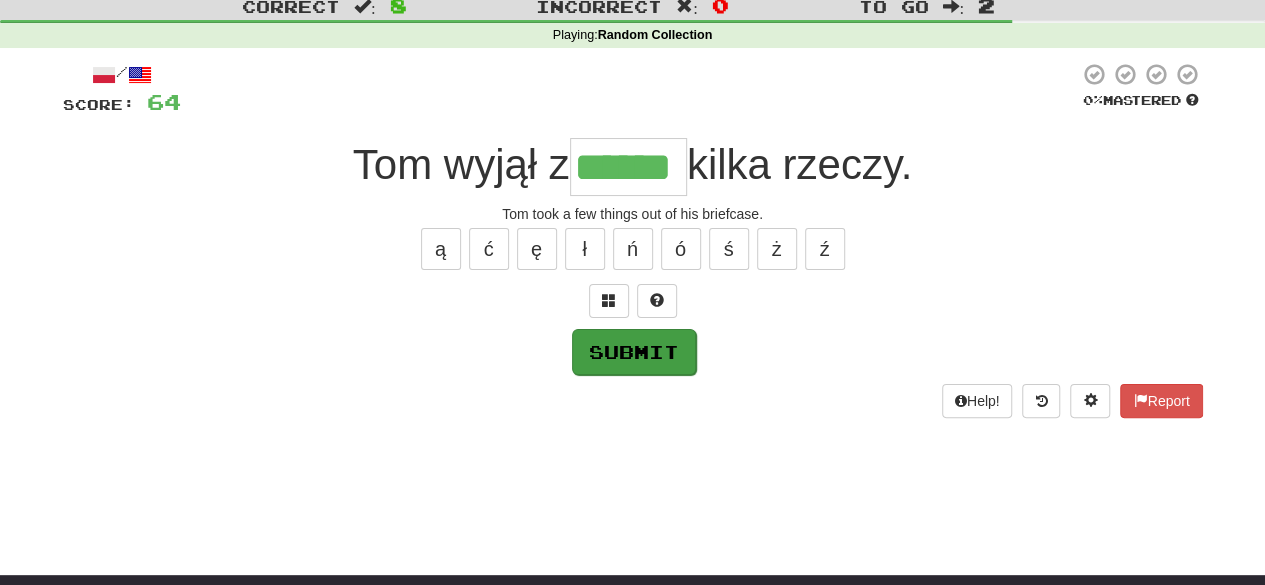type on "******" 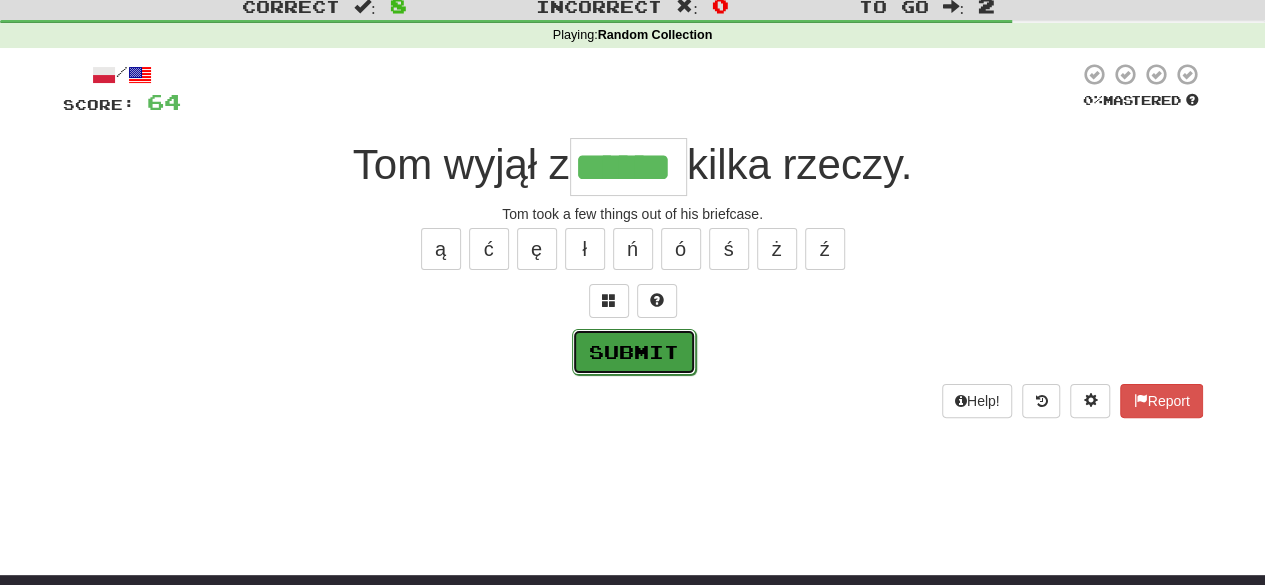 click on "Submit" at bounding box center [634, 352] 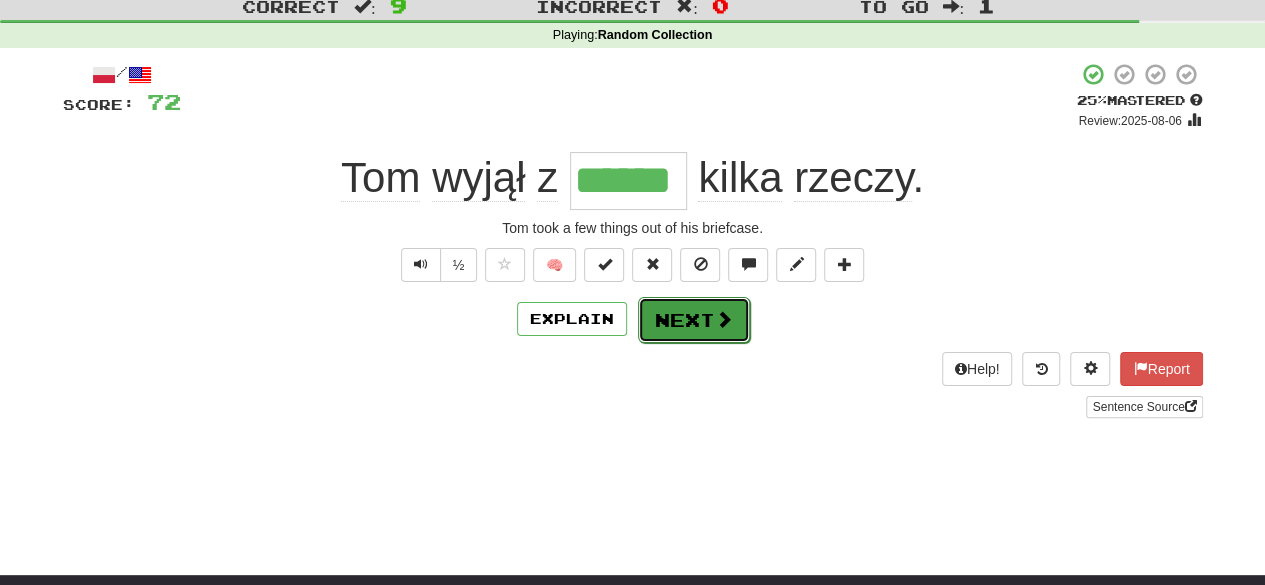click at bounding box center [724, 319] 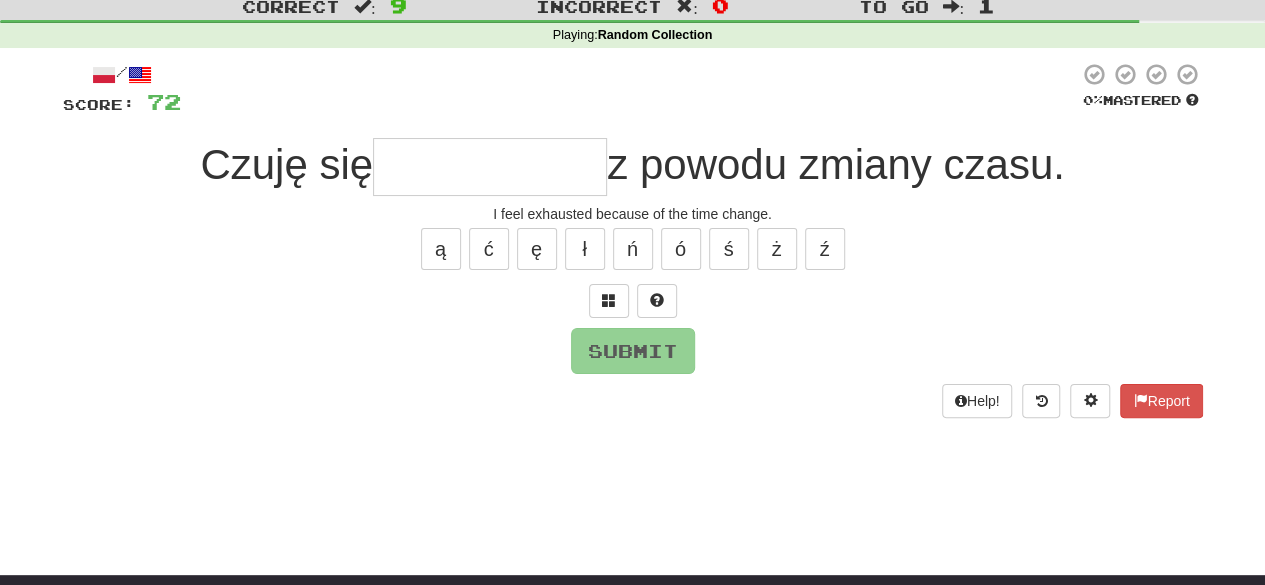 click at bounding box center [490, 167] 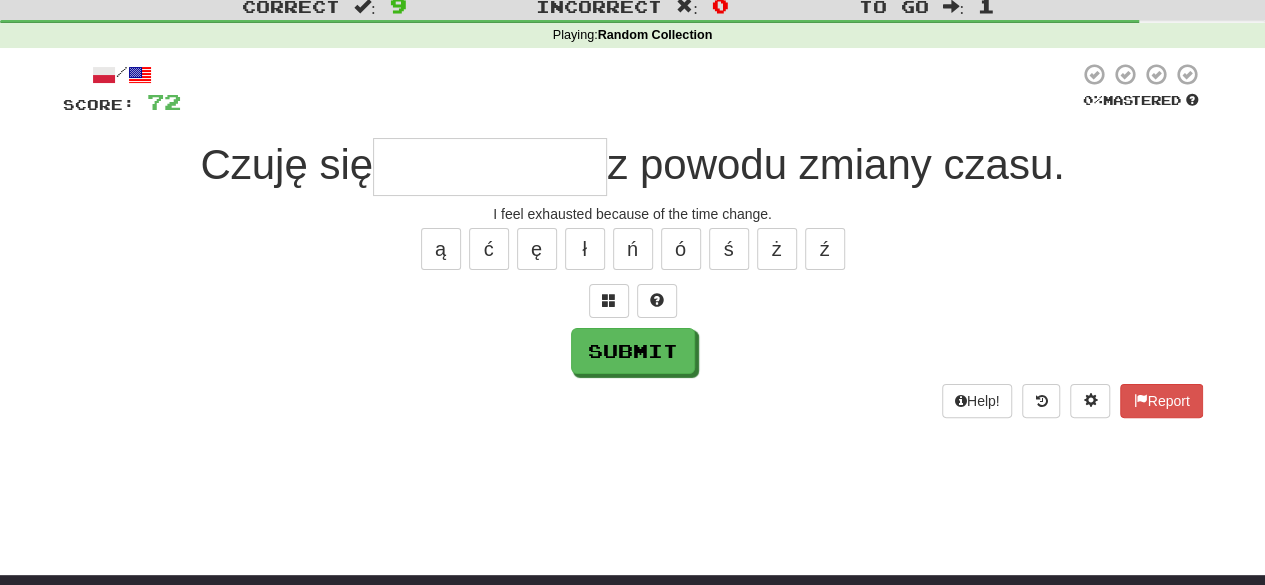 type on "*" 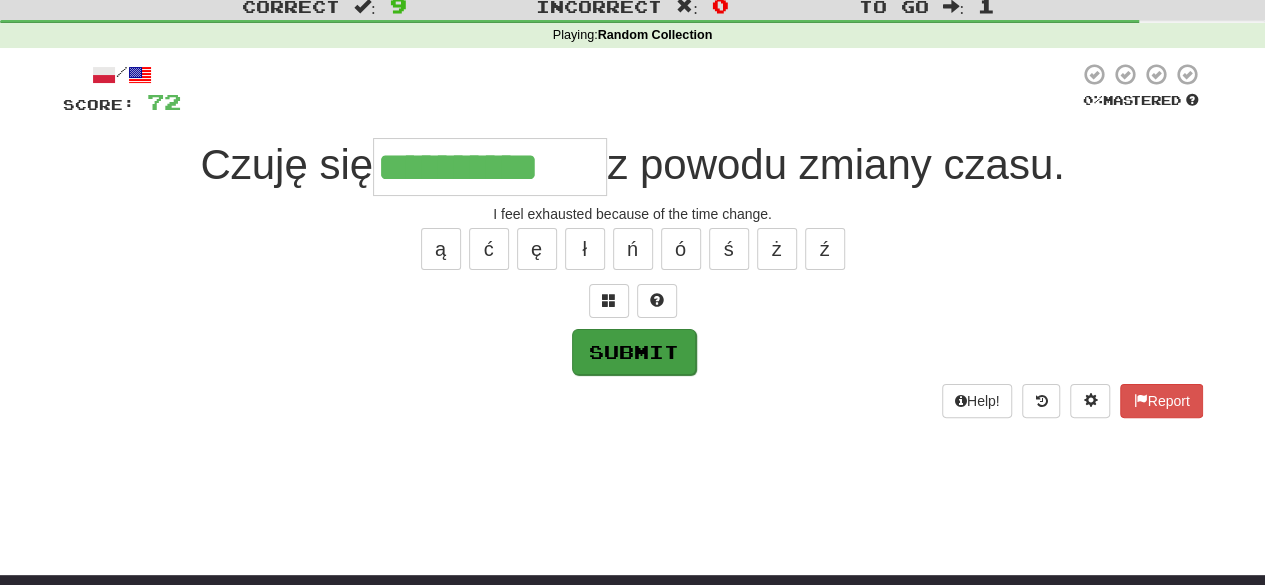 type on "**********" 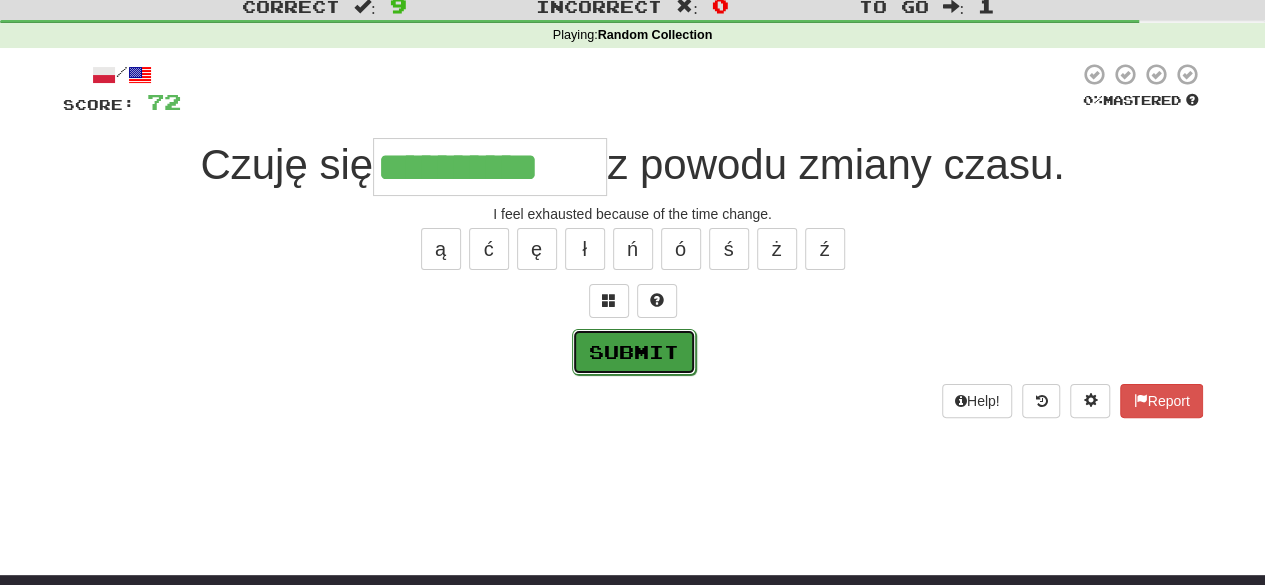 click on "Submit" at bounding box center (634, 352) 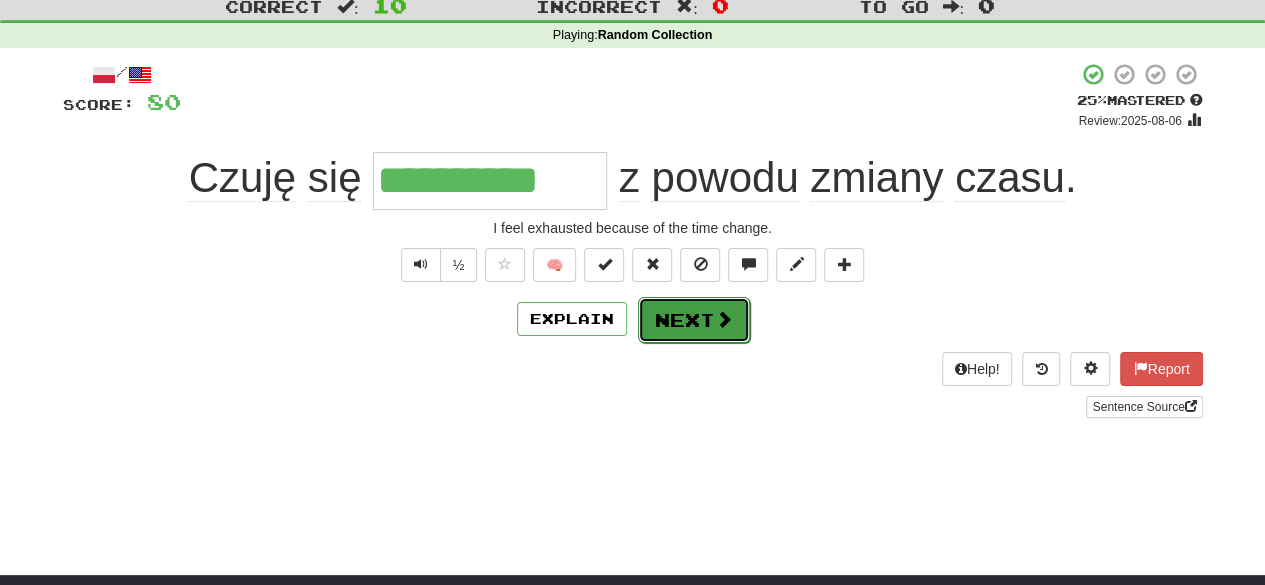 click on "Next" at bounding box center (694, 320) 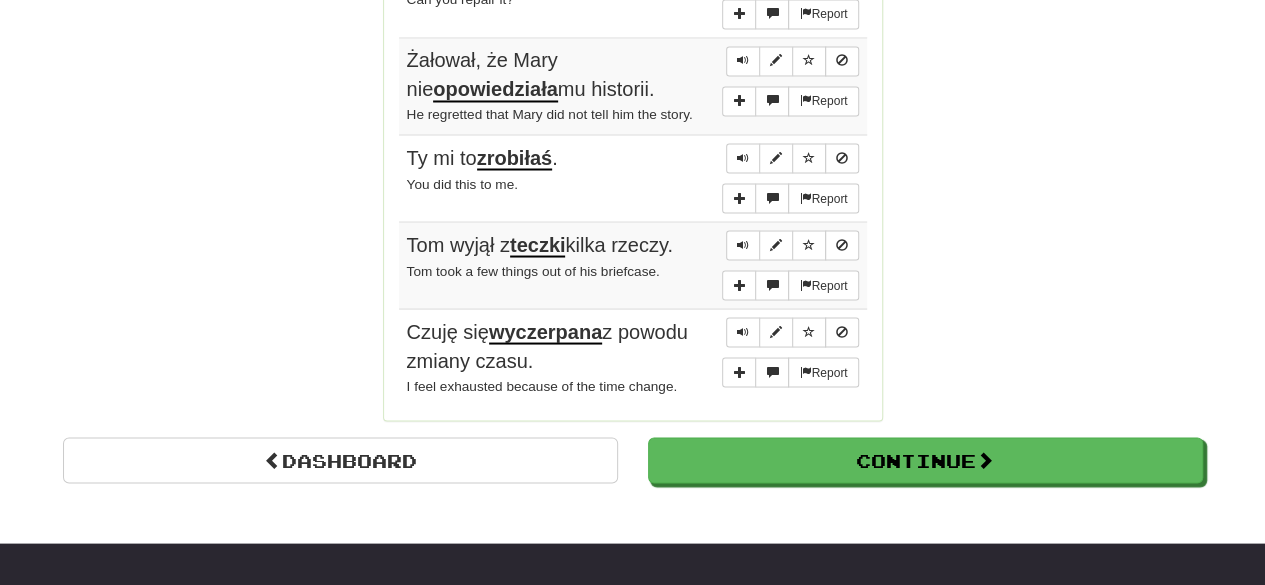 scroll, scrollTop: 1782, scrollLeft: 0, axis: vertical 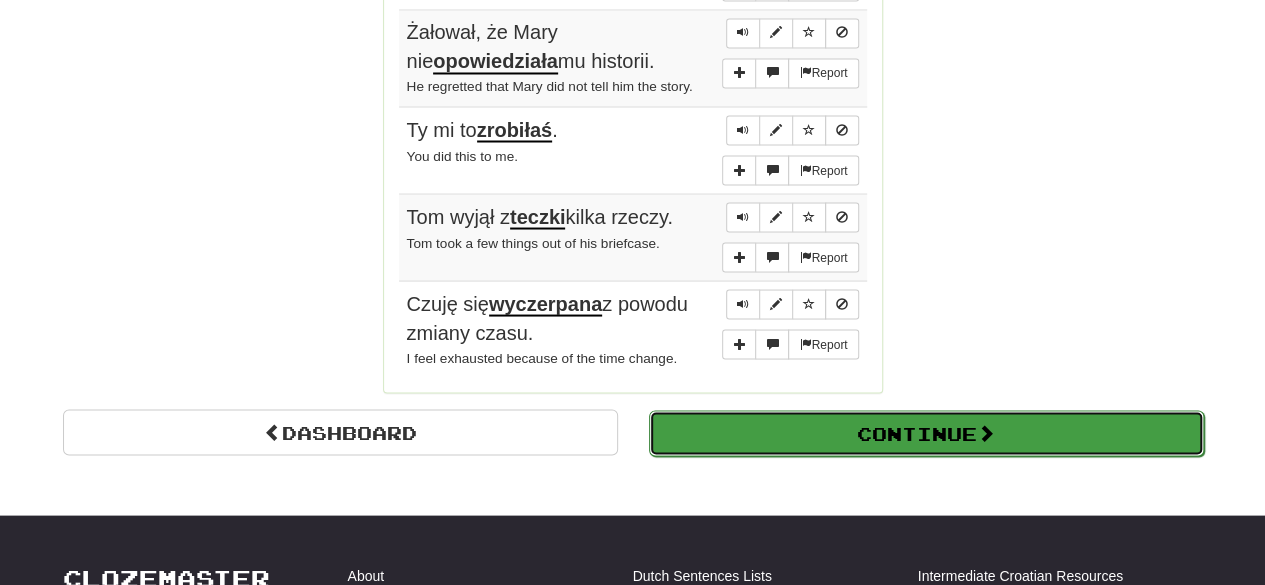 click on "Continue" at bounding box center [926, 433] 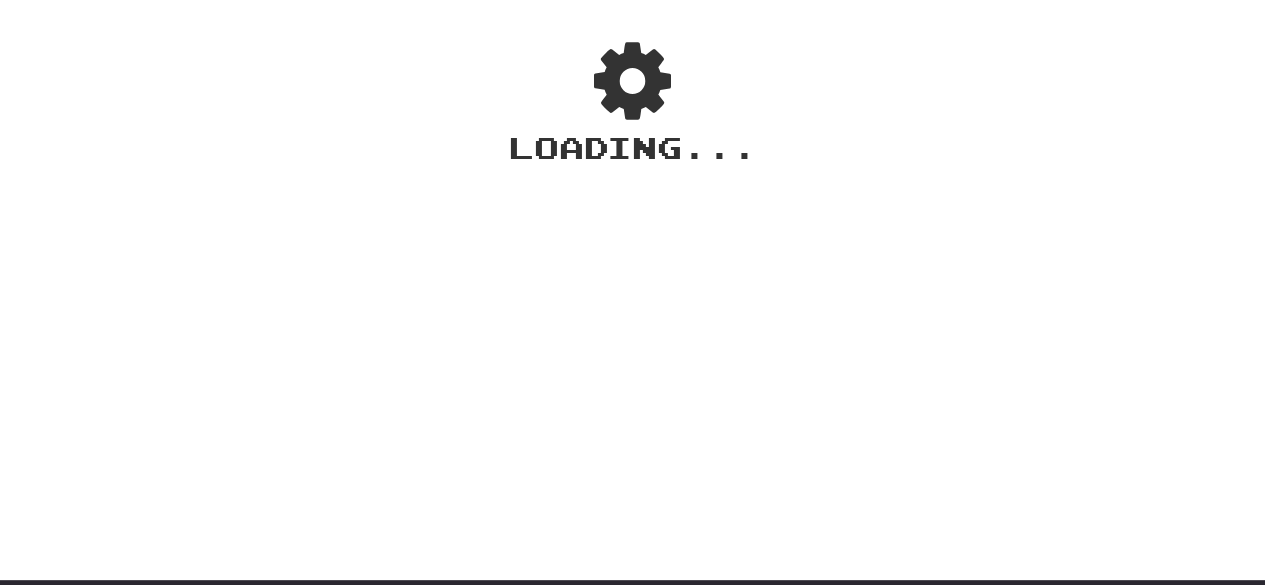 scroll, scrollTop: 0, scrollLeft: 0, axis: both 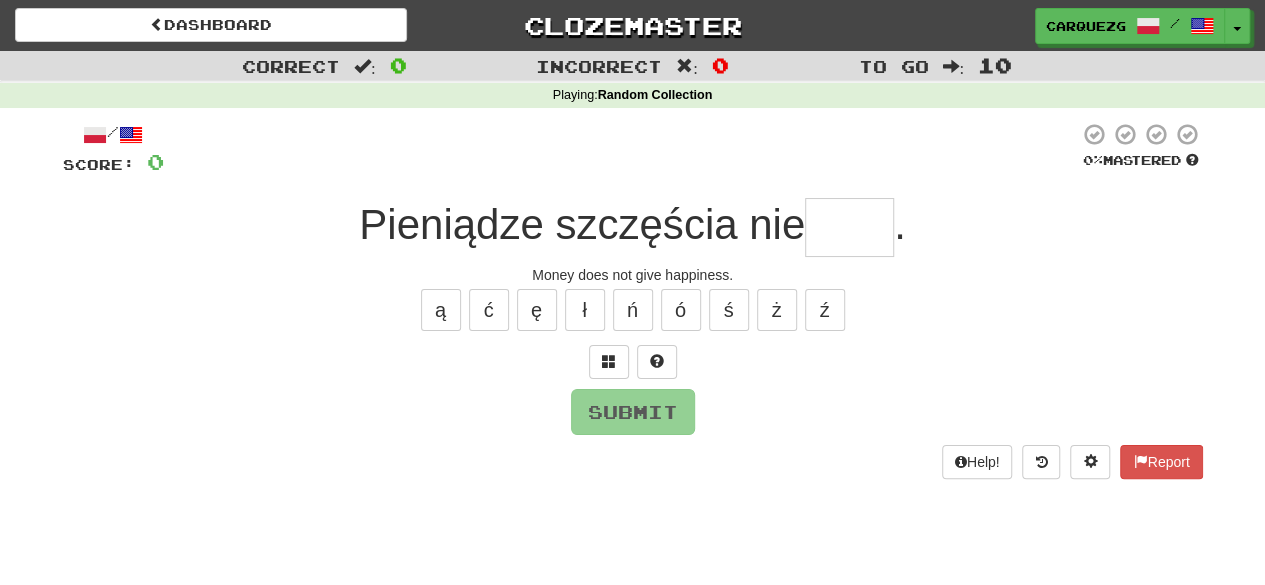 type on "*" 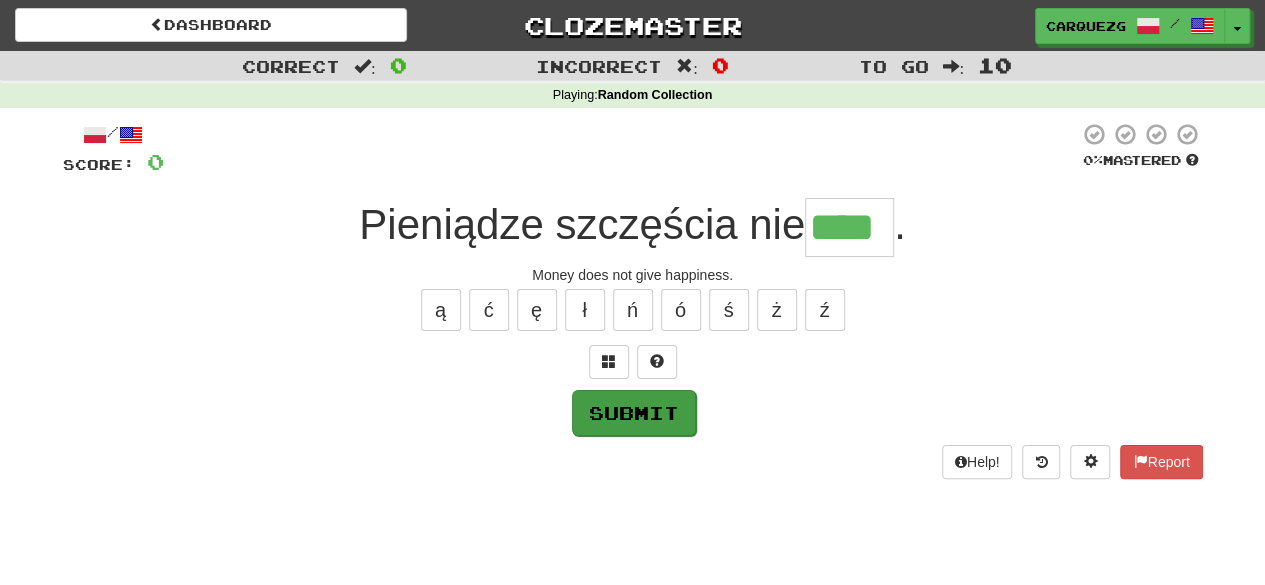 type on "****" 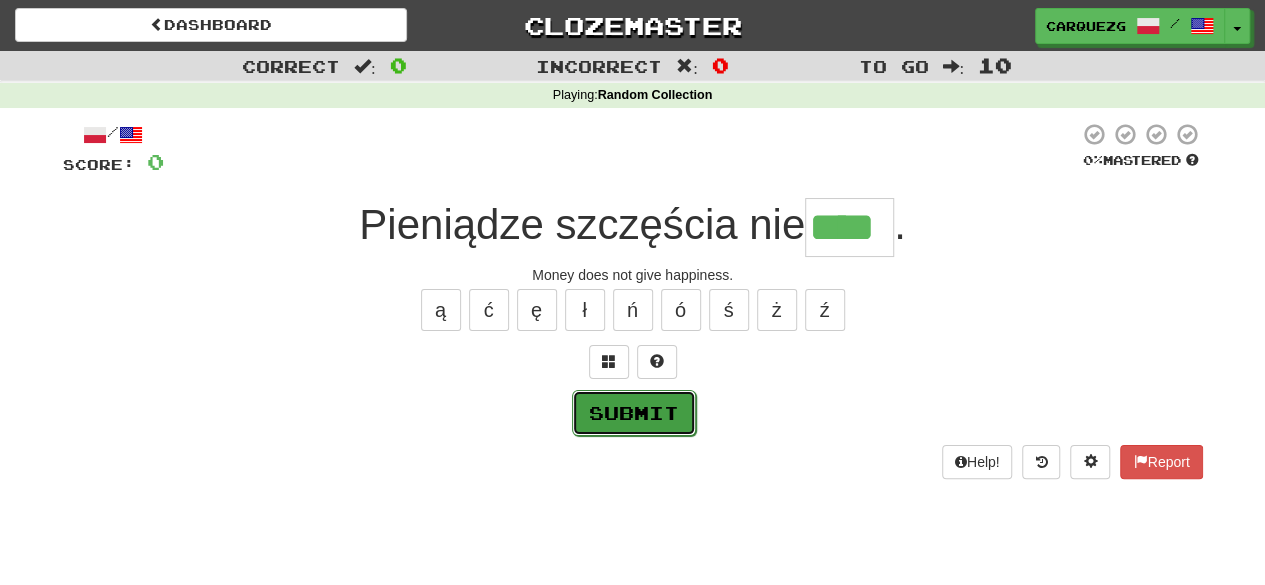 click on "Submit" at bounding box center [634, 413] 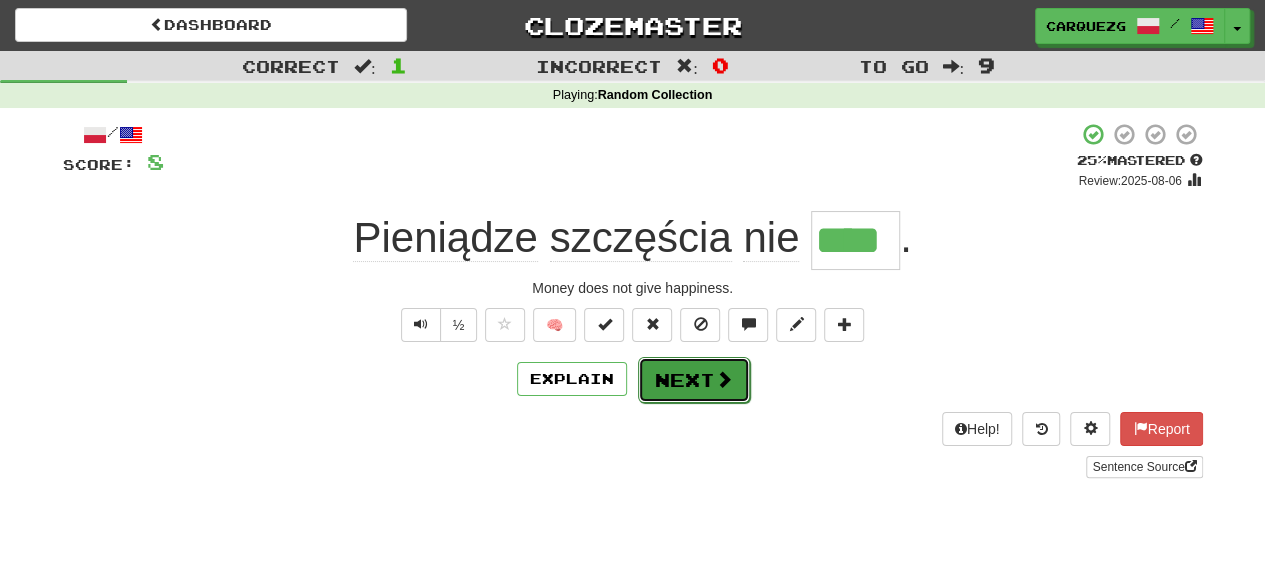 click on "Next" at bounding box center [694, 380] 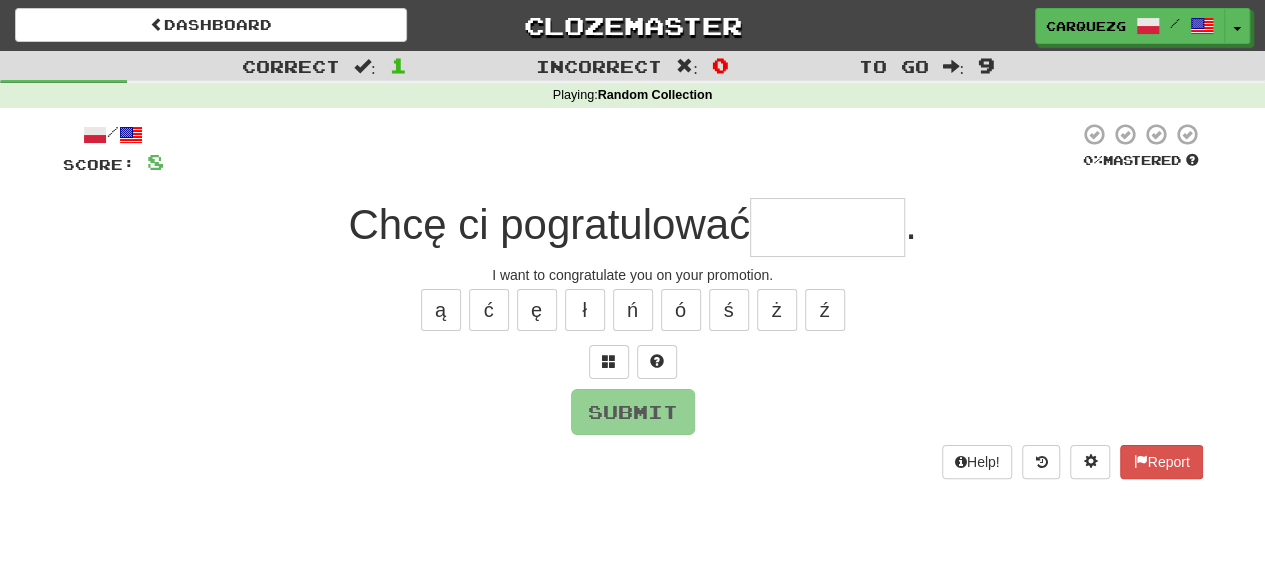 type on "*" 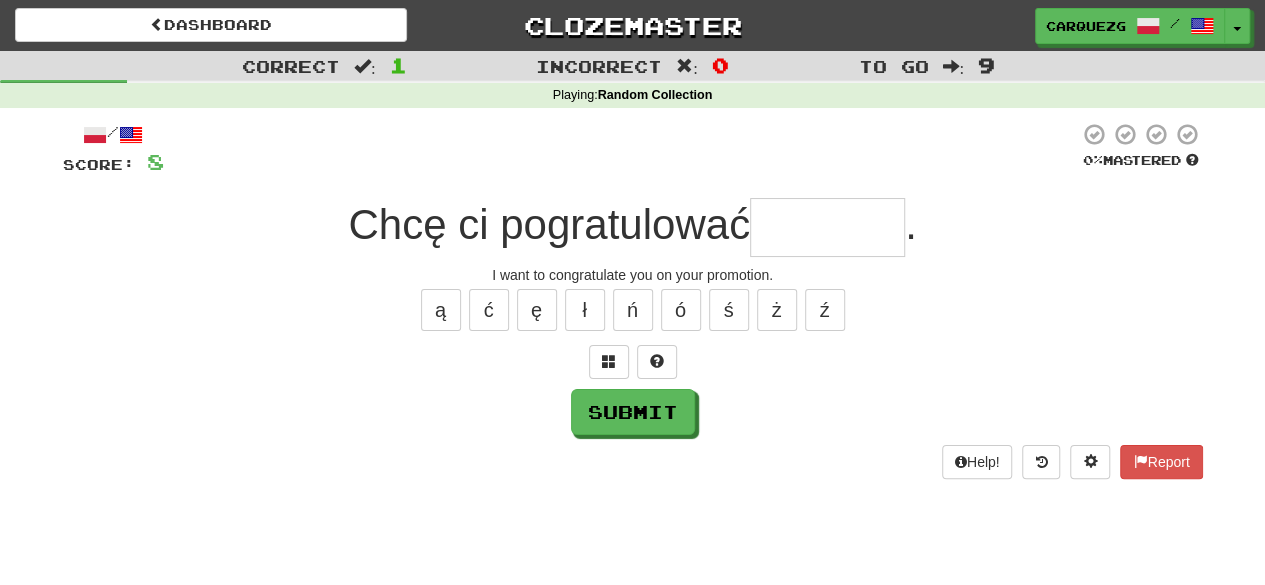 type on "*" 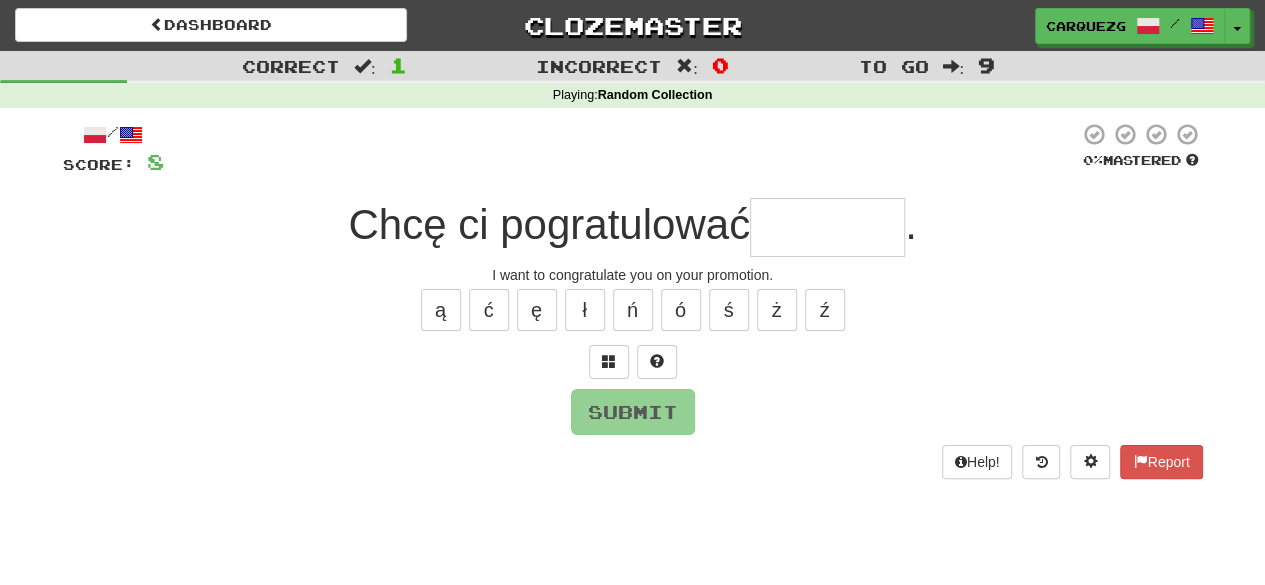 type on "*" 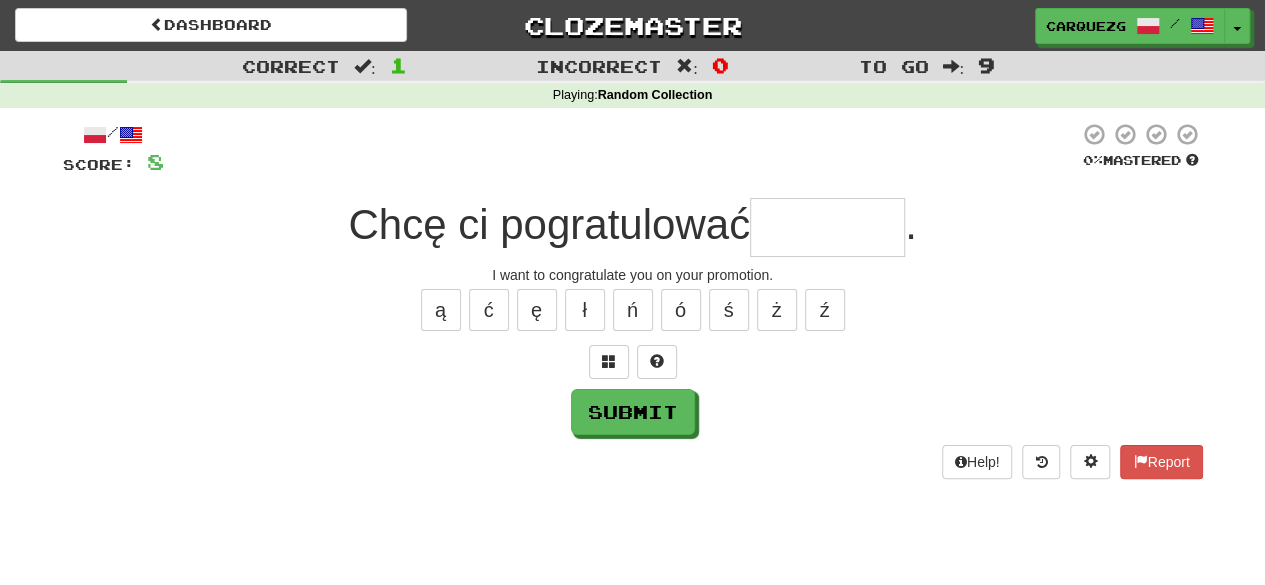 type on "*" 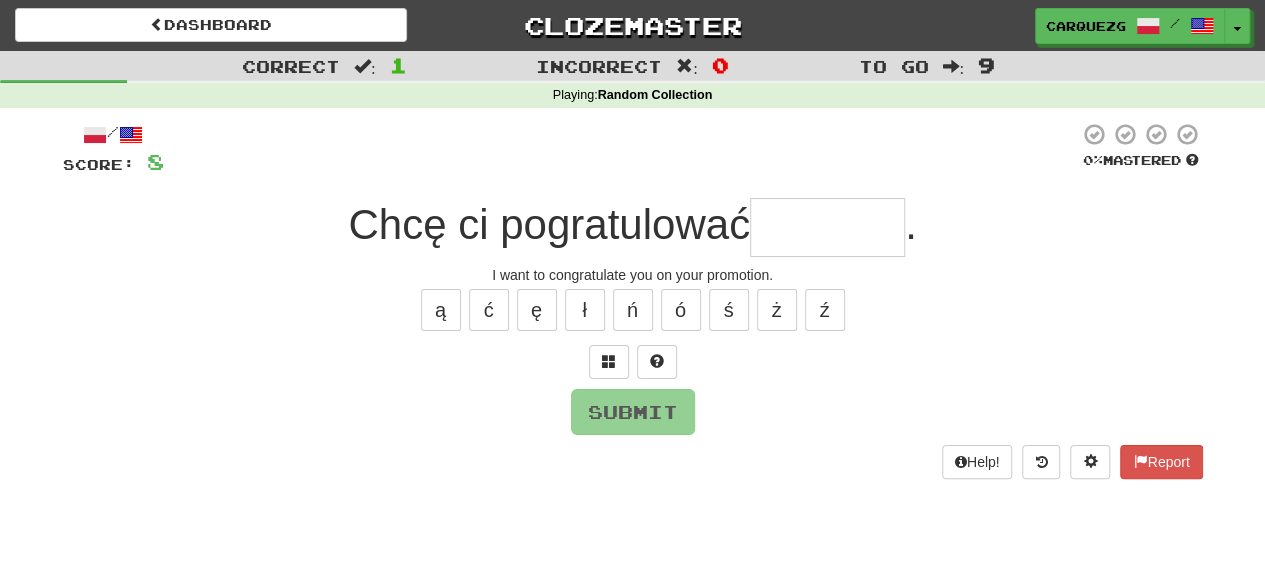 type on "*" 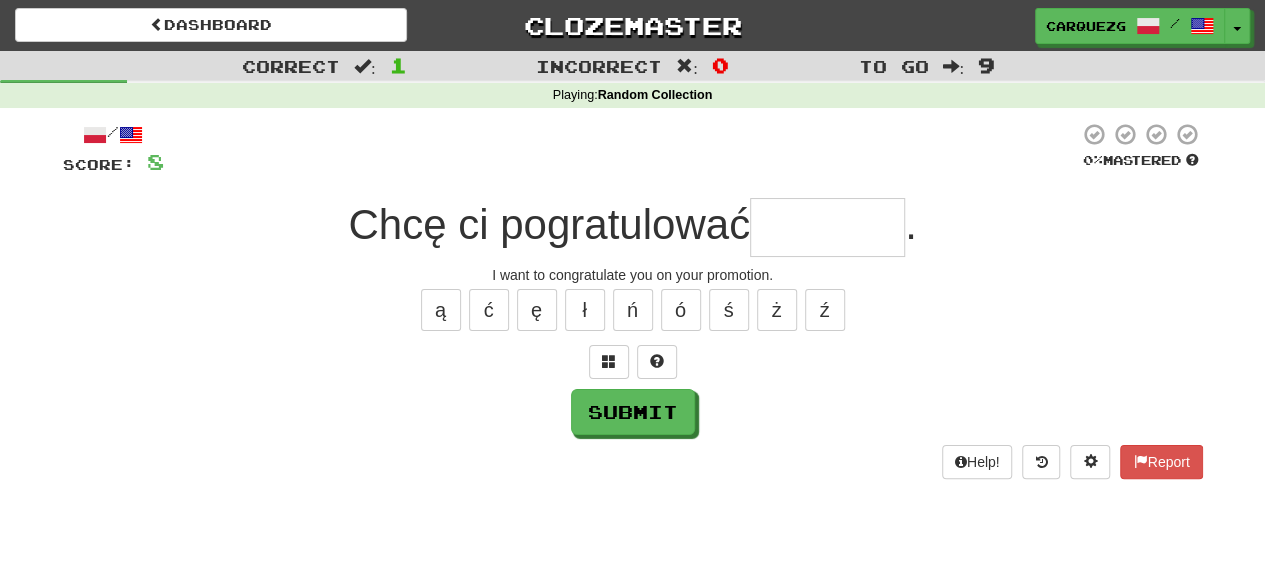 type on "*" 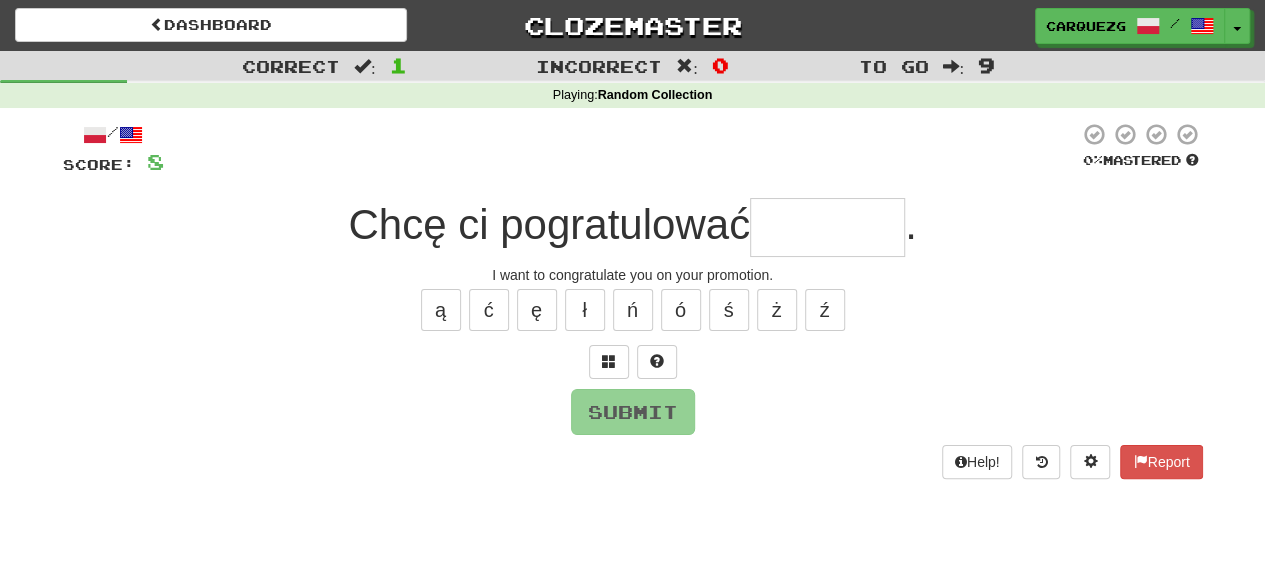 type on "*" 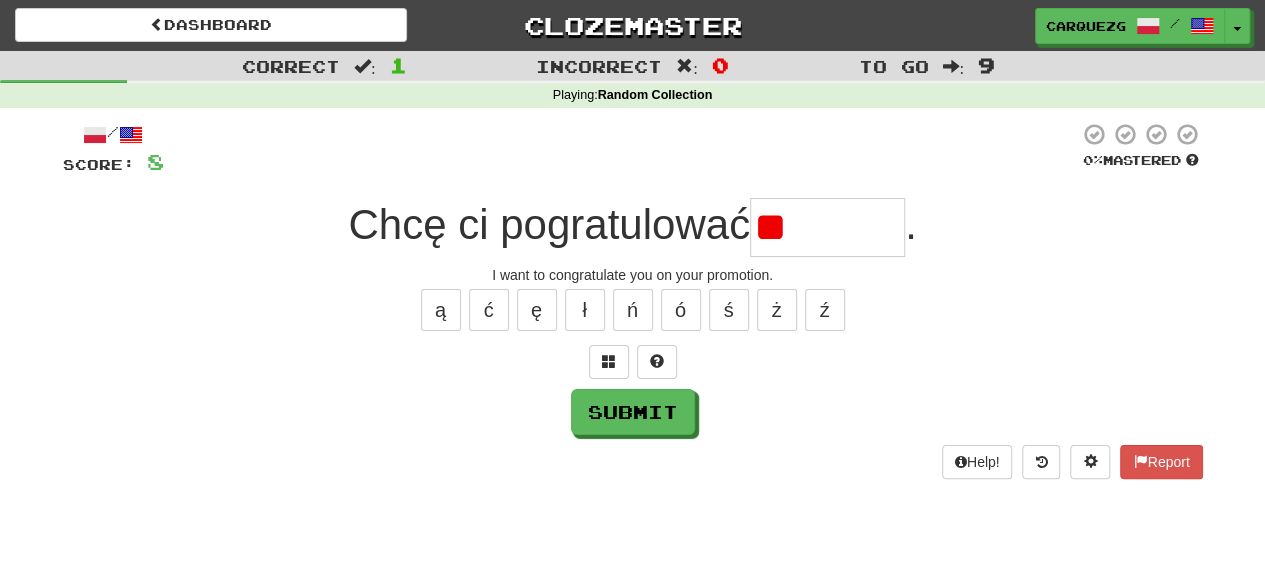 type on "*" 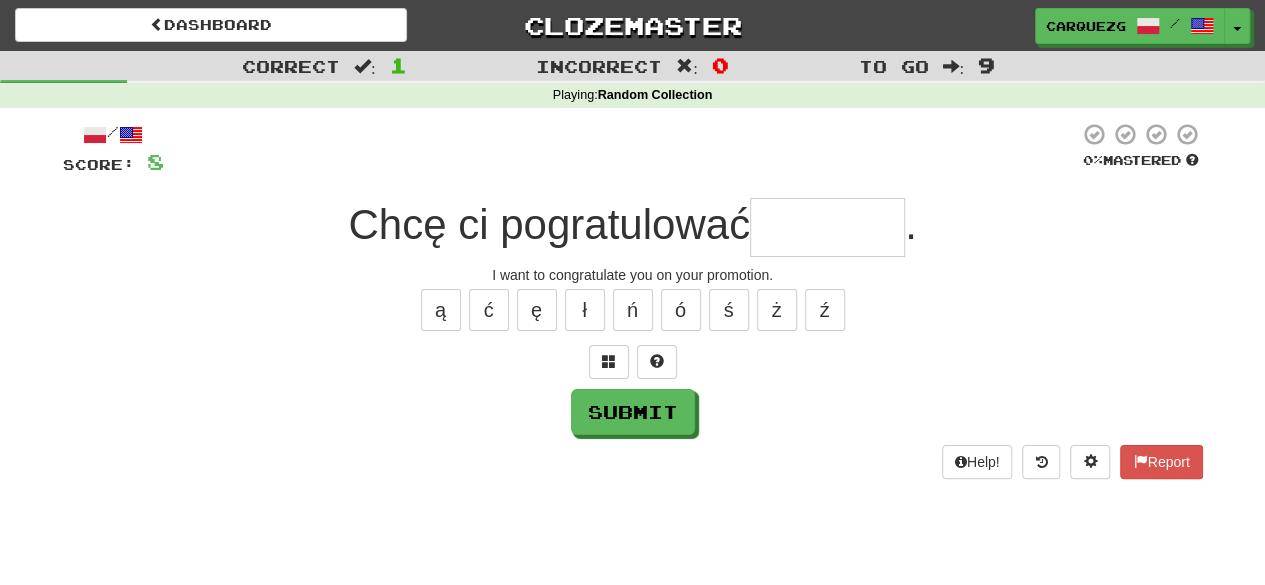 type on "*" 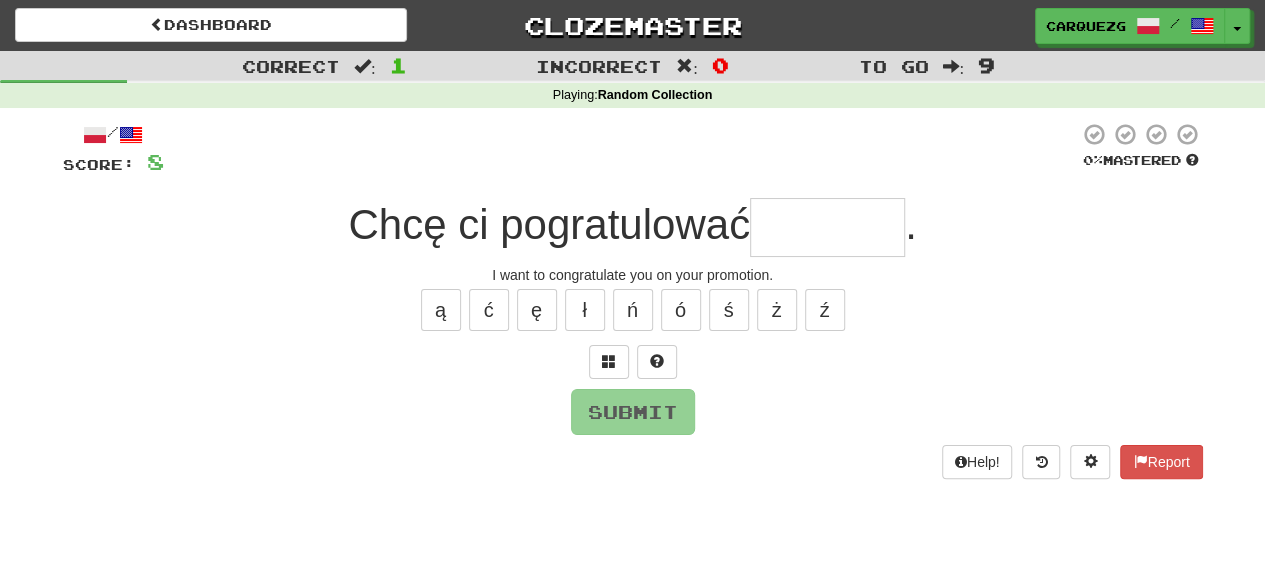 type on "*" 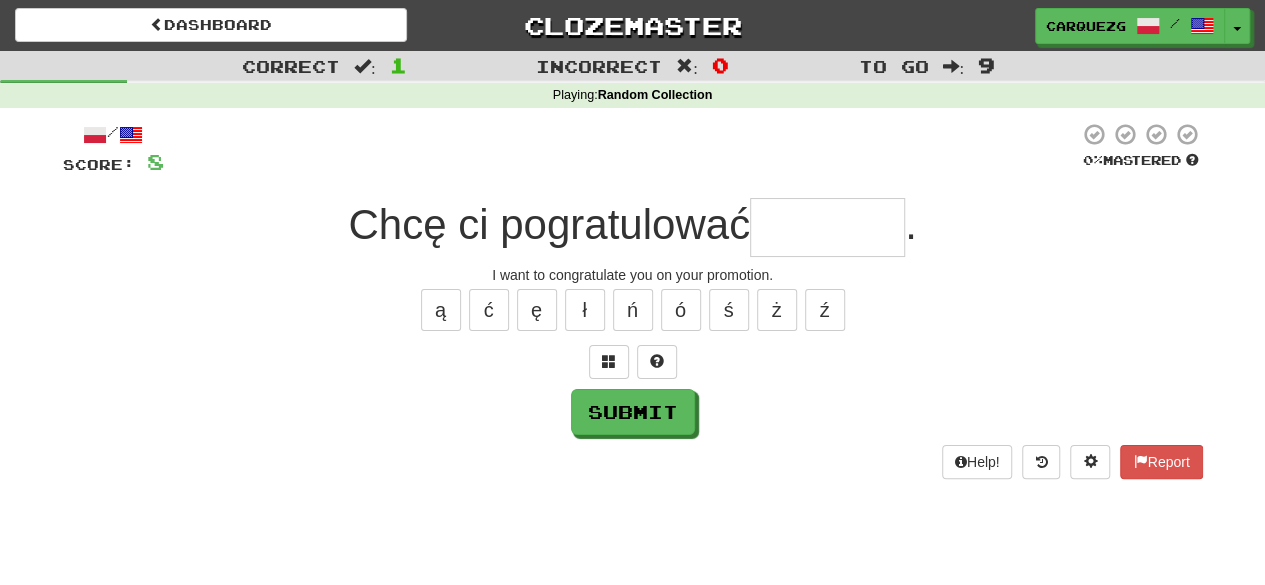 type on "*" 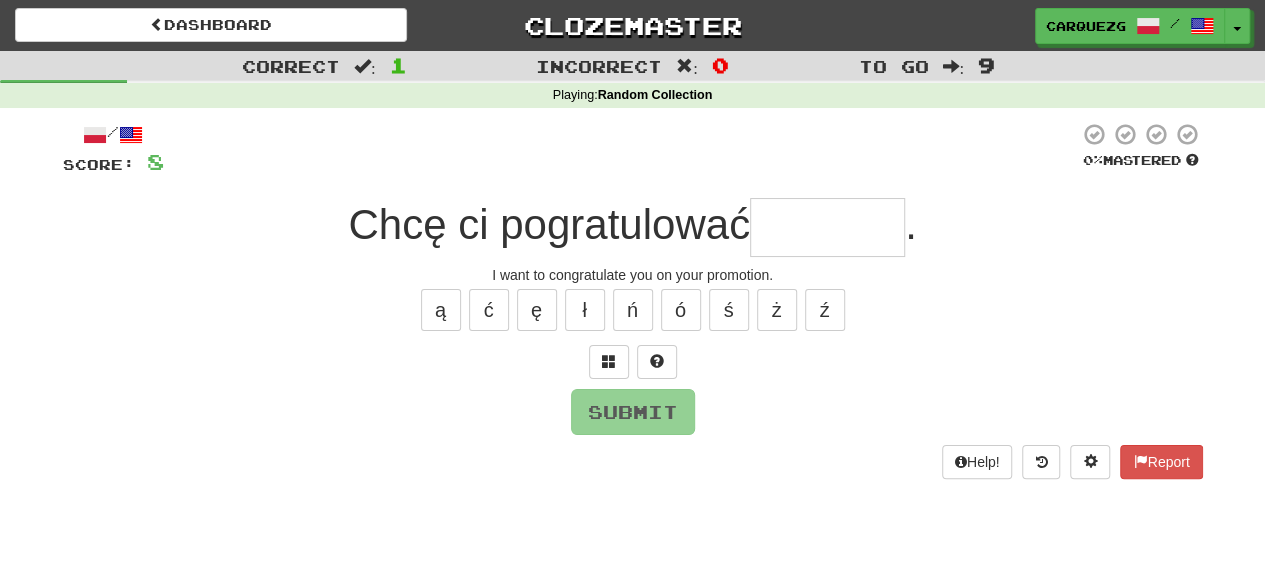type on "*" 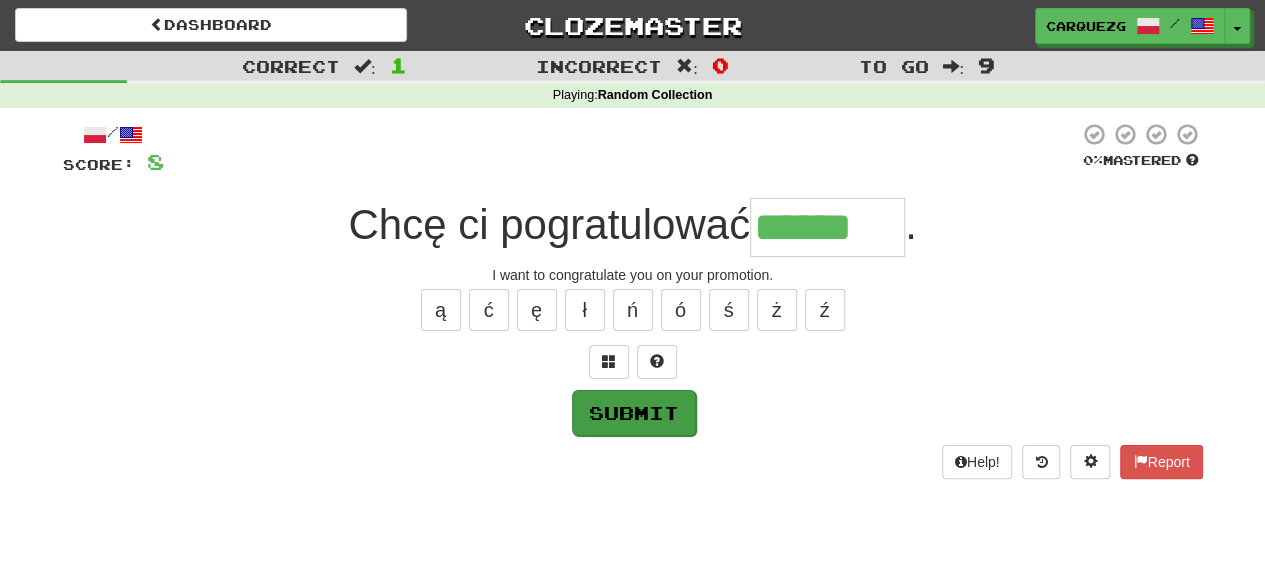 type on "******" 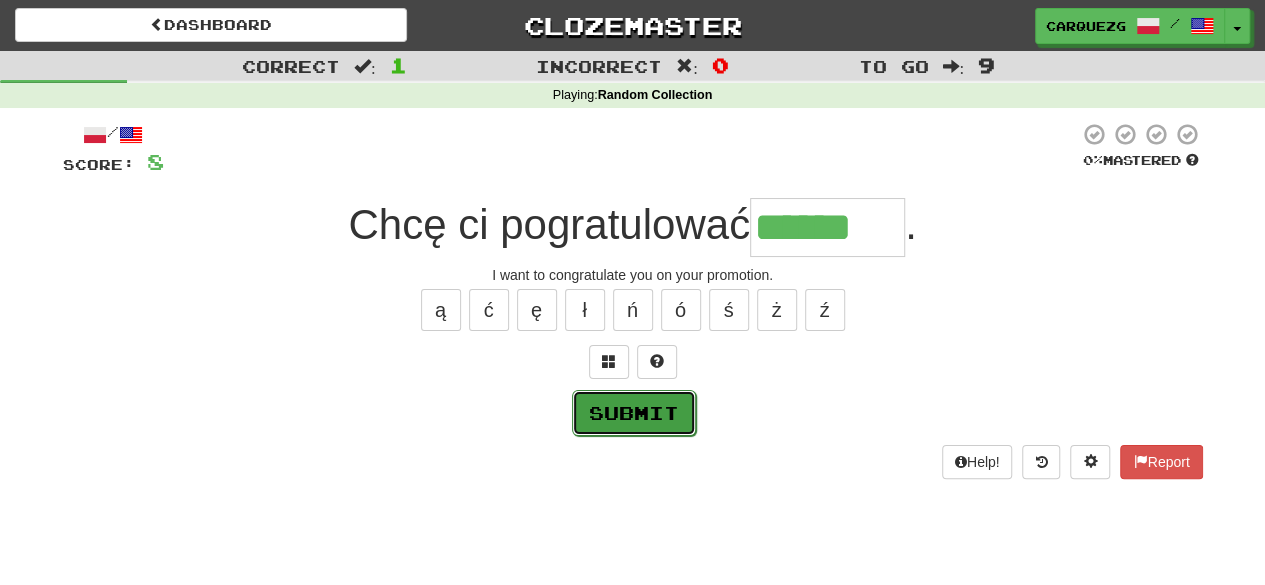 click on "Submit" at bounding box center [634, 413] 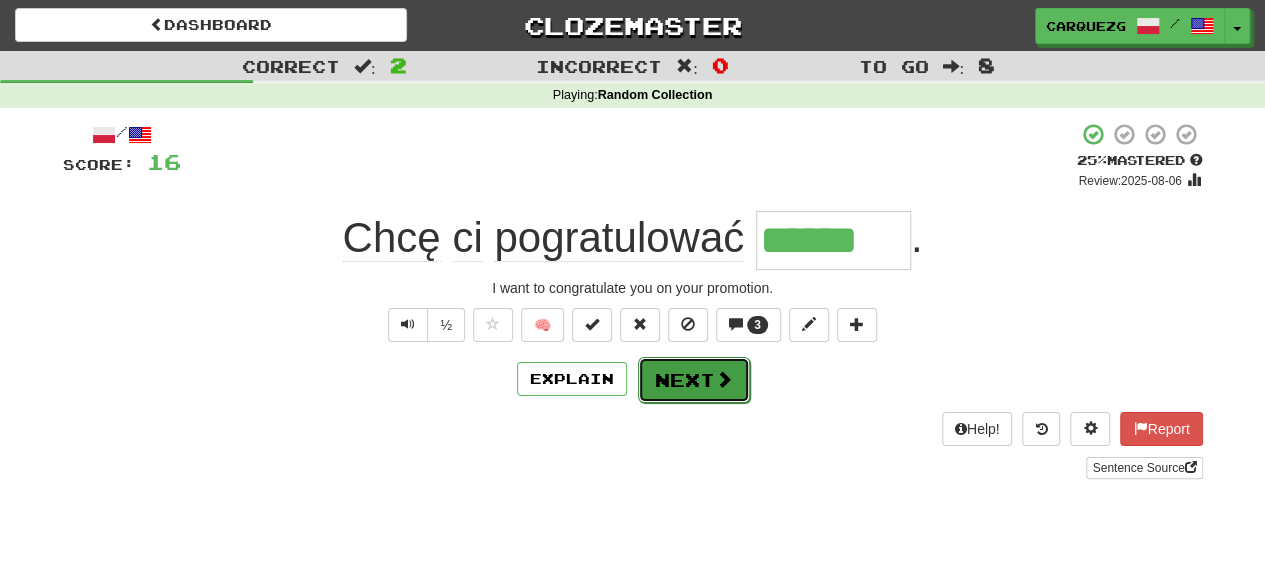 click on "Next" at bounding box center (694, 380) 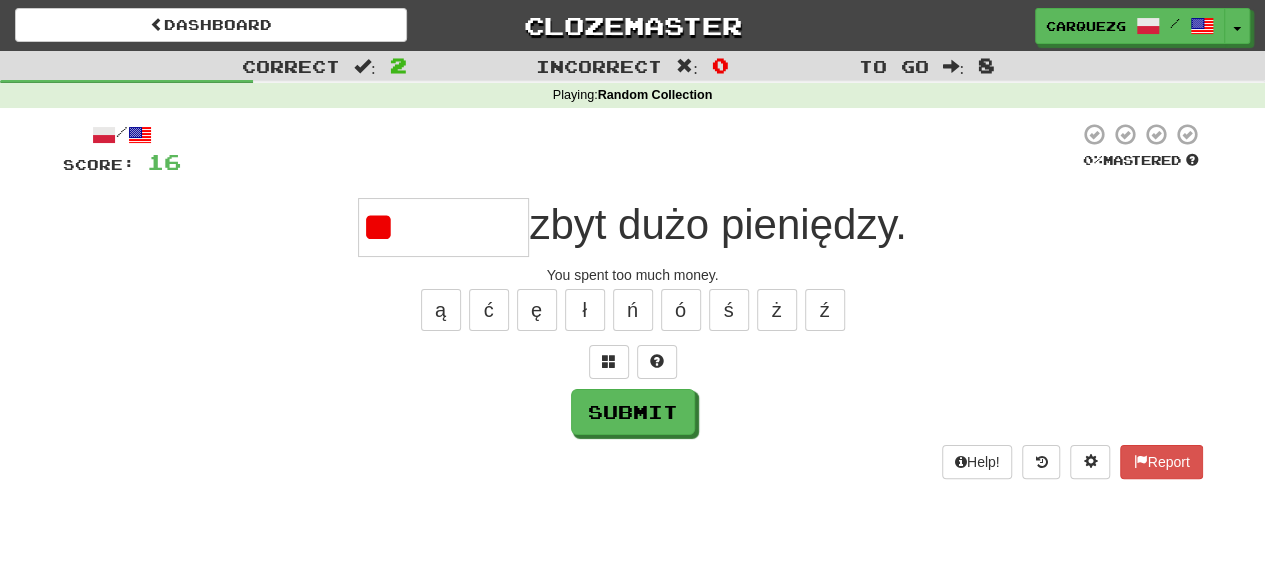 type on "*" 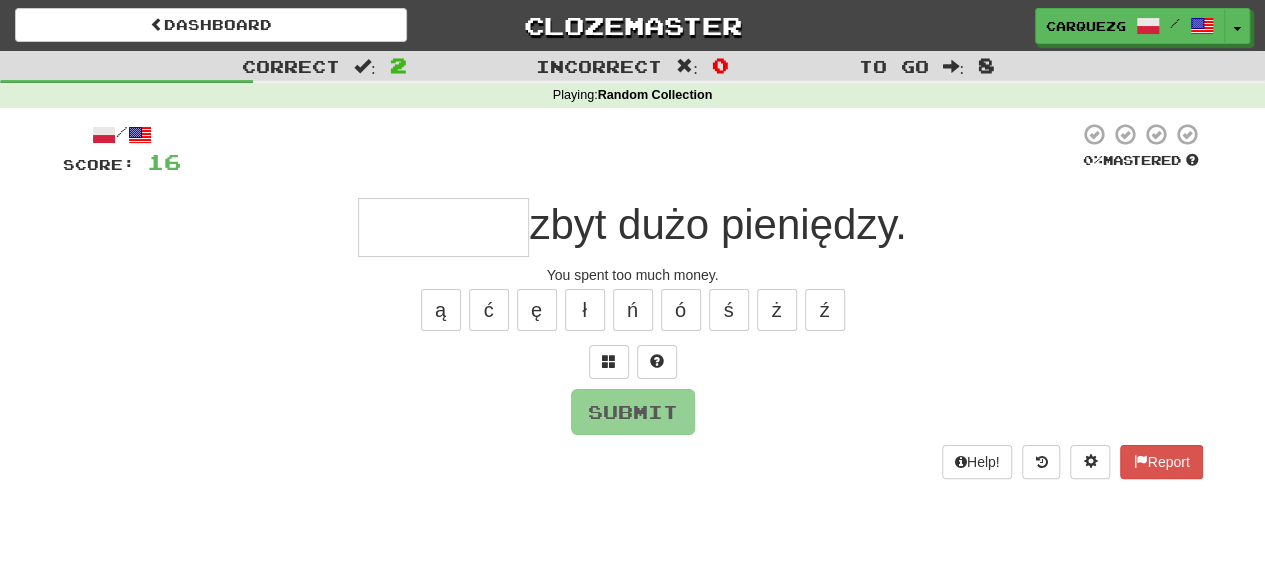 type on "*" 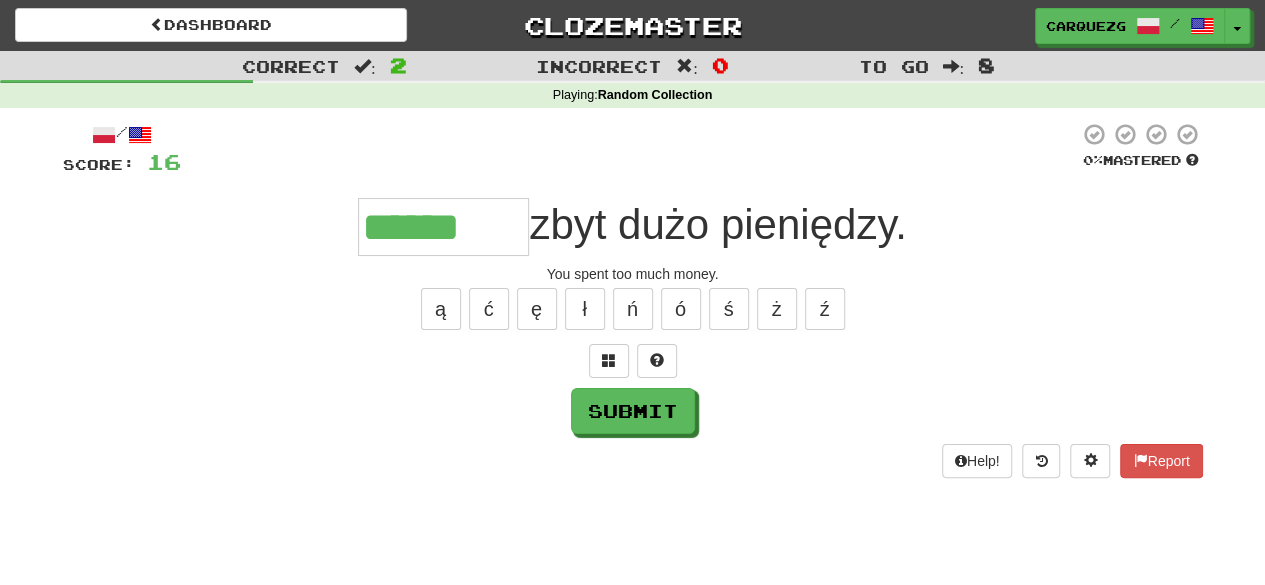 scroll, scrollTop: 0, scrollLeft: 0, axis: both 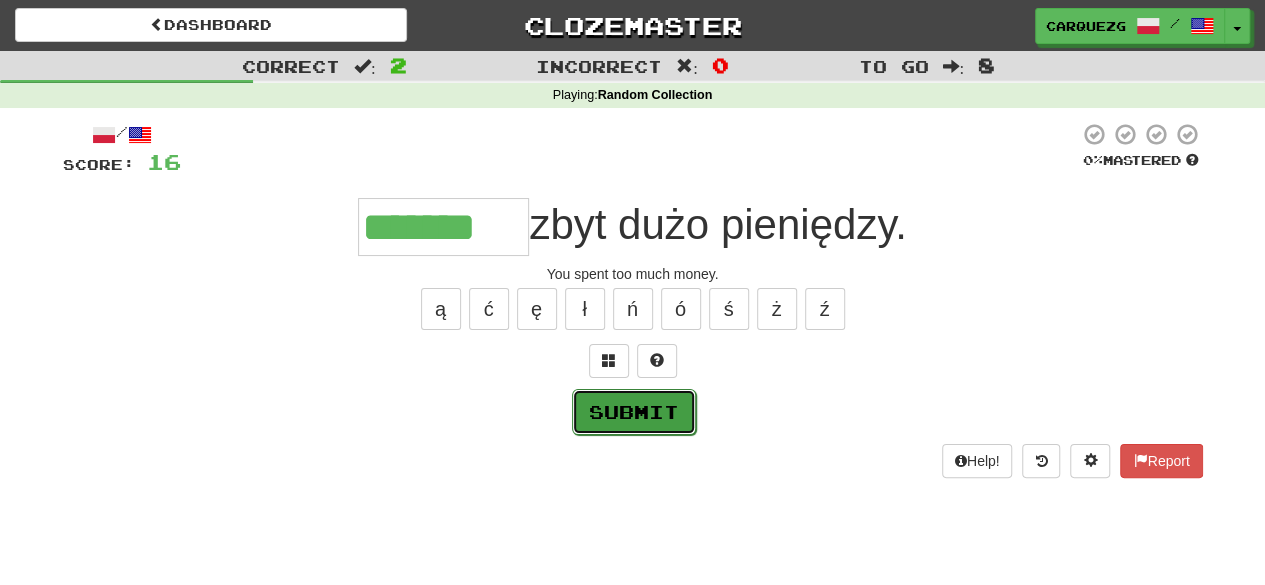 click on "Submit" at bounding box center [634, 412] 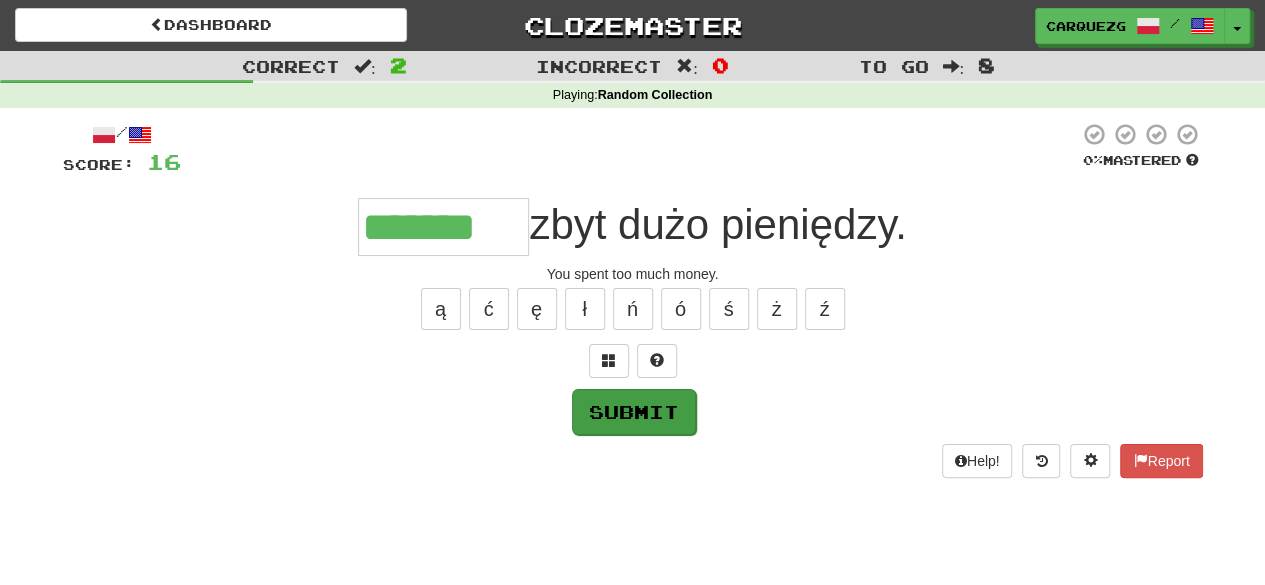 type on "*******" 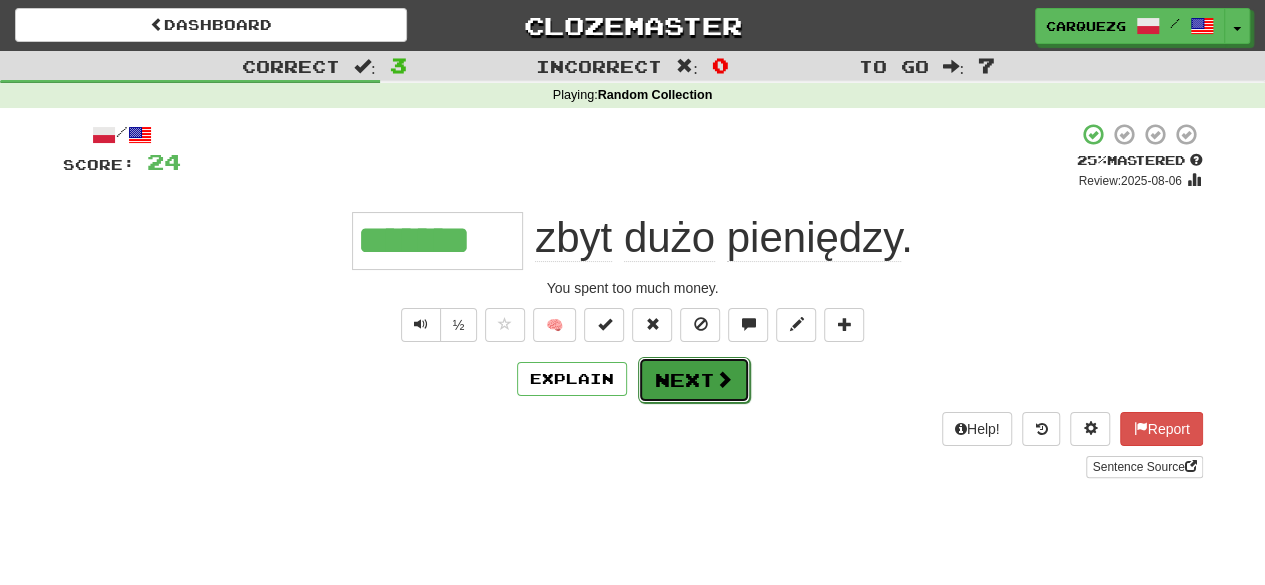 click on "Next" at bounding box center [694, 380] 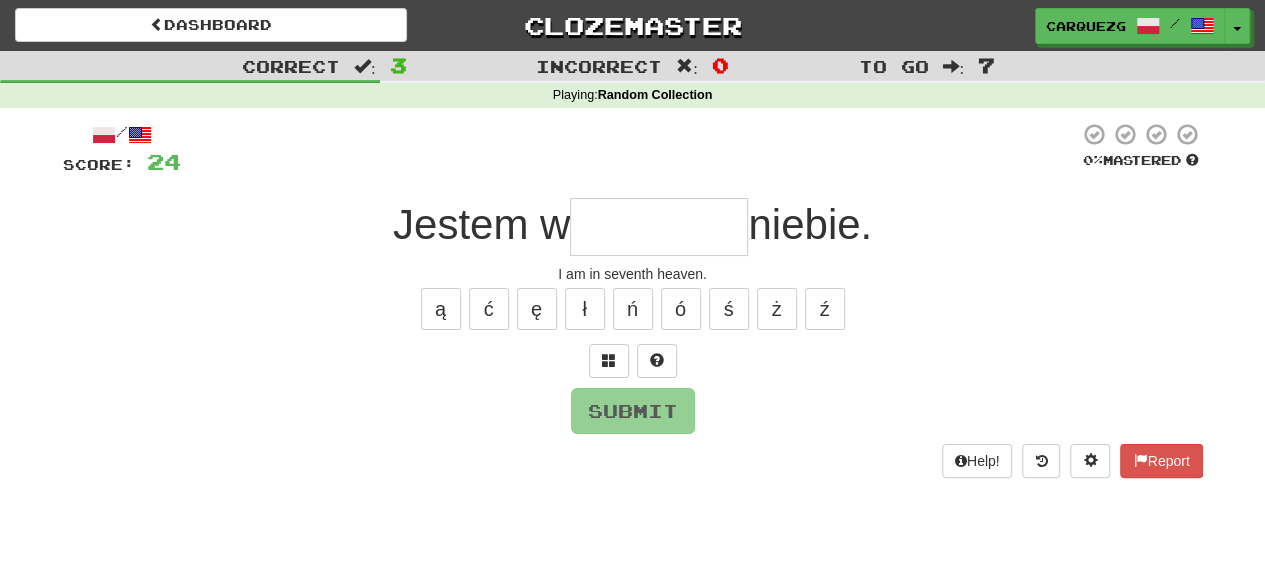 click at bounding box center (659, 227) 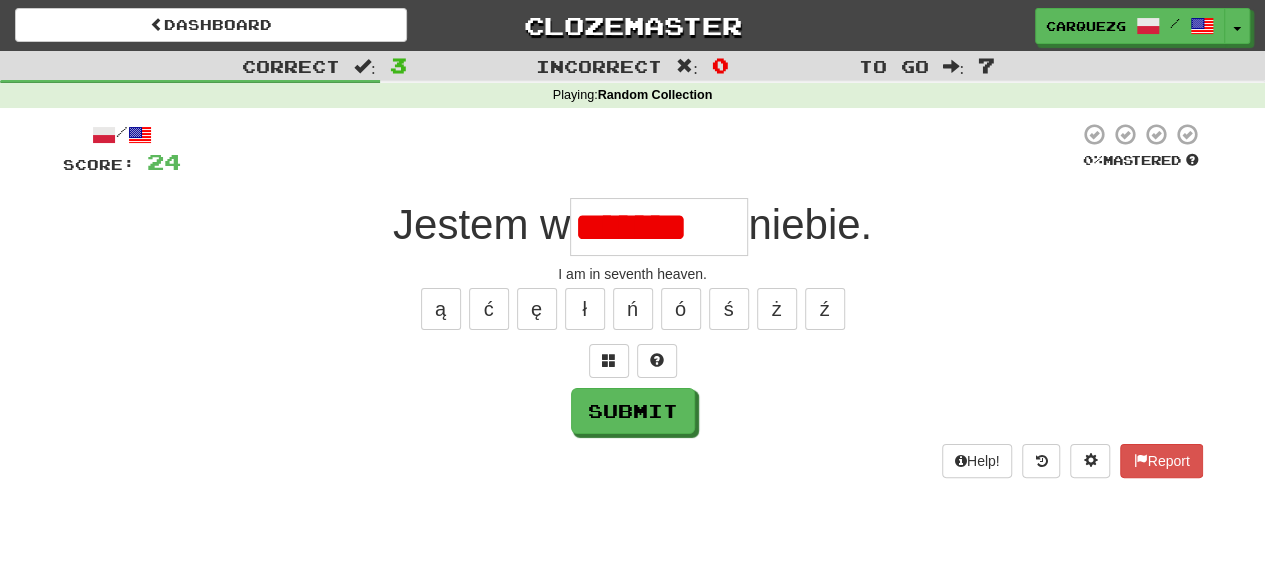 scroll, scrollTop: 0, scrollLeft: 0, axis: both 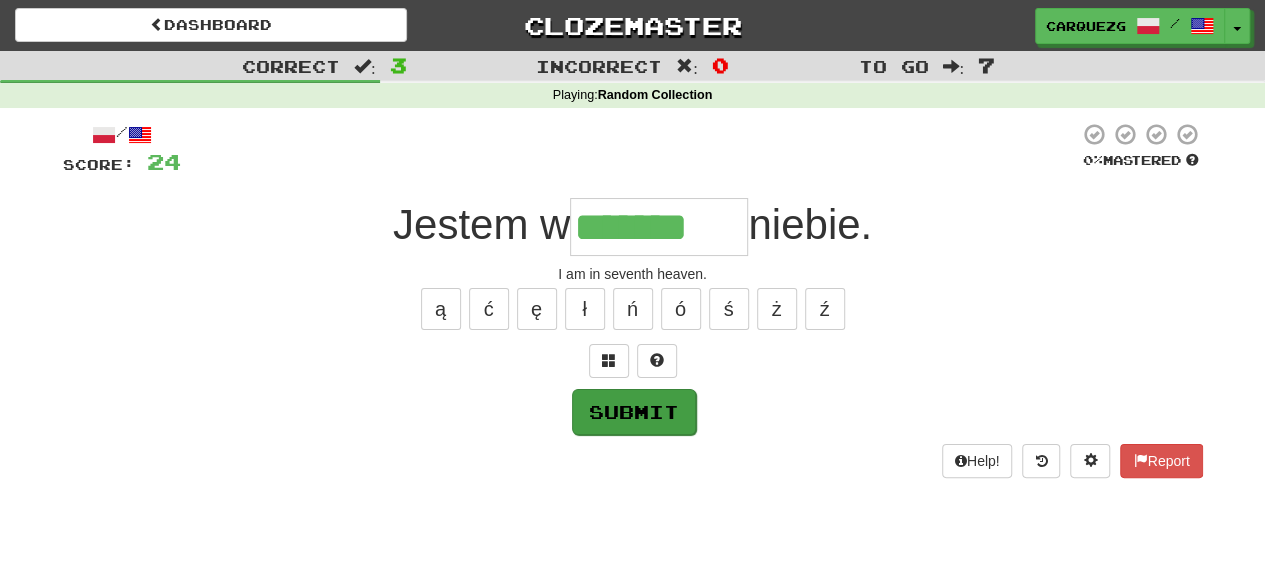 type on "*******" 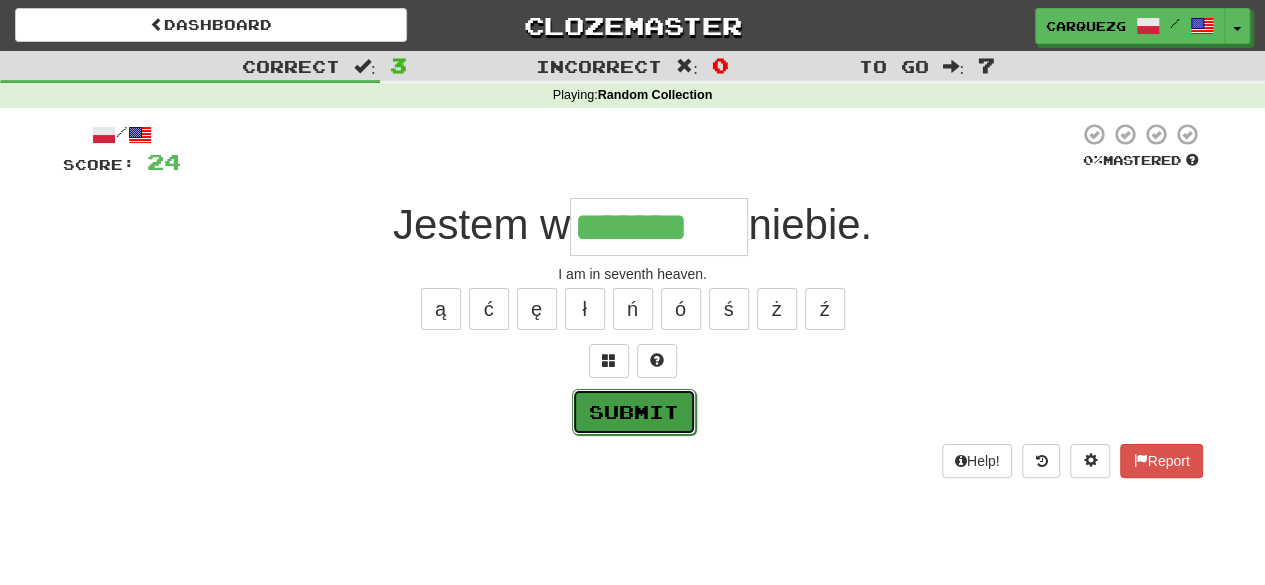 click on "Submit" at bounding box center (634, 412) 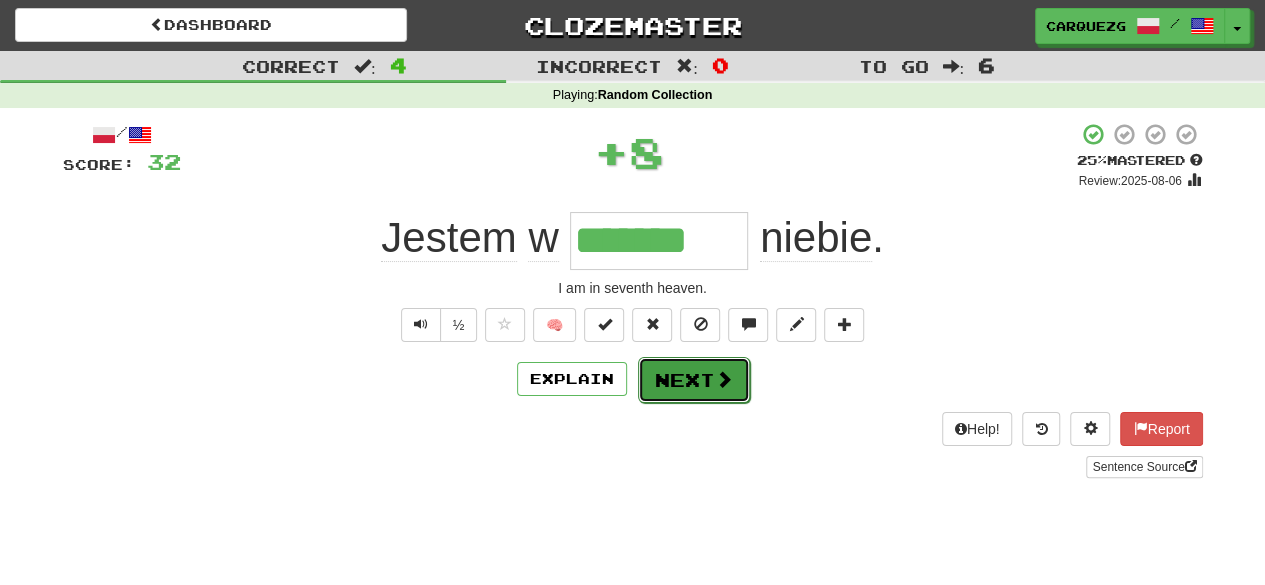 click on "Next" at bounding box center (694, 380) 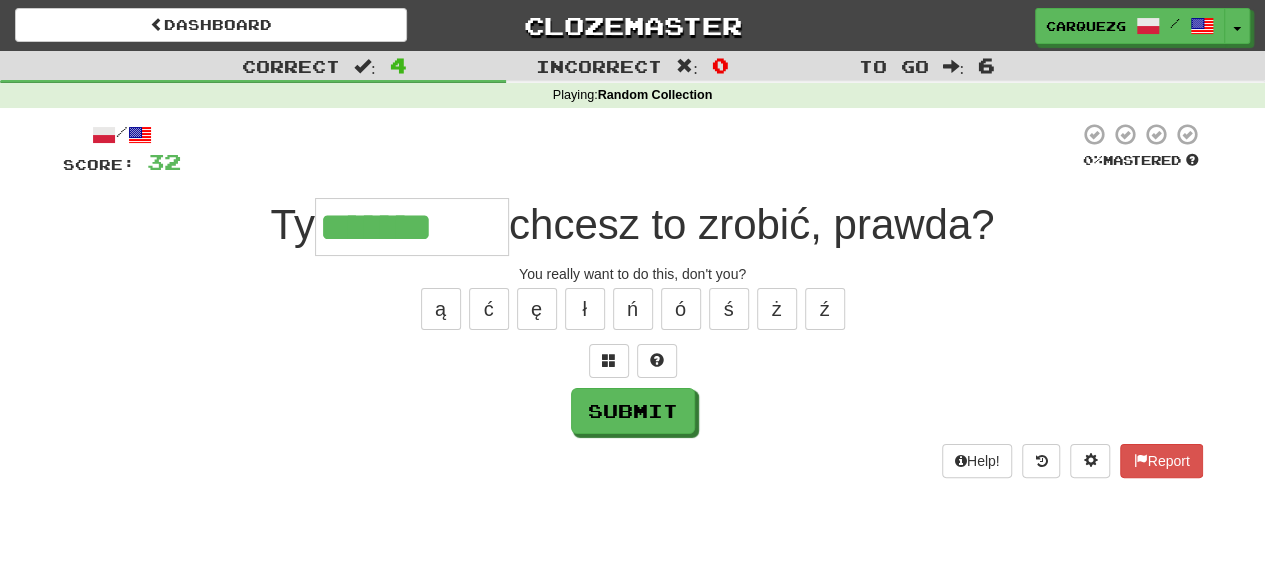 scroll, scrollTop: 0, scrollLeft: 0, axis: both 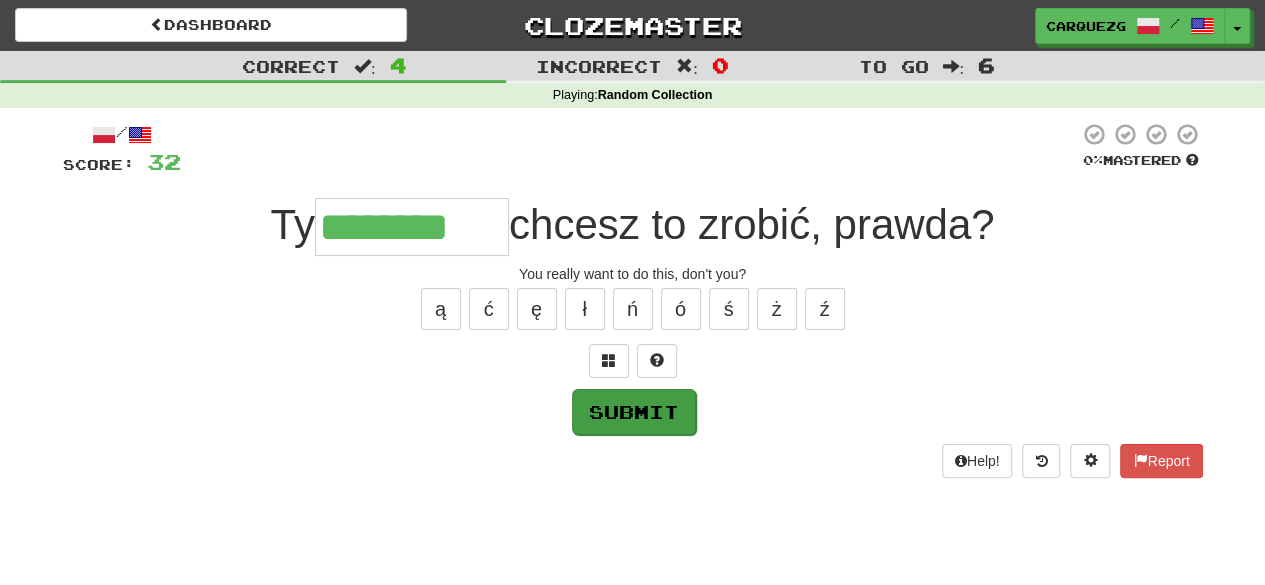 type on "********" 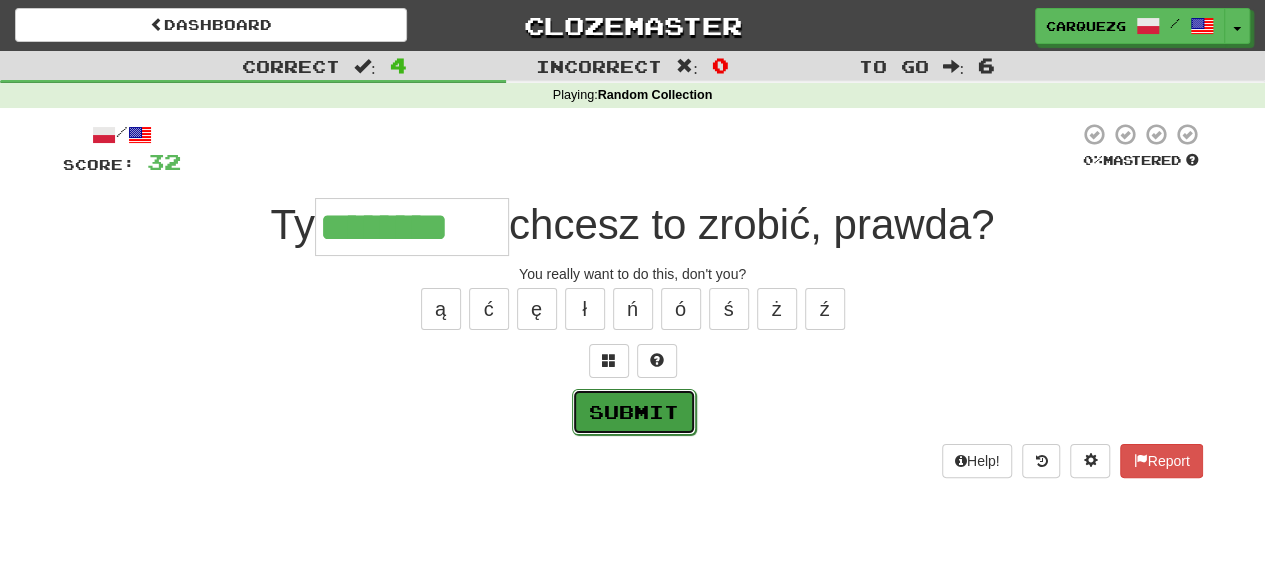 click on "Submit" at bounding box center (634, 412) 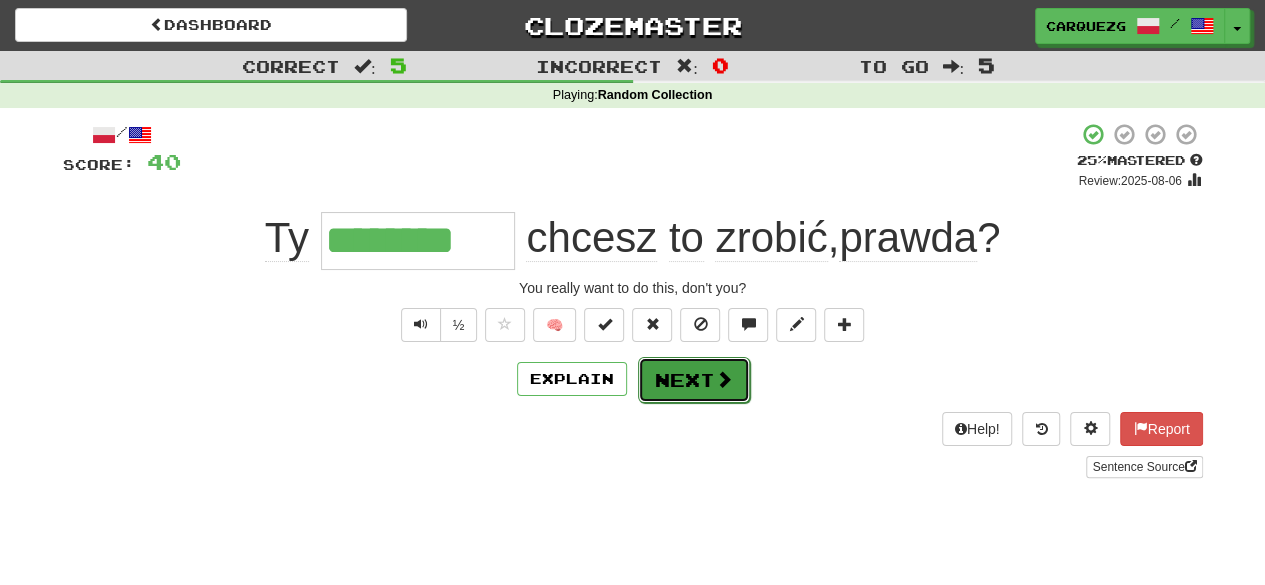 click on "Next" at bounding box center (694, 380) 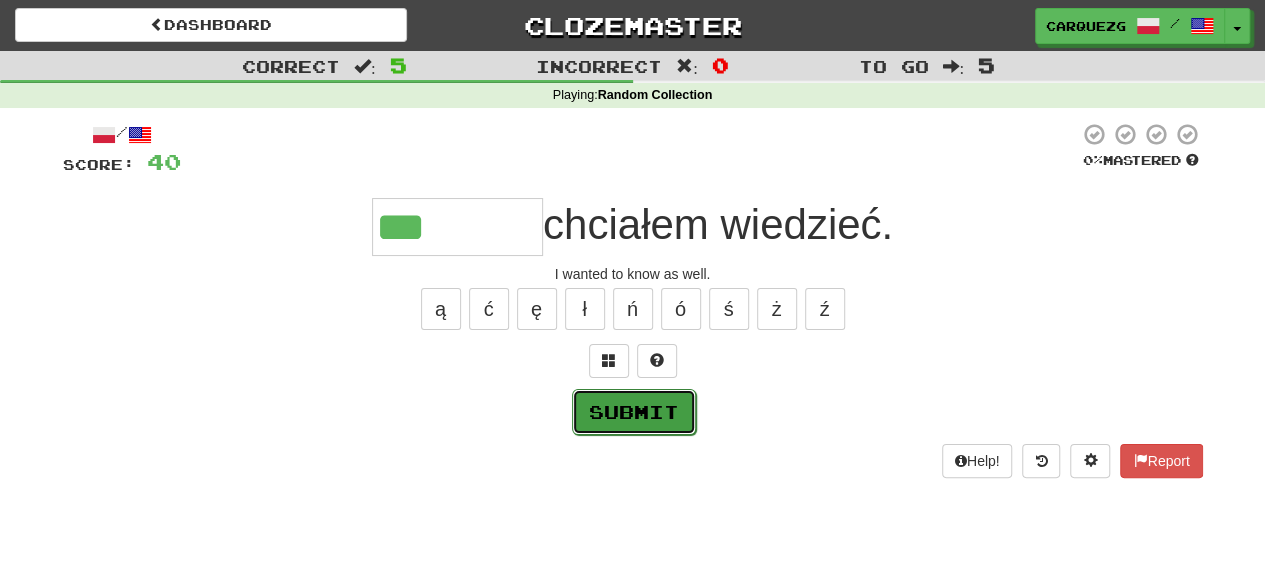 click on "Submit" at bounding box center (634, 412) 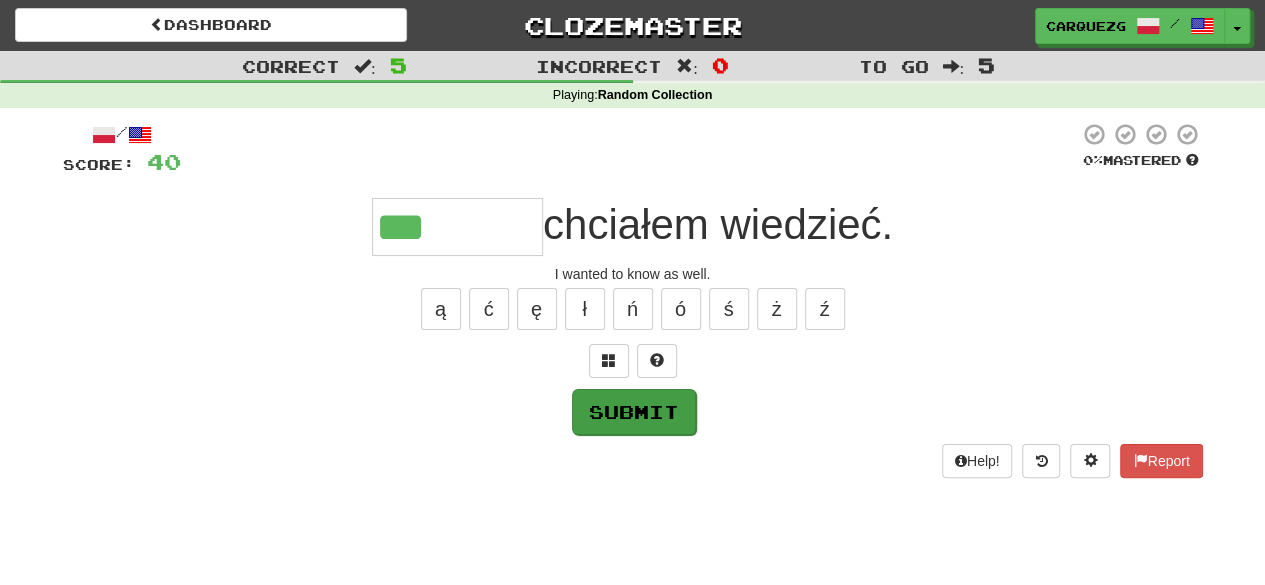 type on "*******" 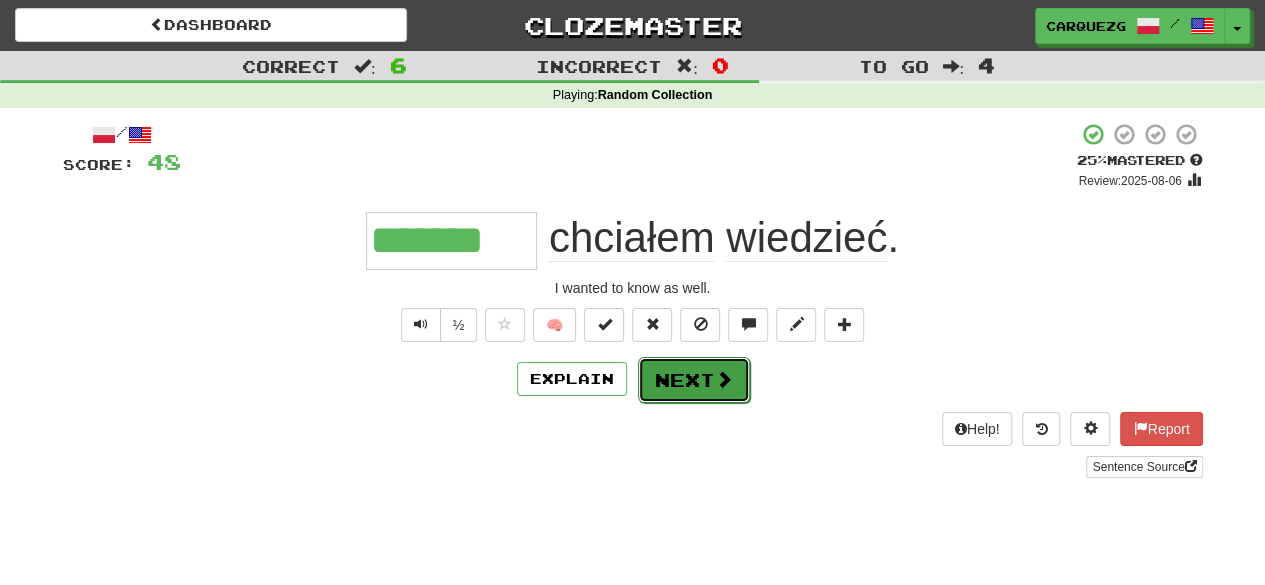 click on "Next" at bounding box center [694, 380] 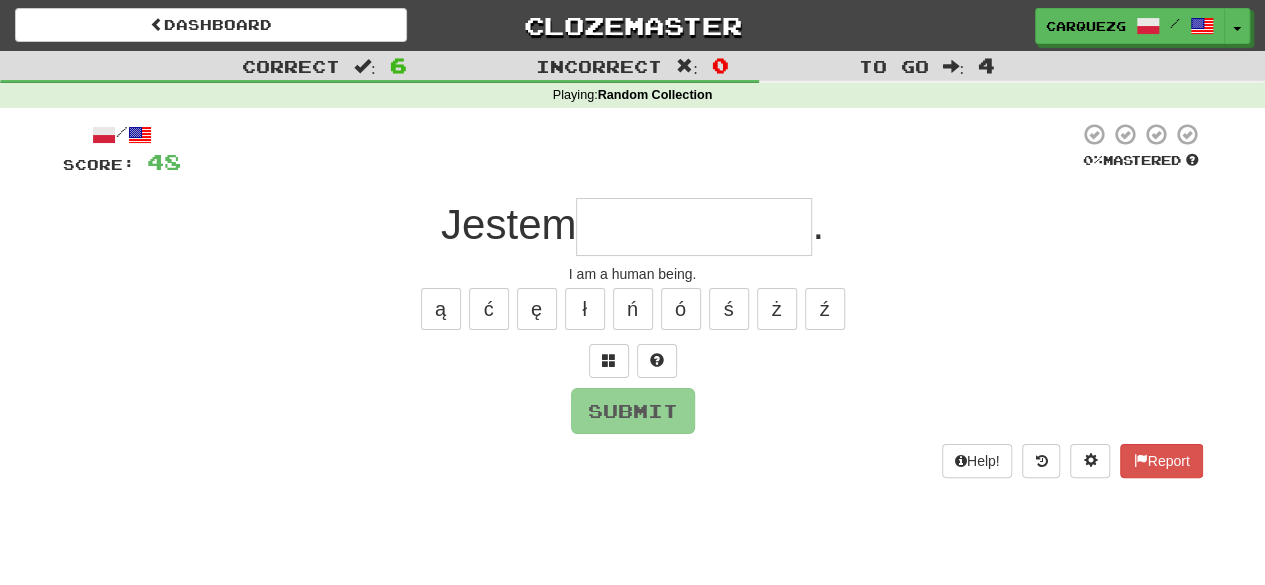 type on "*" 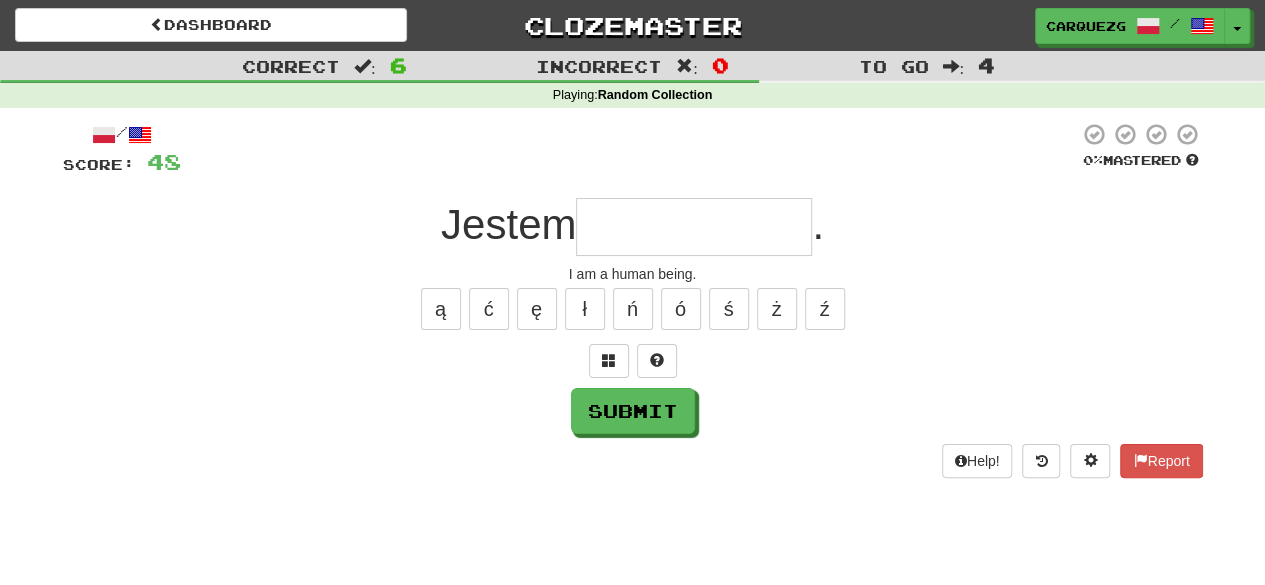 type on "*" 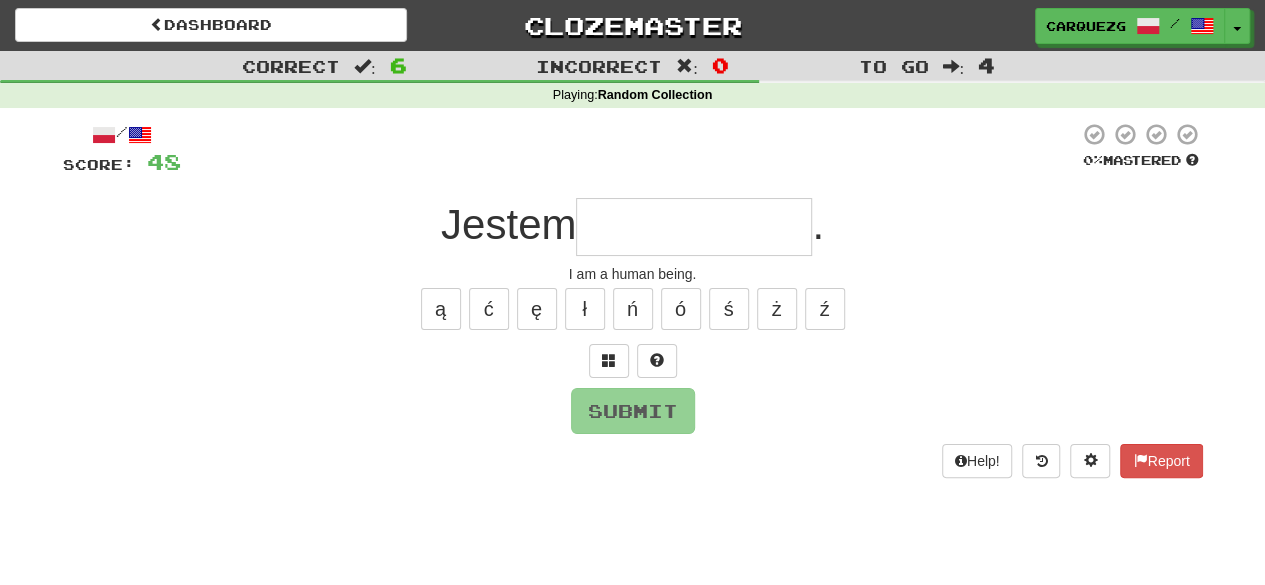 type on "*" 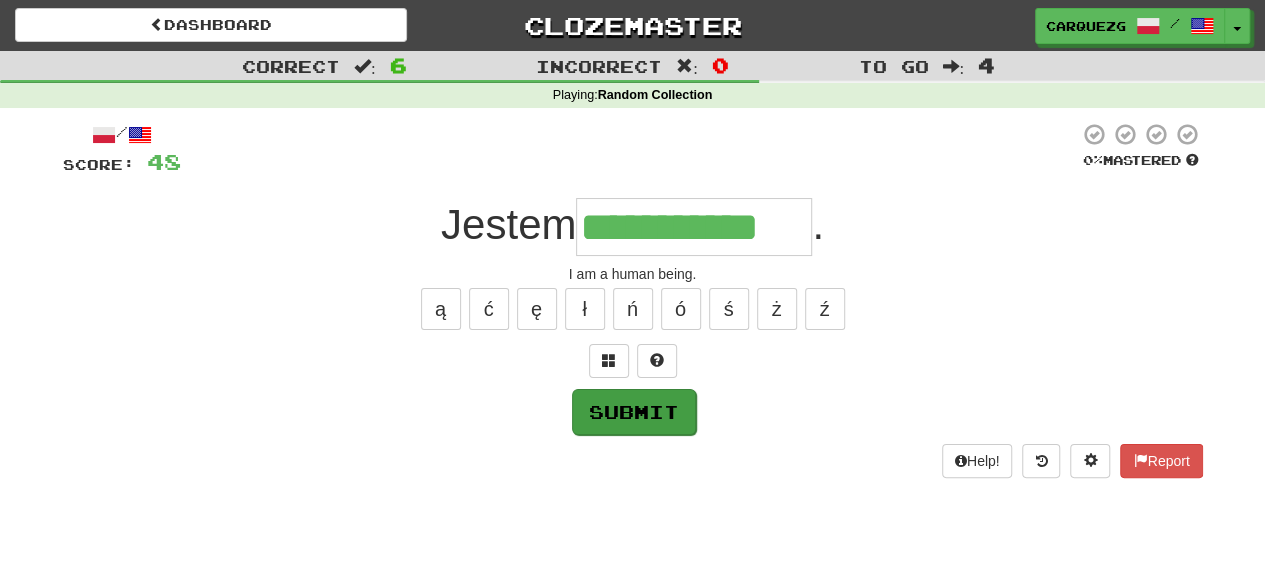type on "**********" 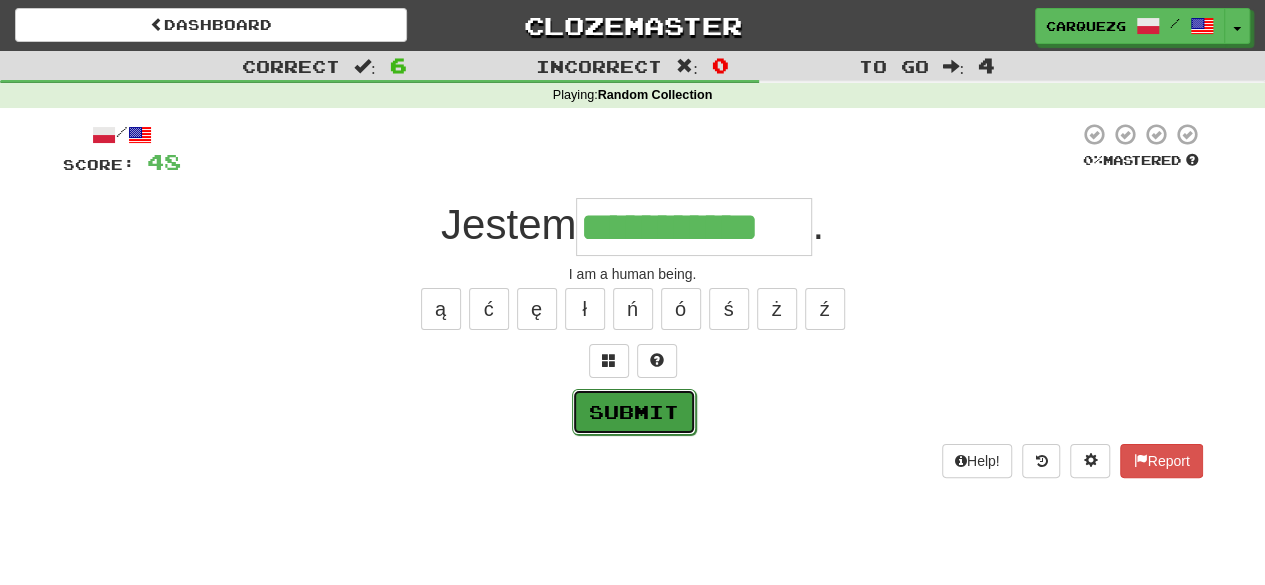 click on "Submit" at bounding box center (634, 412) 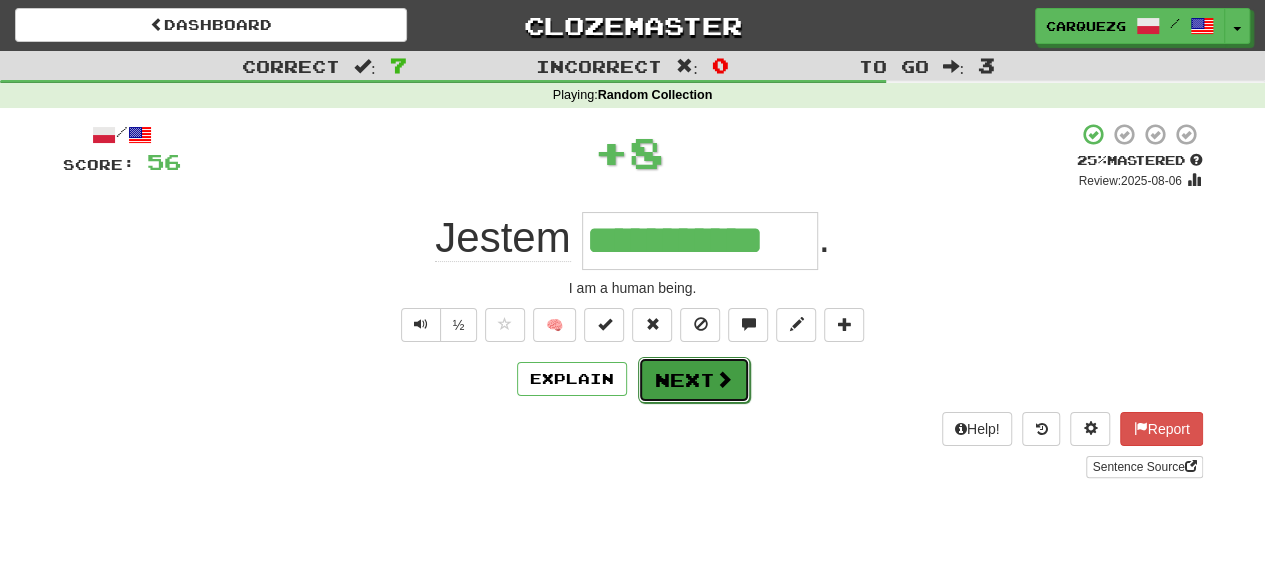 click on "Next" at bounding box center [694, 380] 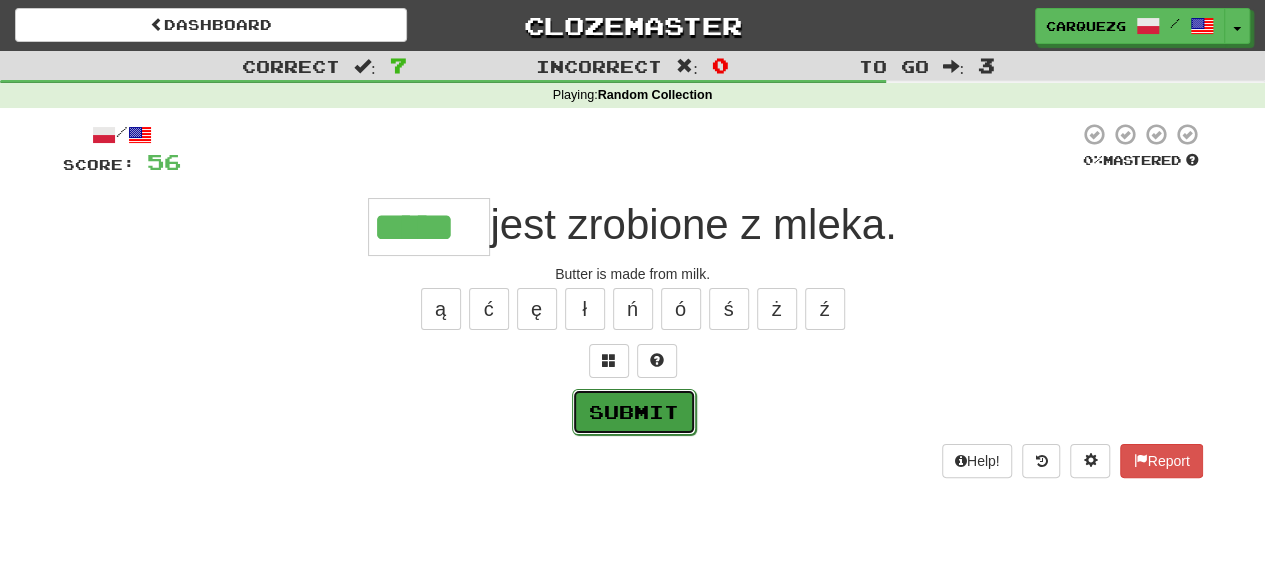 click on "Submit" at bounding box center (634, 412) 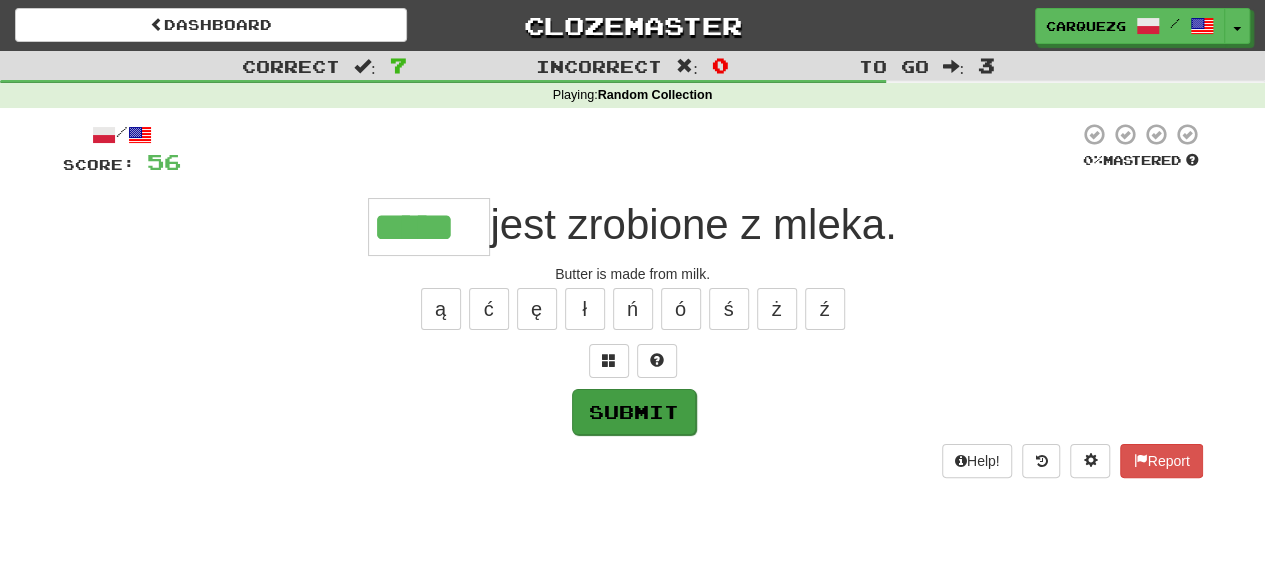 type on "*****" 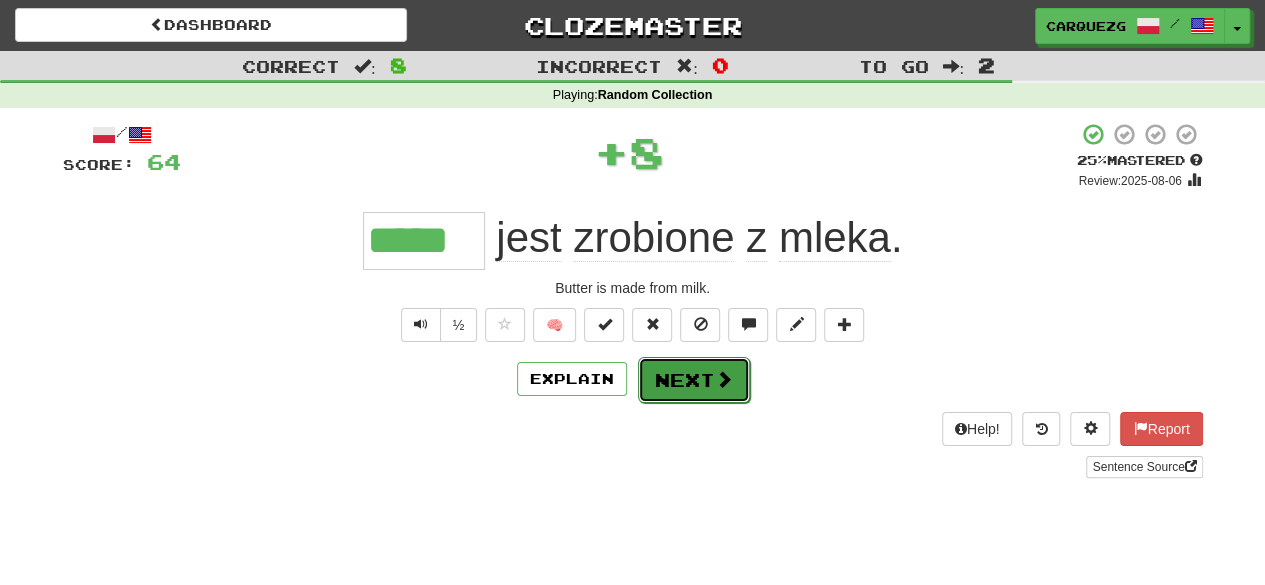 click on "Next" at bounding box center [694, 380] 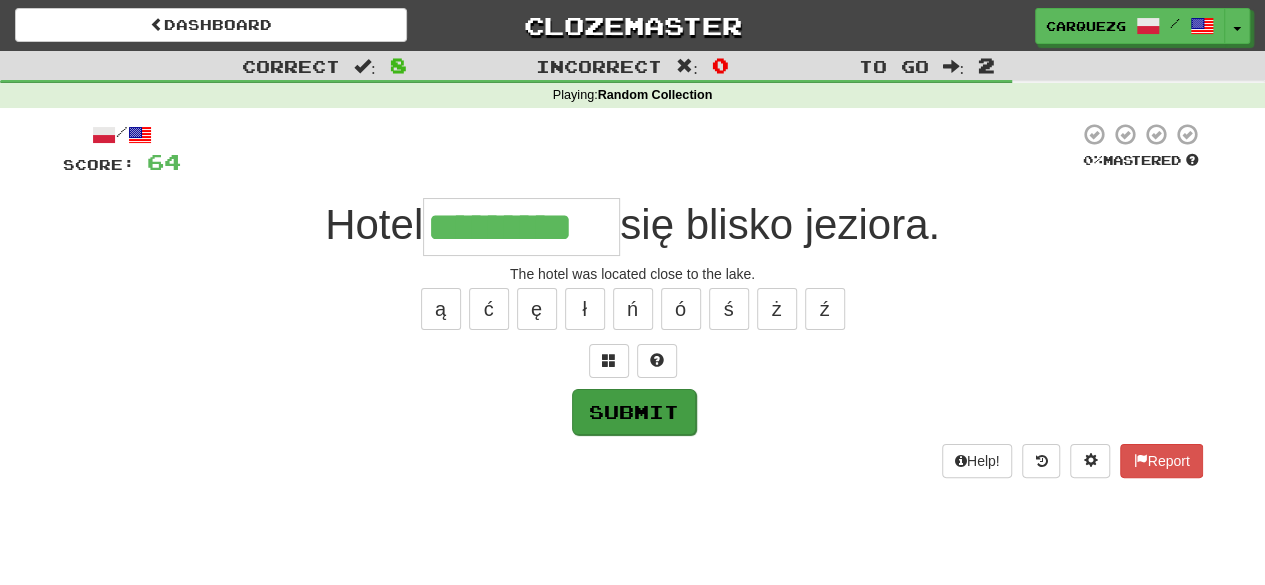 type on "*********" 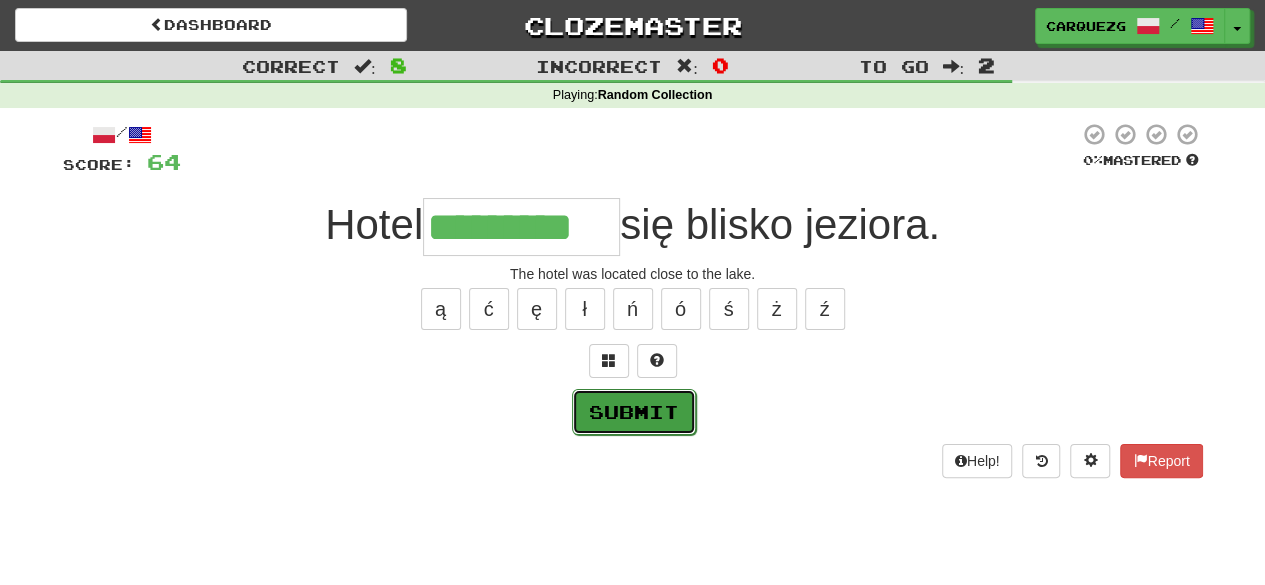 click on "Submit" at bounding box center (634, 412) 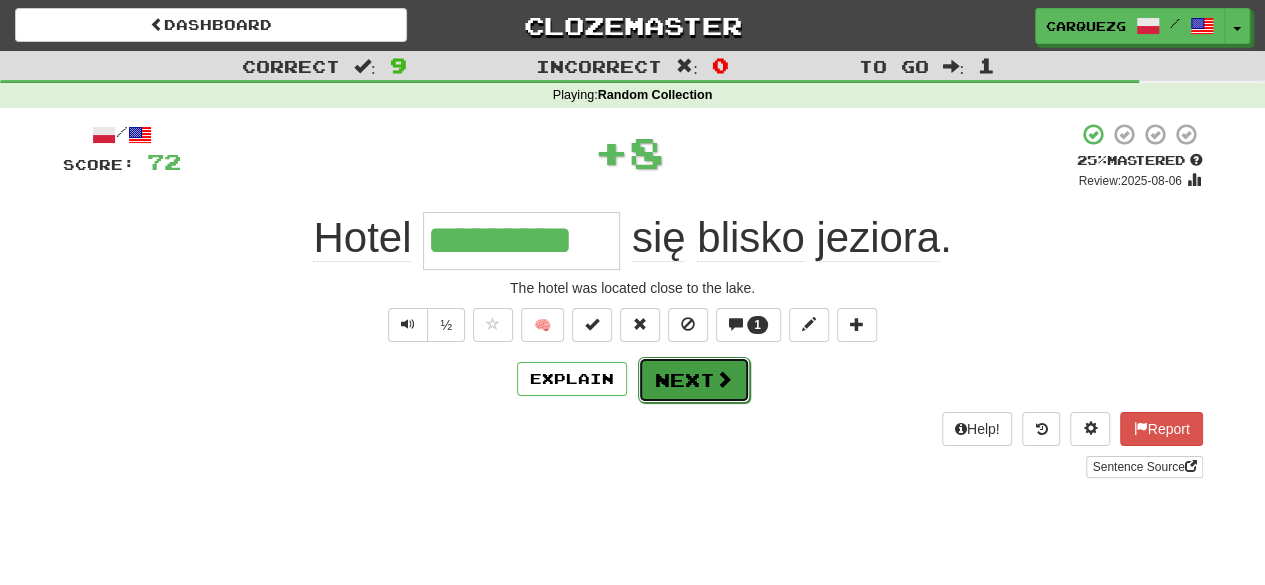 click on "Next" at bounding box center [694, 380] 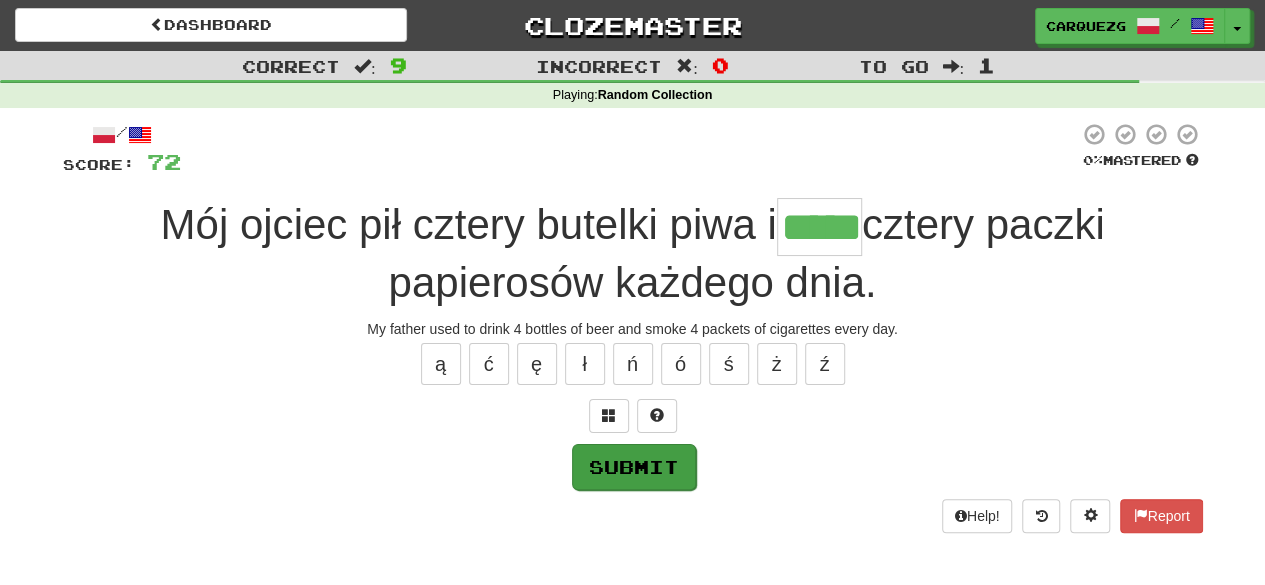 type on "*****" 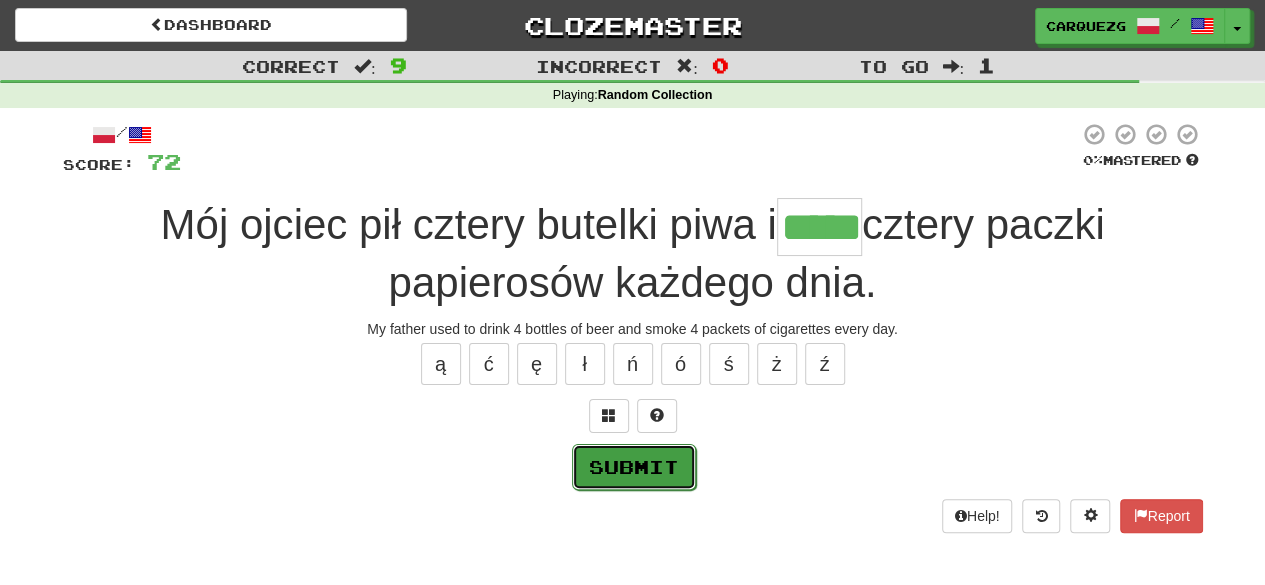 click on "Submit" at bounding box center [634, 467] 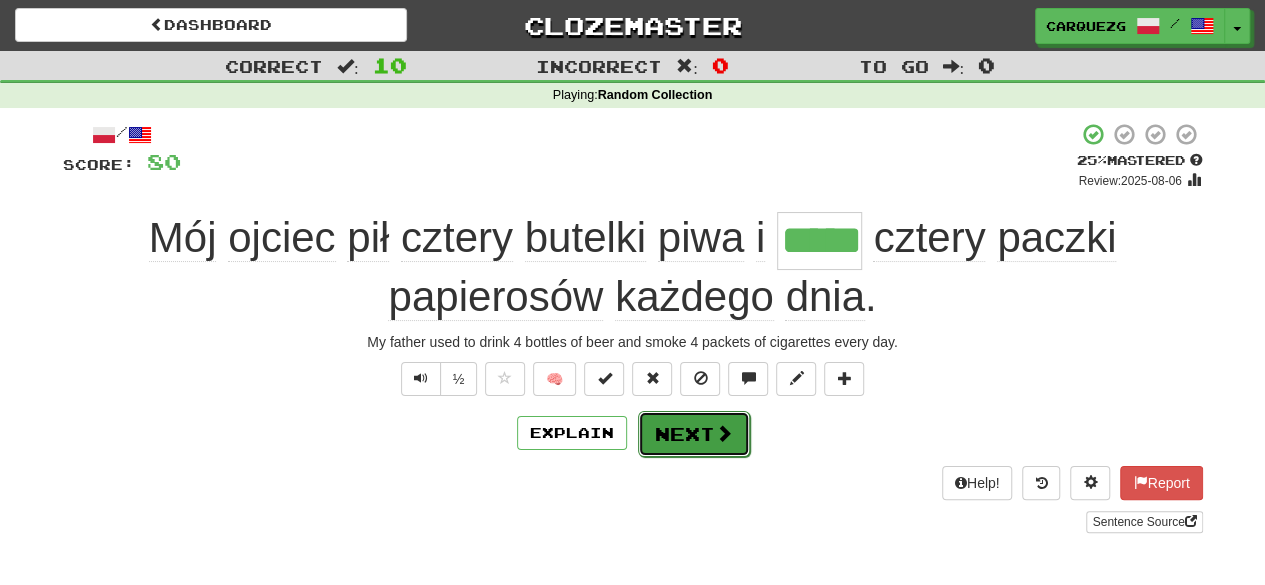 click on "Next" at bounding box center (694, 434) 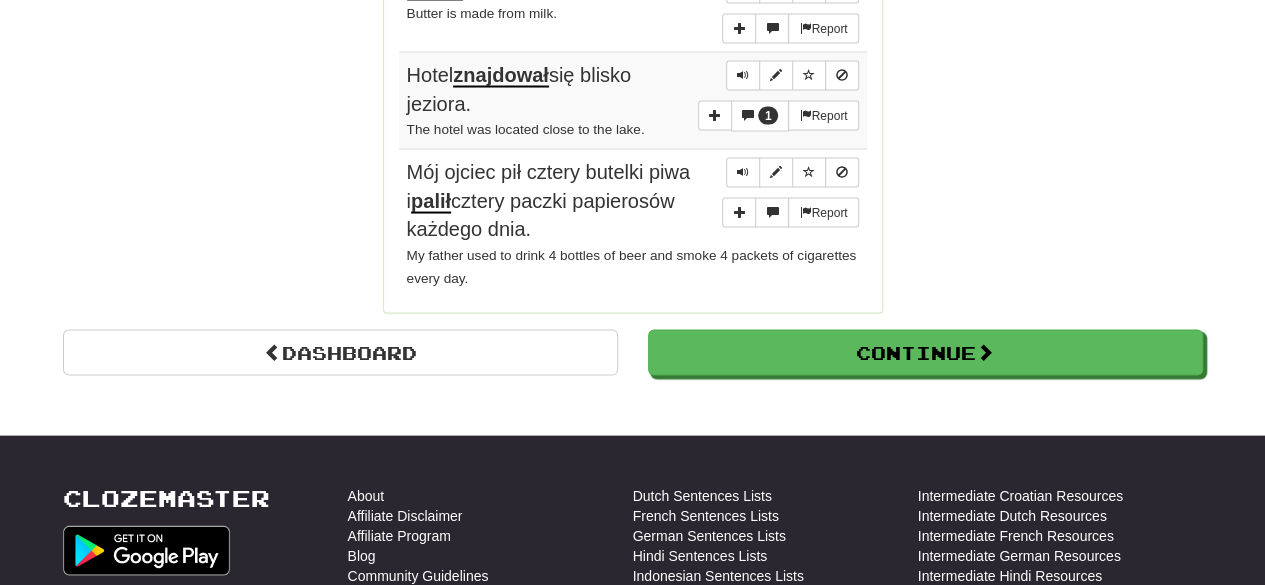 scroll, scrollTop: 1873, scrollLeft: 0, axis: vertical 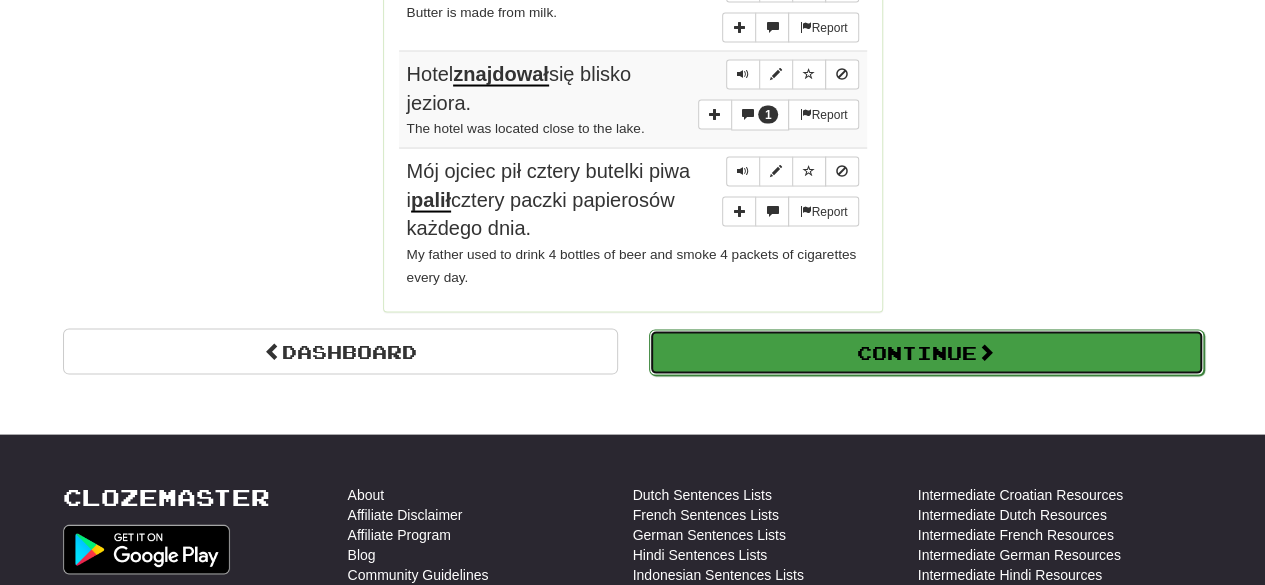 click on "Continue" at bounding box center [926, 352] 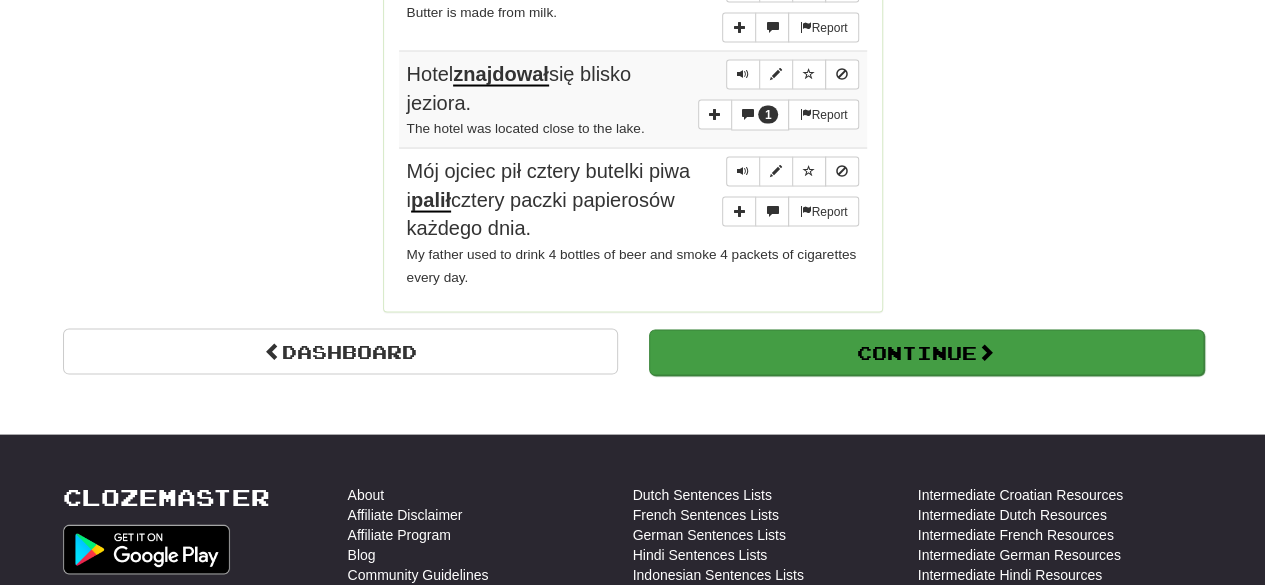 scroll, scrollTop: 710, scrollLeft: 0, axis: vertical 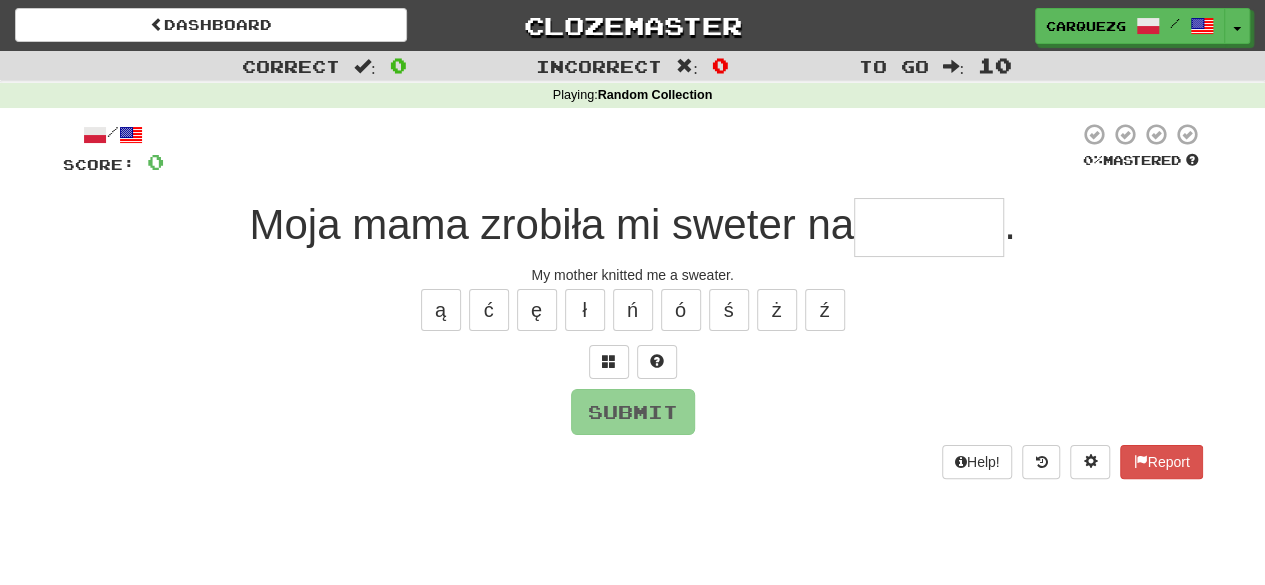 type on "*" 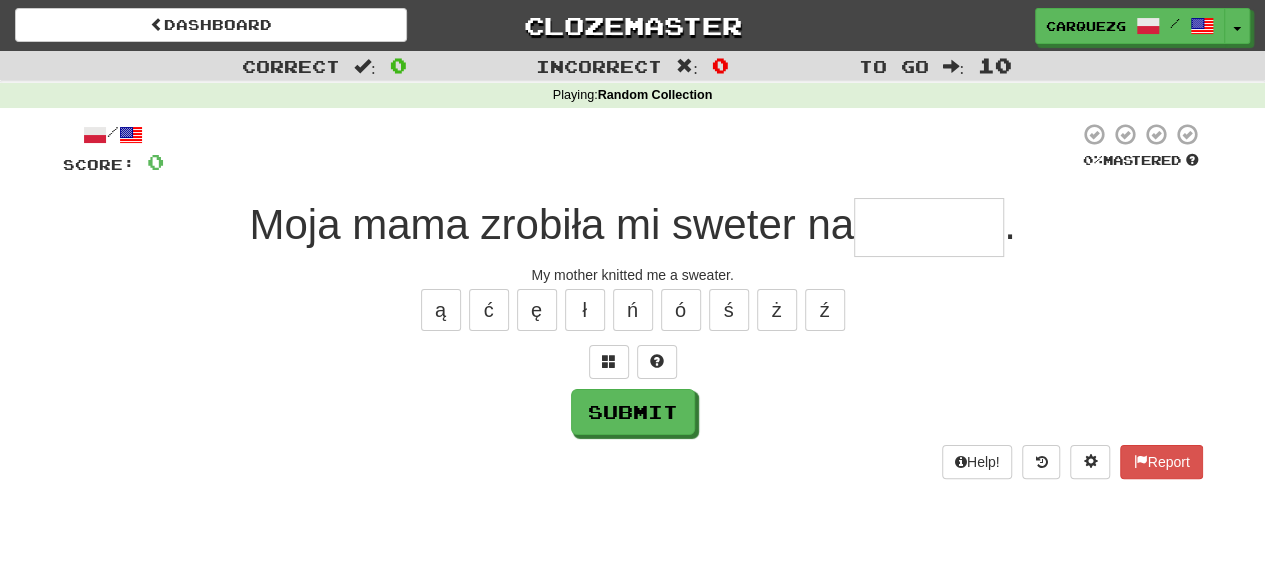 type on "*" 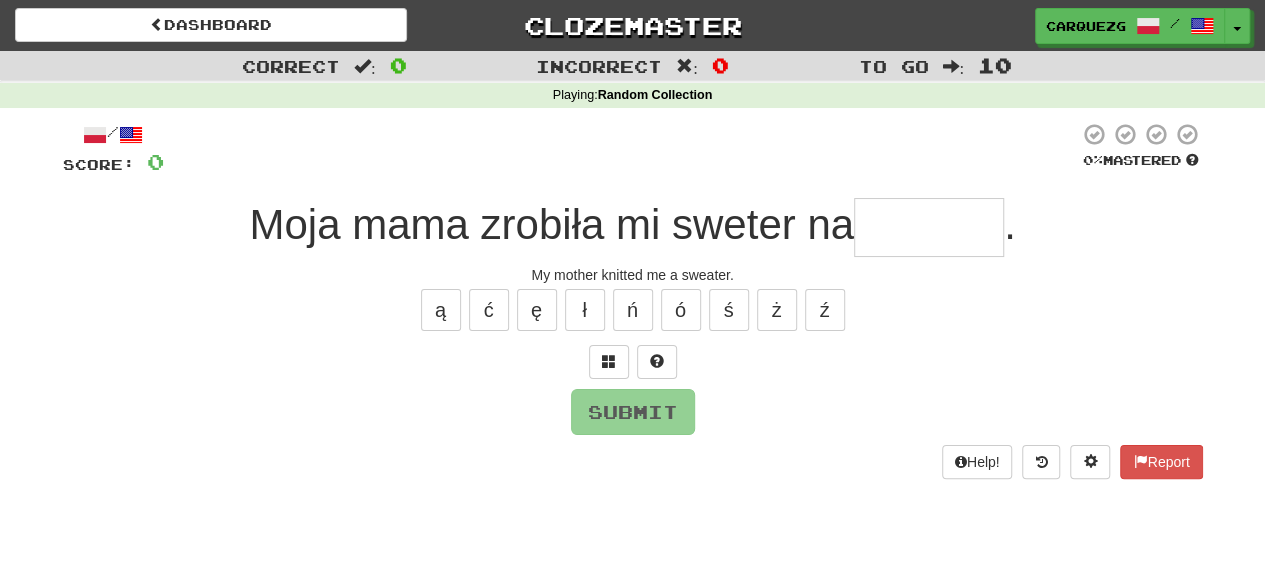 type on "*" 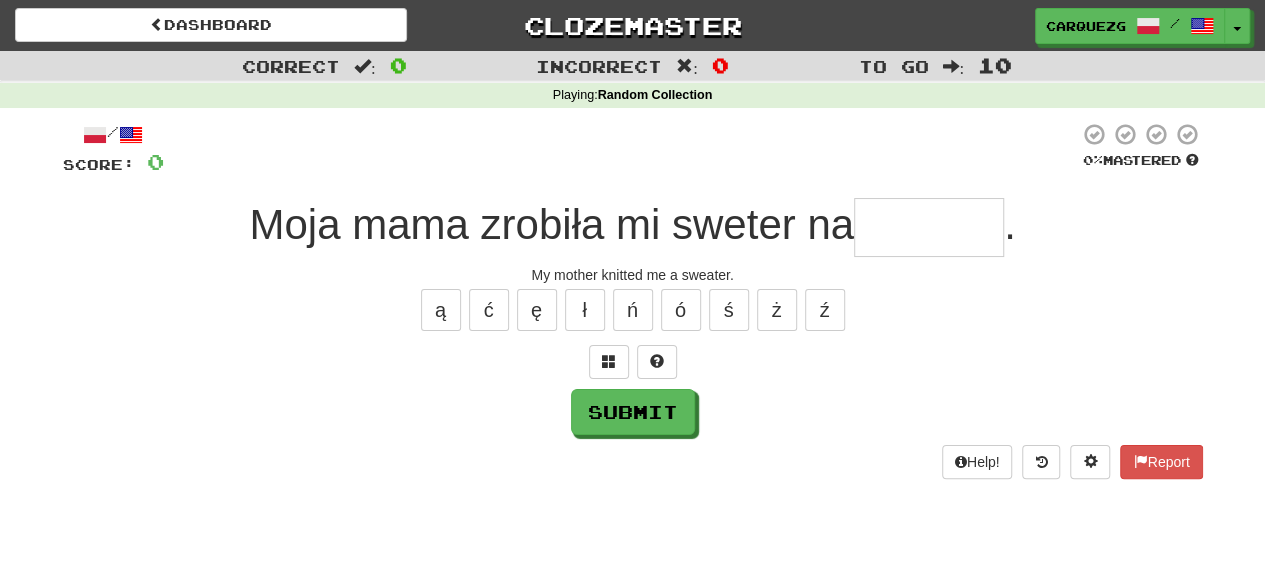 type on "*" 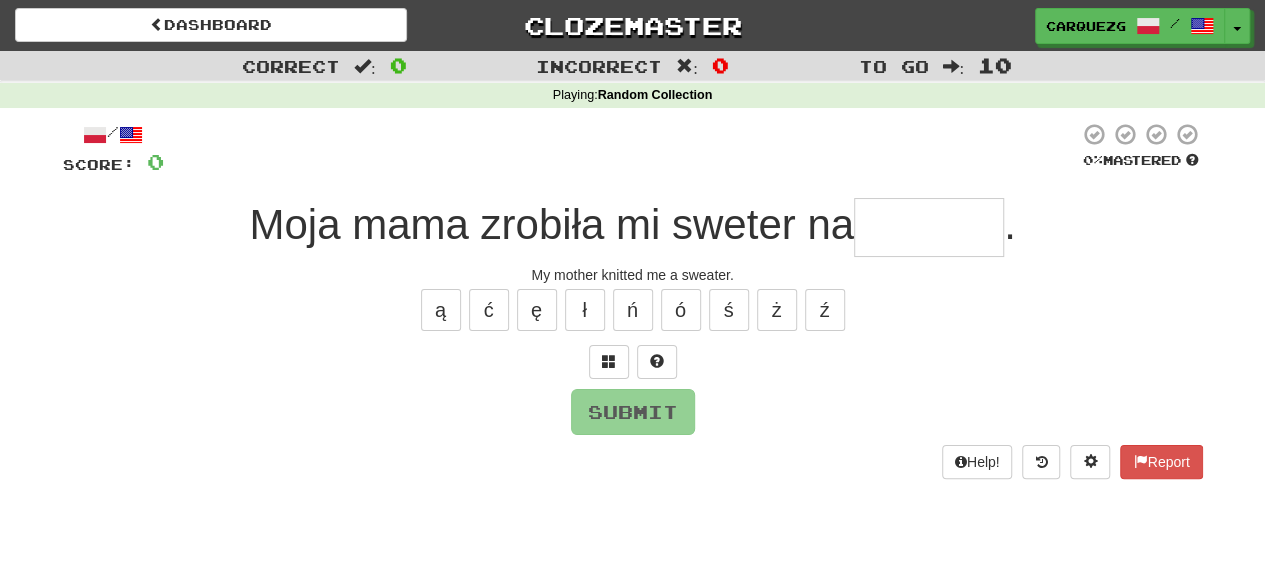 type on "*" 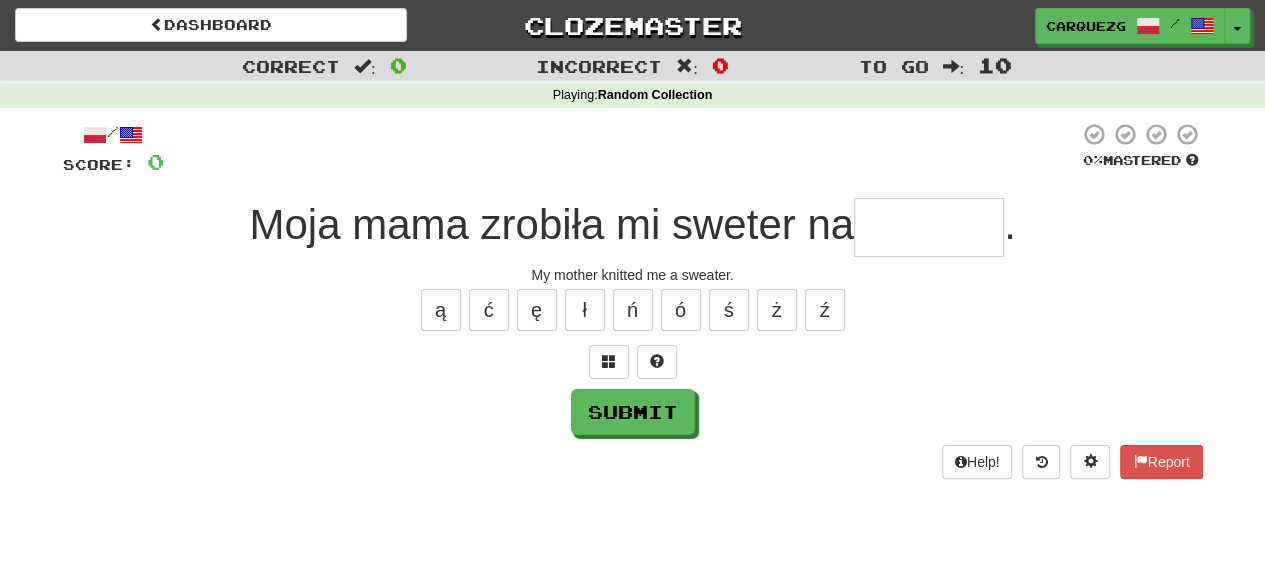 type on "*" 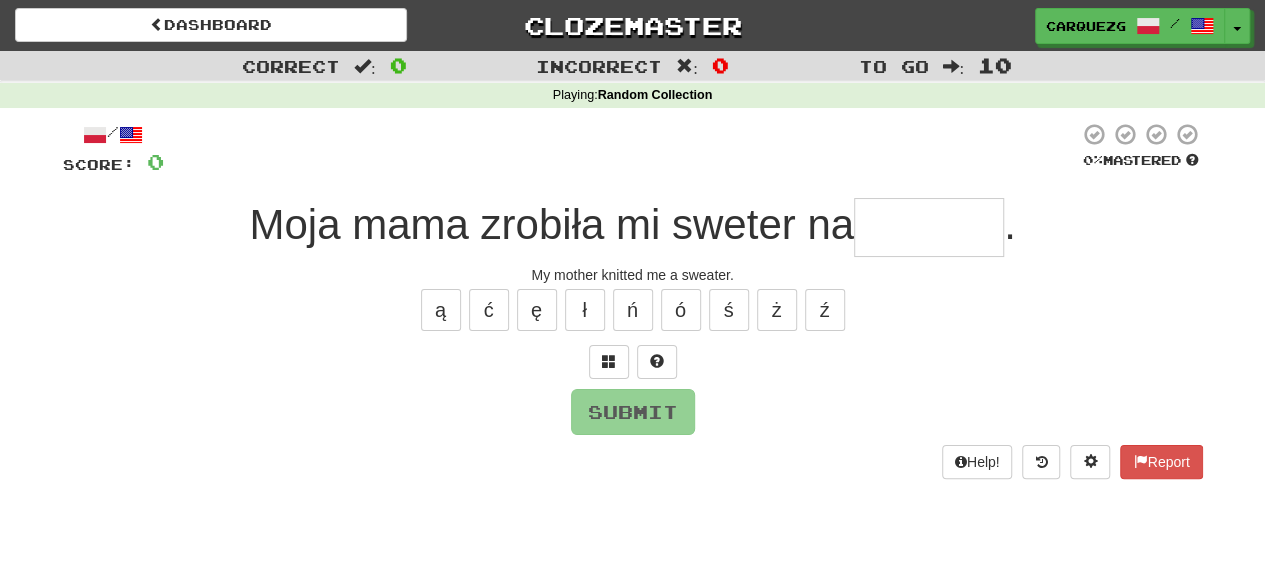type on "*" 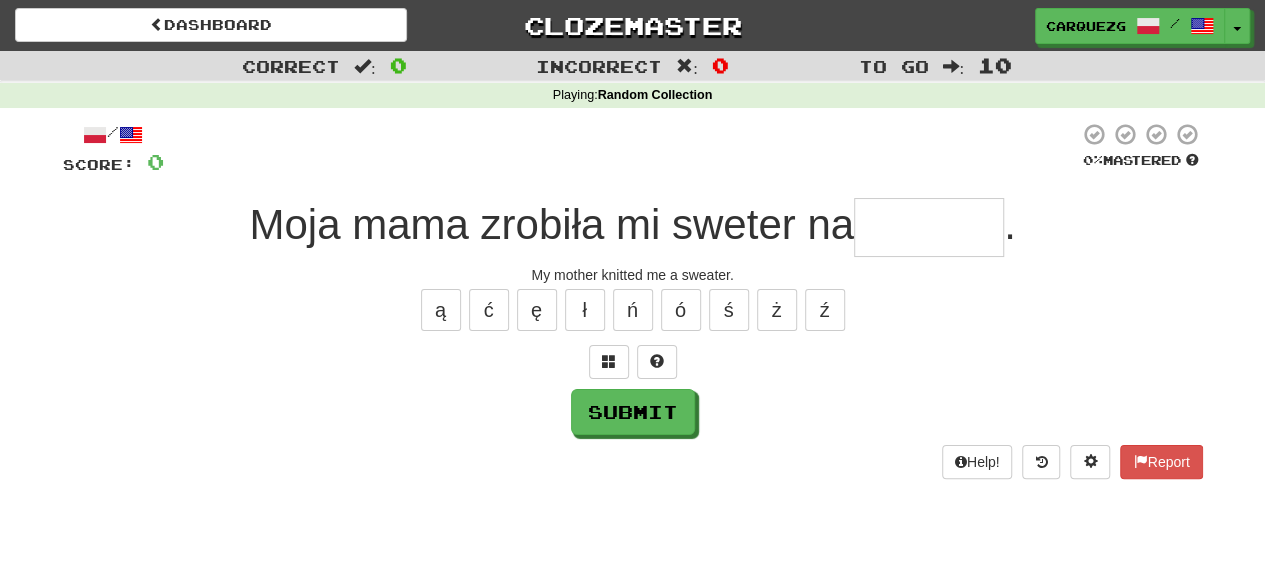 type on "*" 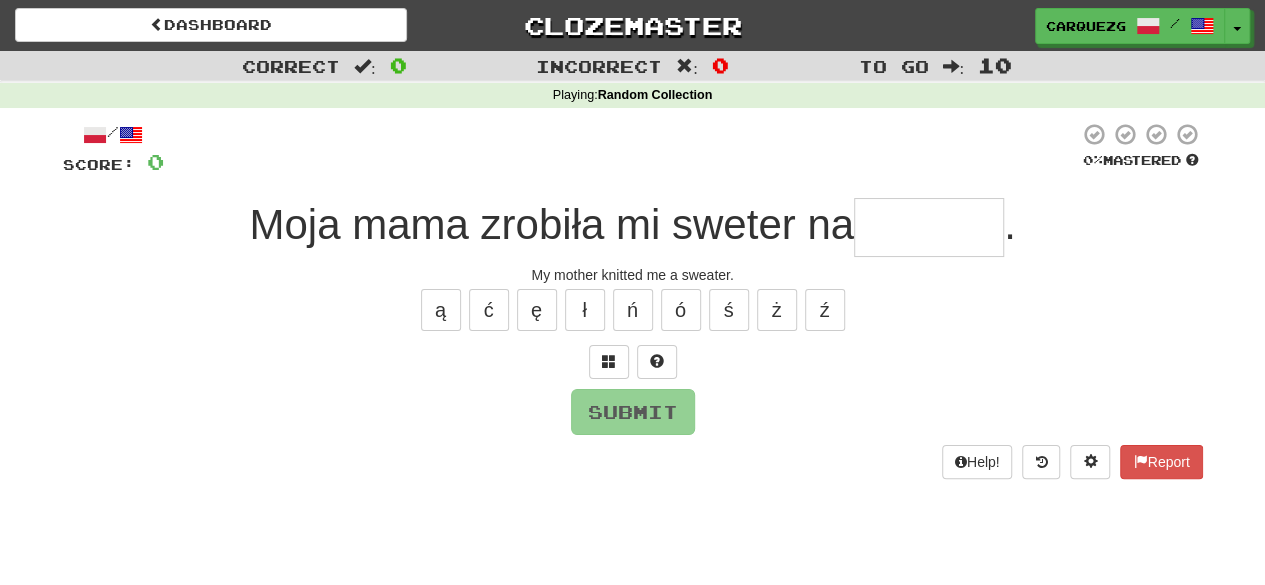 type on "*" 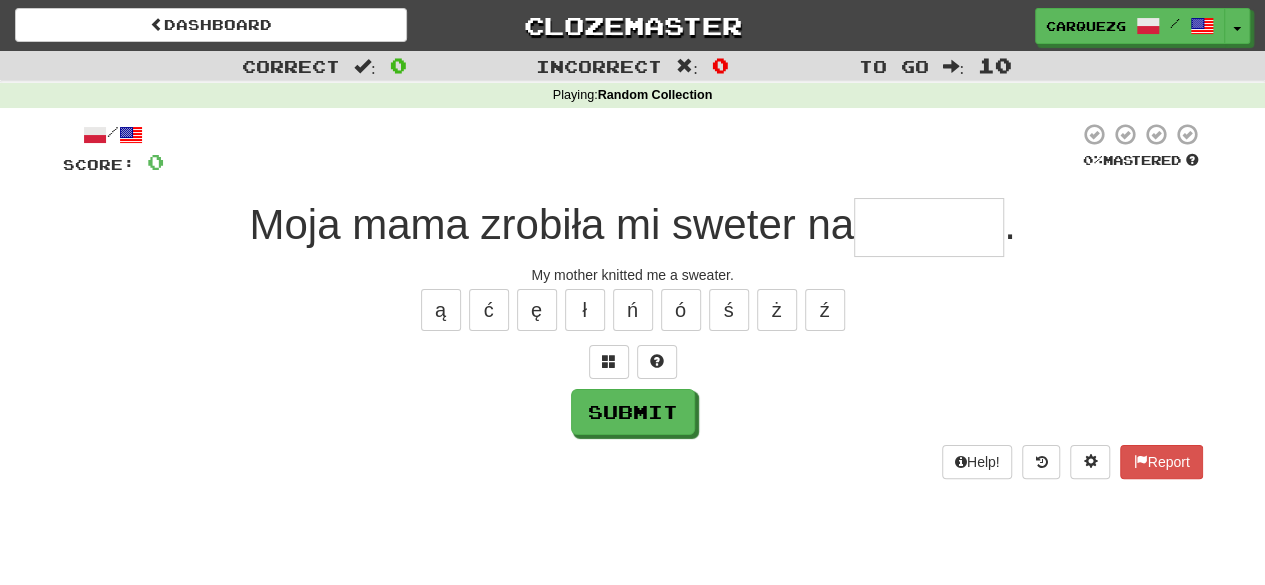 type on "*" 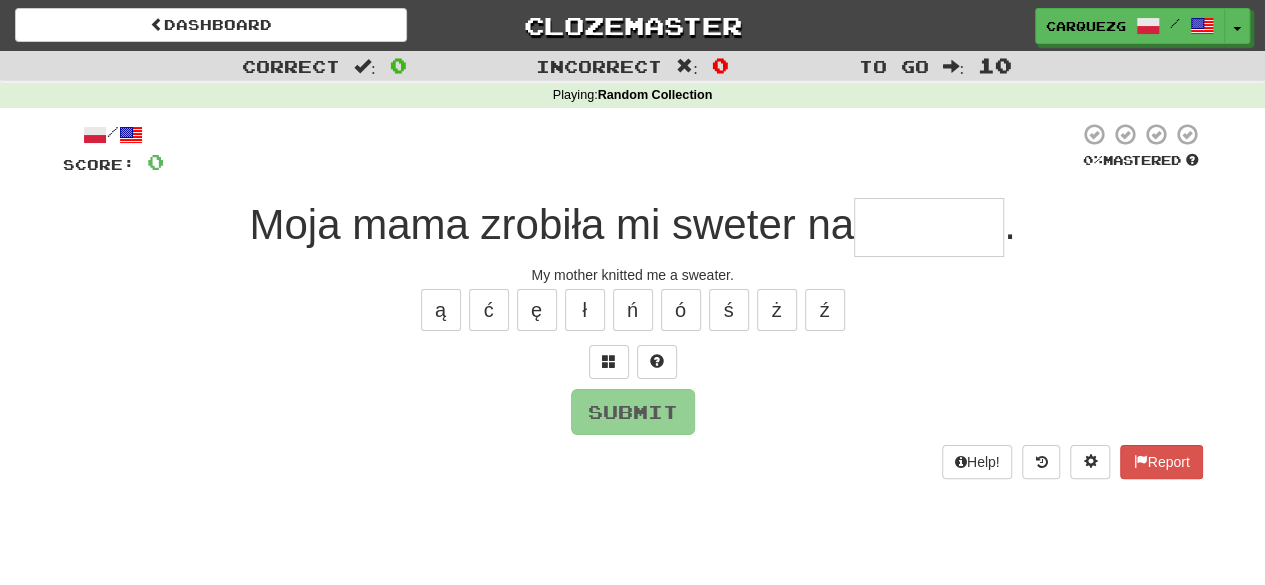 type on "*" 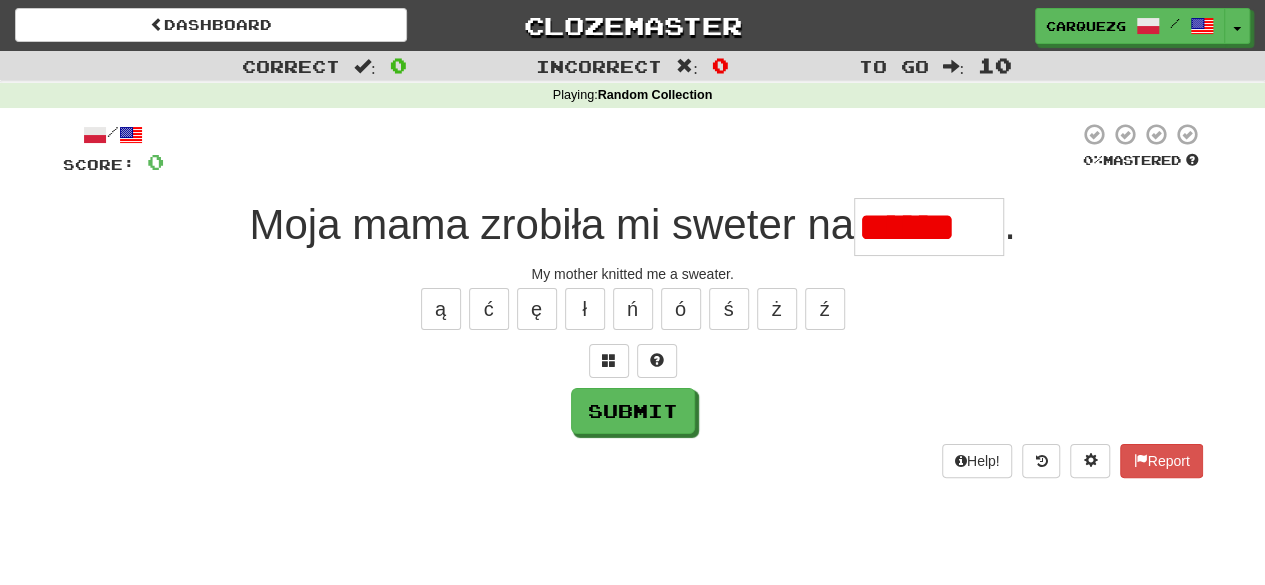 scroll, scrollTop: 0, scrollLeft: 0, axis: both 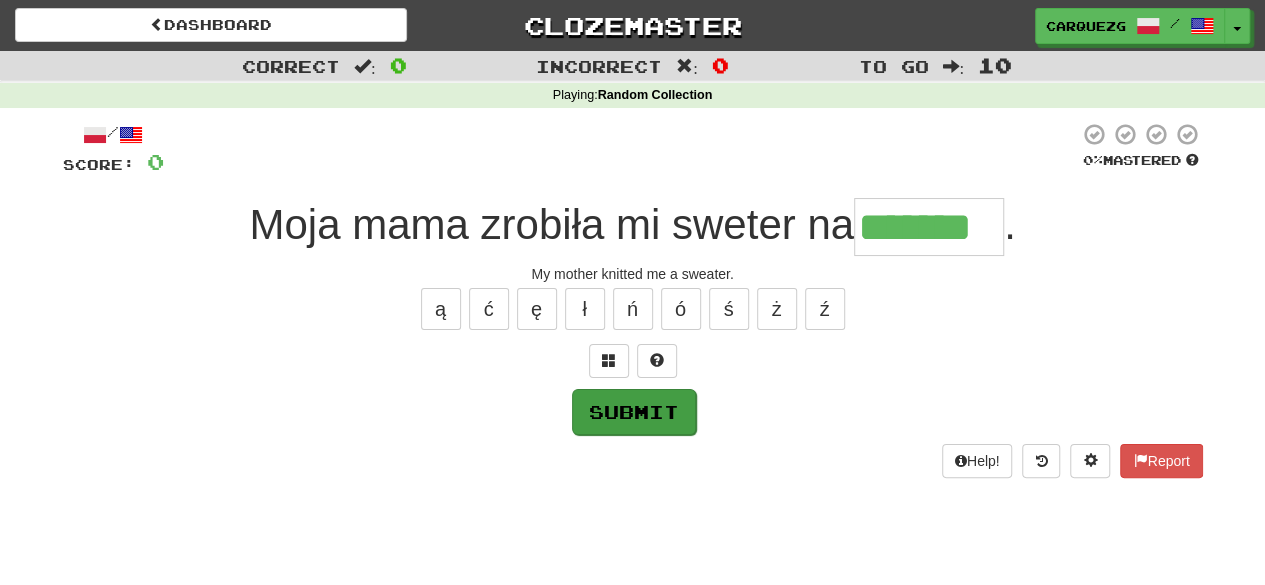 type on "*******" 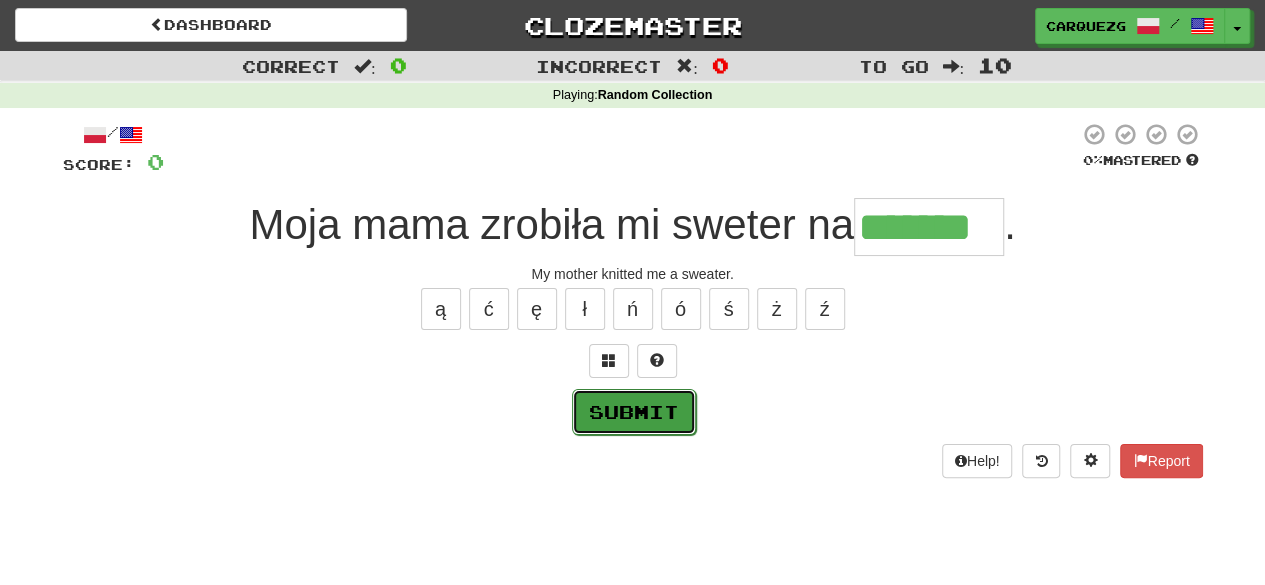 click on "Submit" at bounding box center [634, 412] 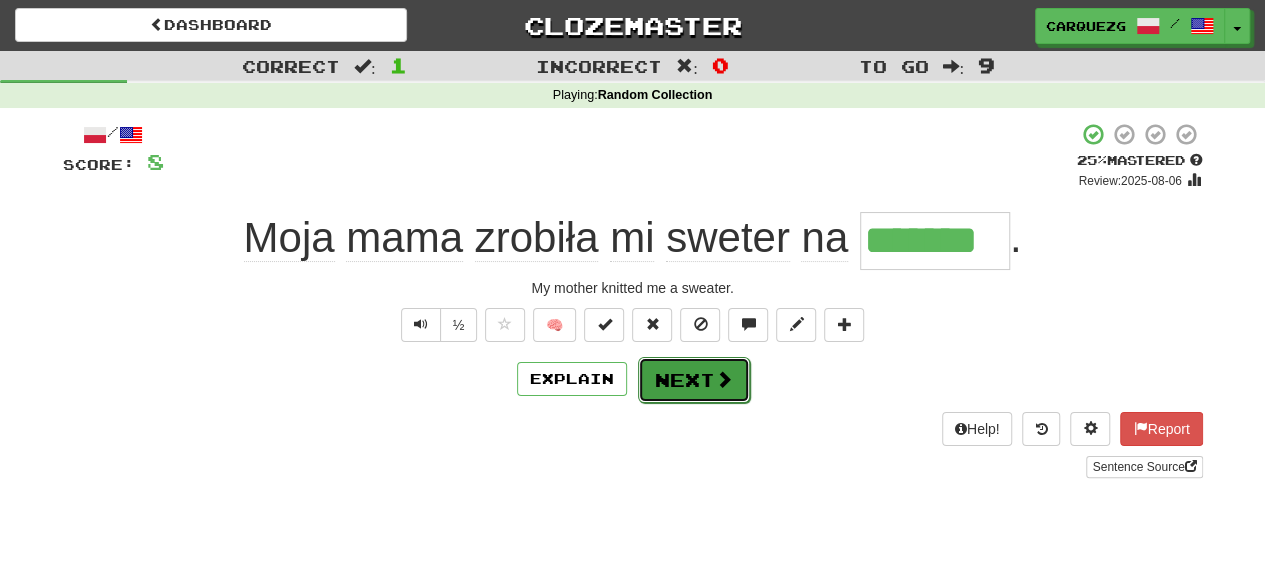 click on "Next" at bounding box center (694, 380) 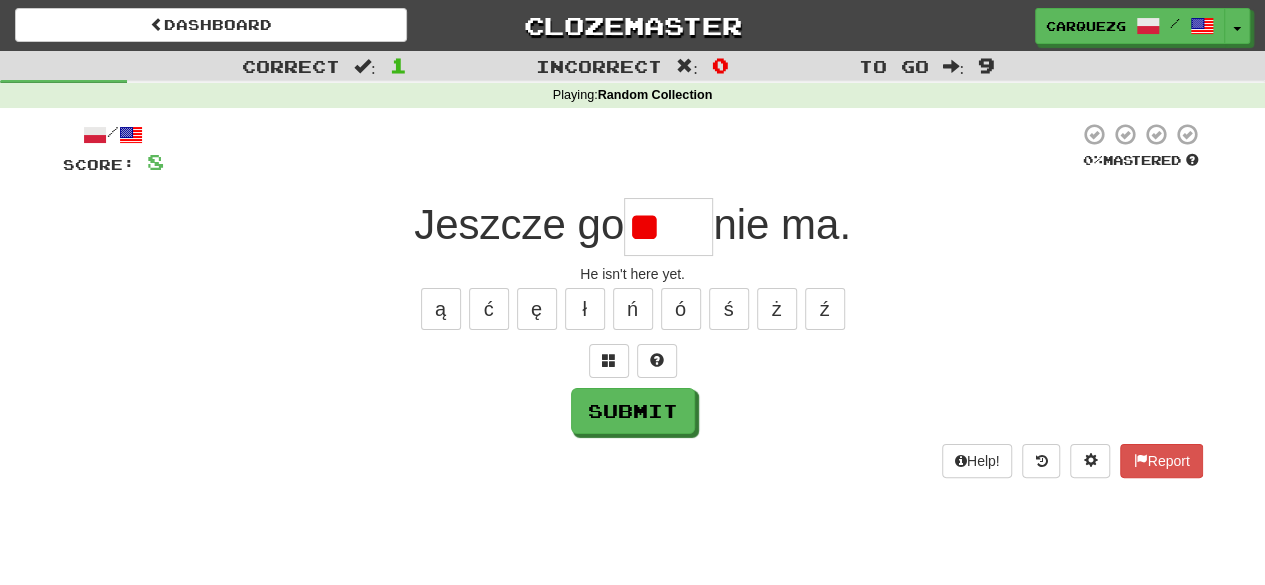 type on "*" 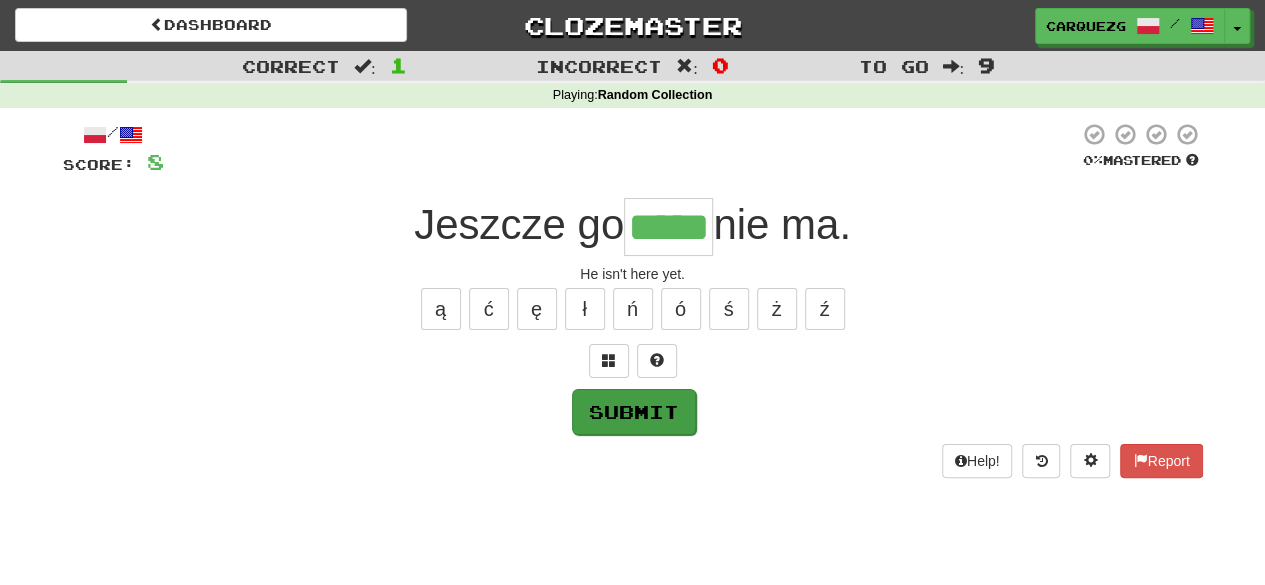 type on "*****" 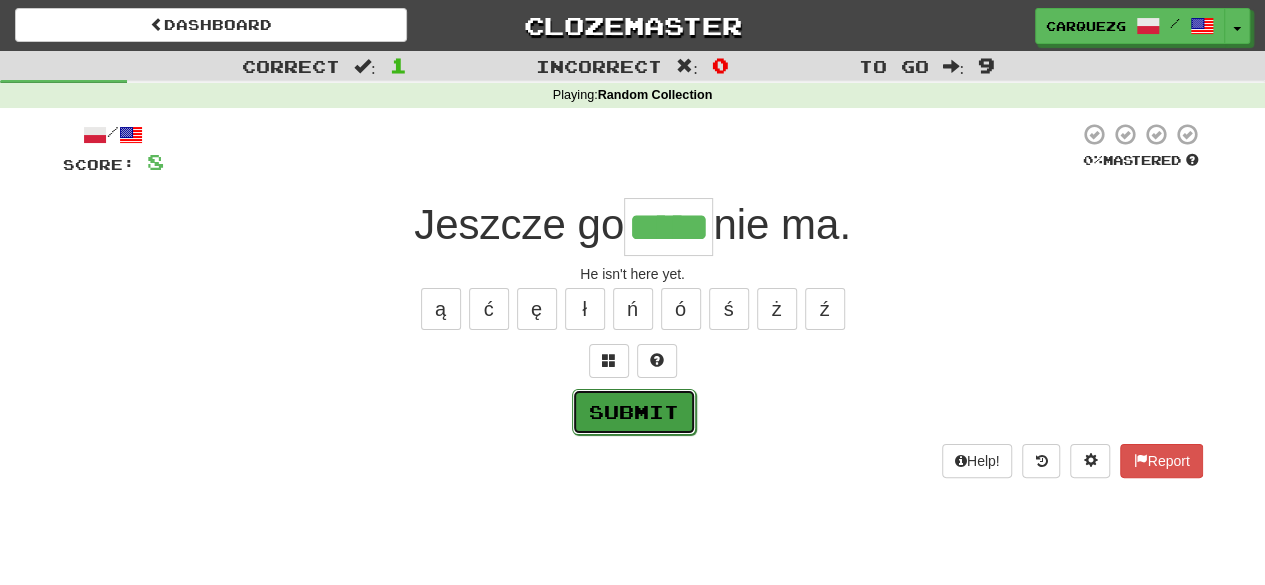 click on "Submit" at bounding box center (634, 412) 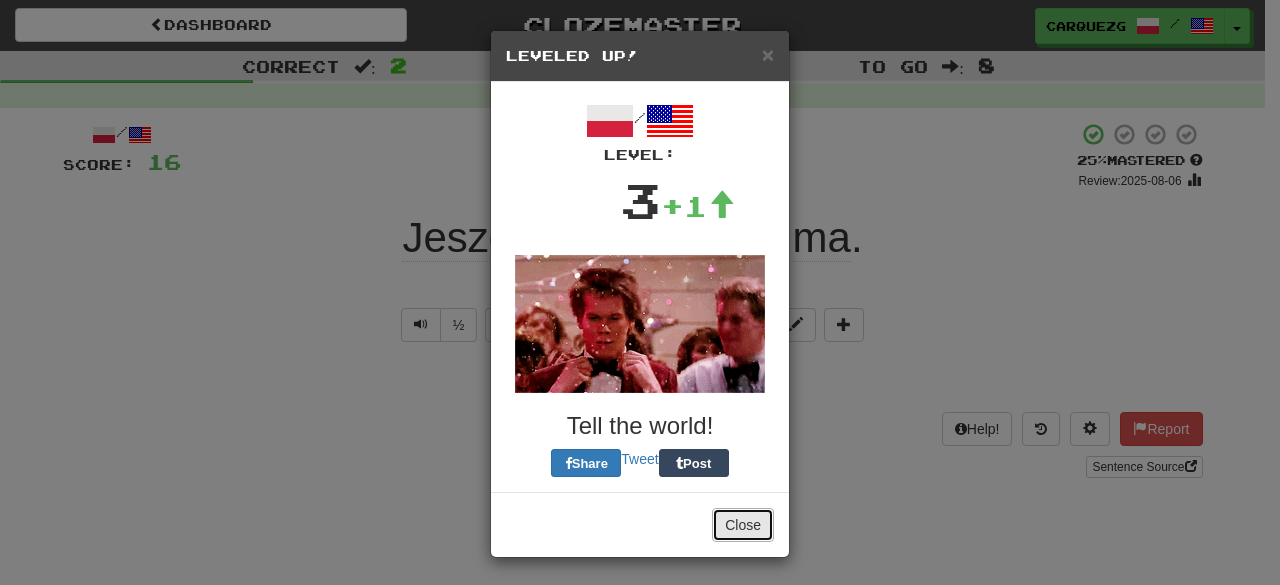 click on "Close" at bounding box center [743, 525] 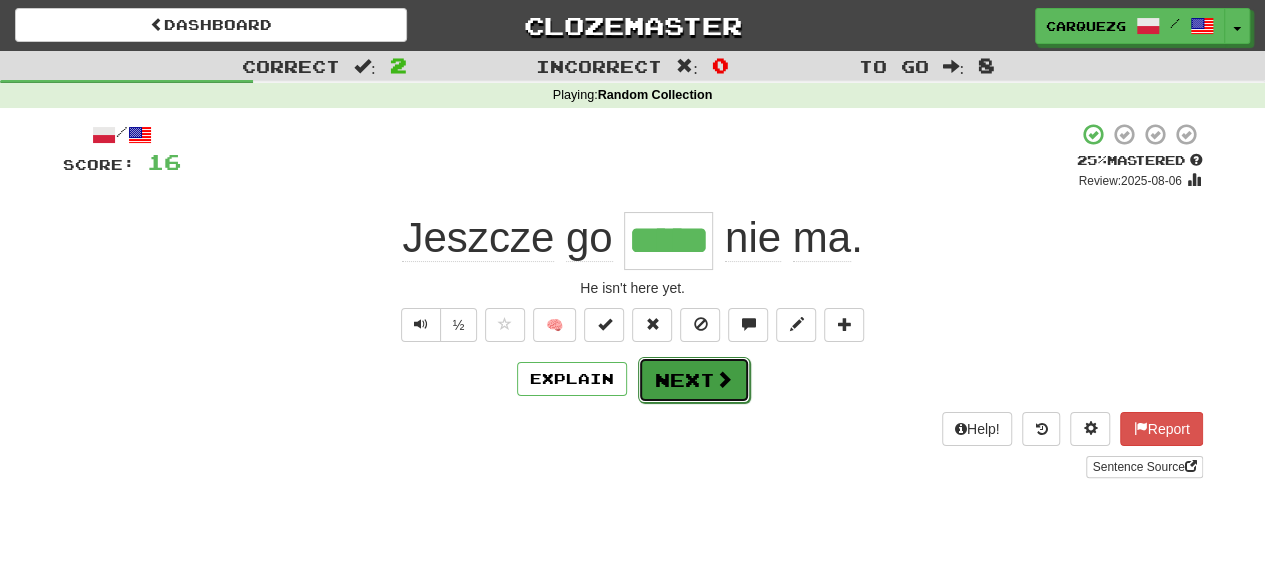 click on "Next" at bounding box center [694, 380] 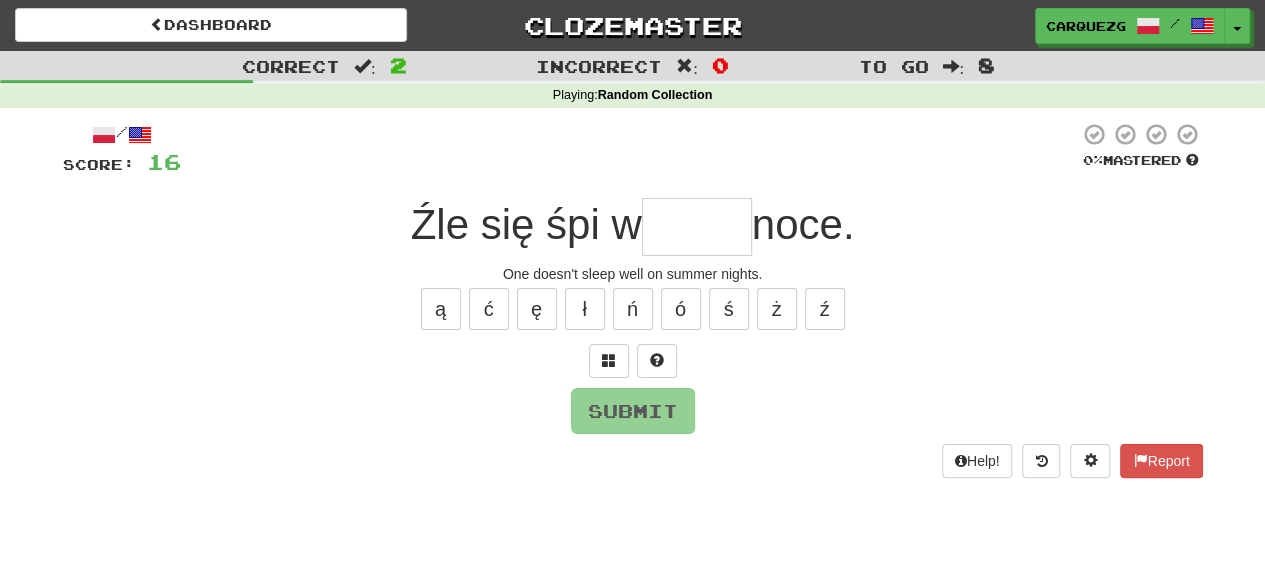 click on "/  Score:   16 0 %  Mastered Źle się śpi w   noce. One doesn't sleep well on summer nights. ą ć ę ł ń ó ś ż ź Submit  Help!  Report" at bounding box center (633, 300) 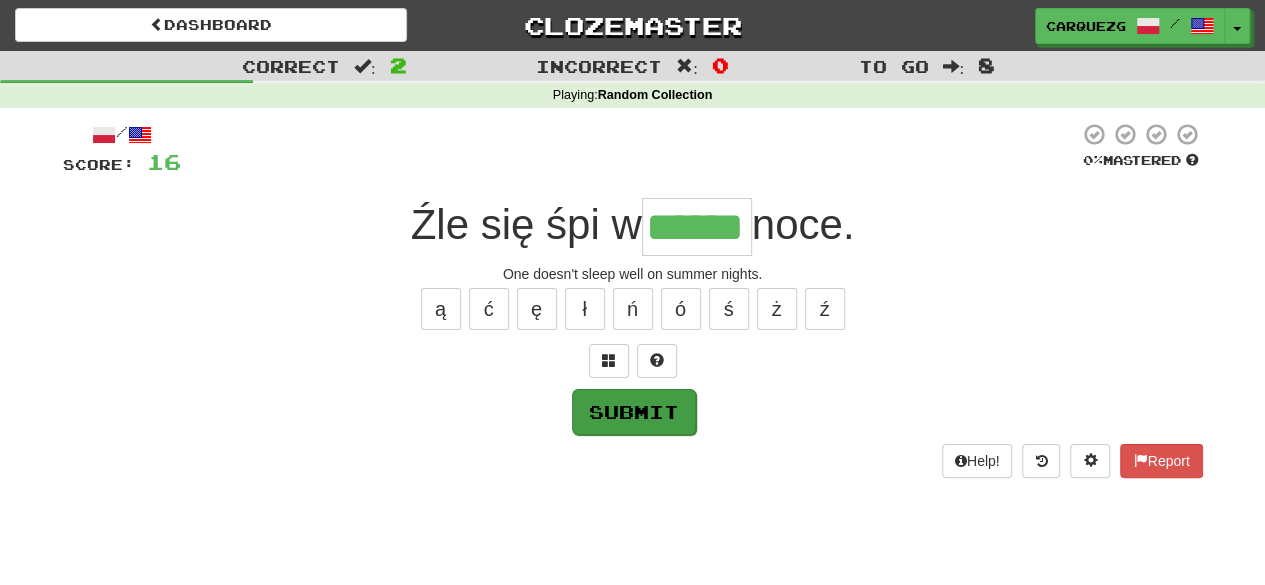 type on "******" 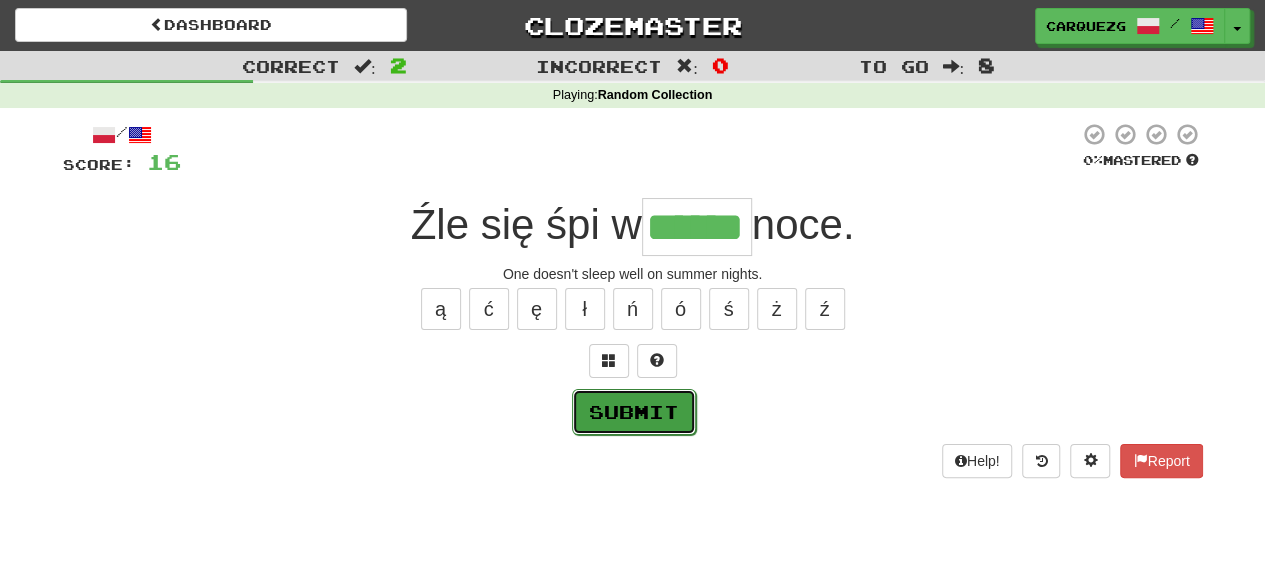 click on "Submit" at bounding box center [634, 412] 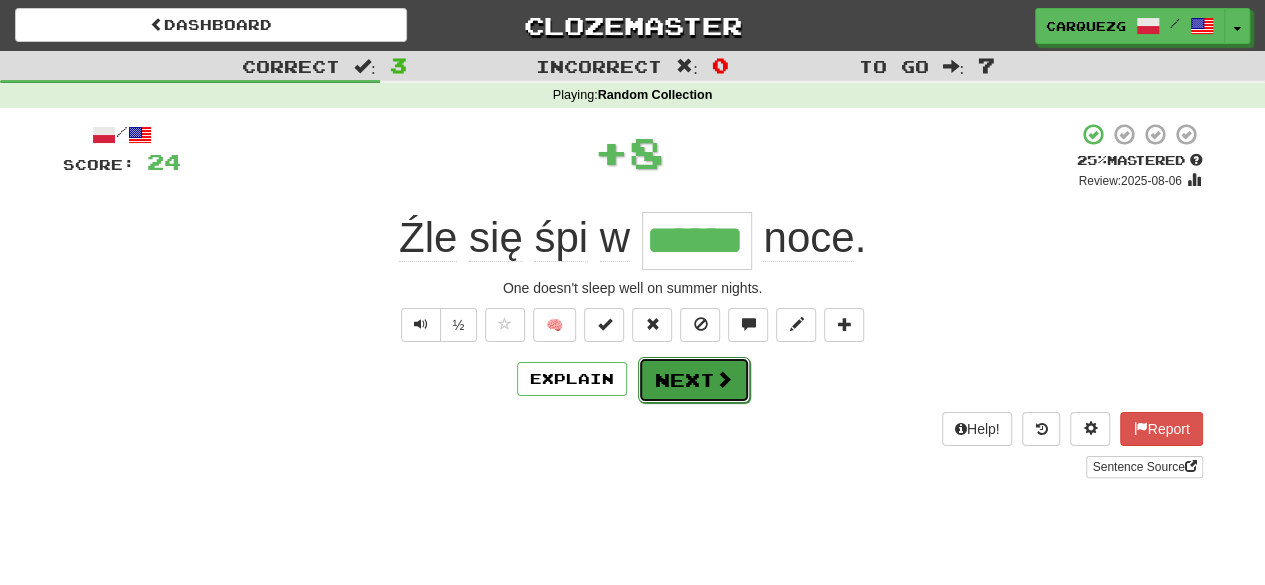 click on "Next" at bounding box center (694, 380) 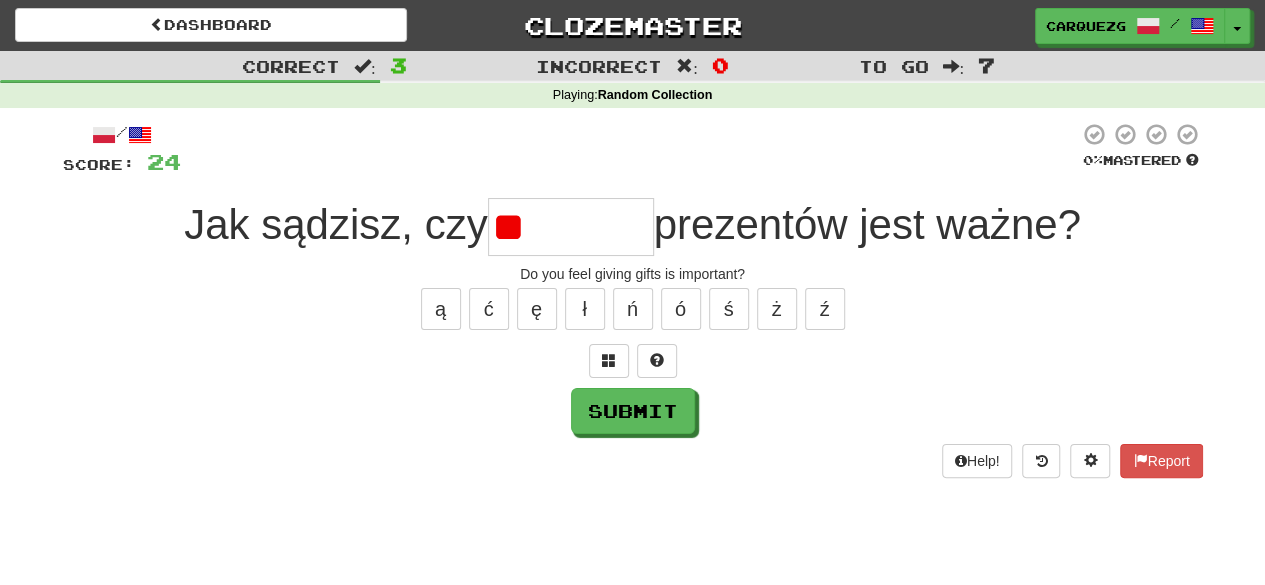 type on "*" 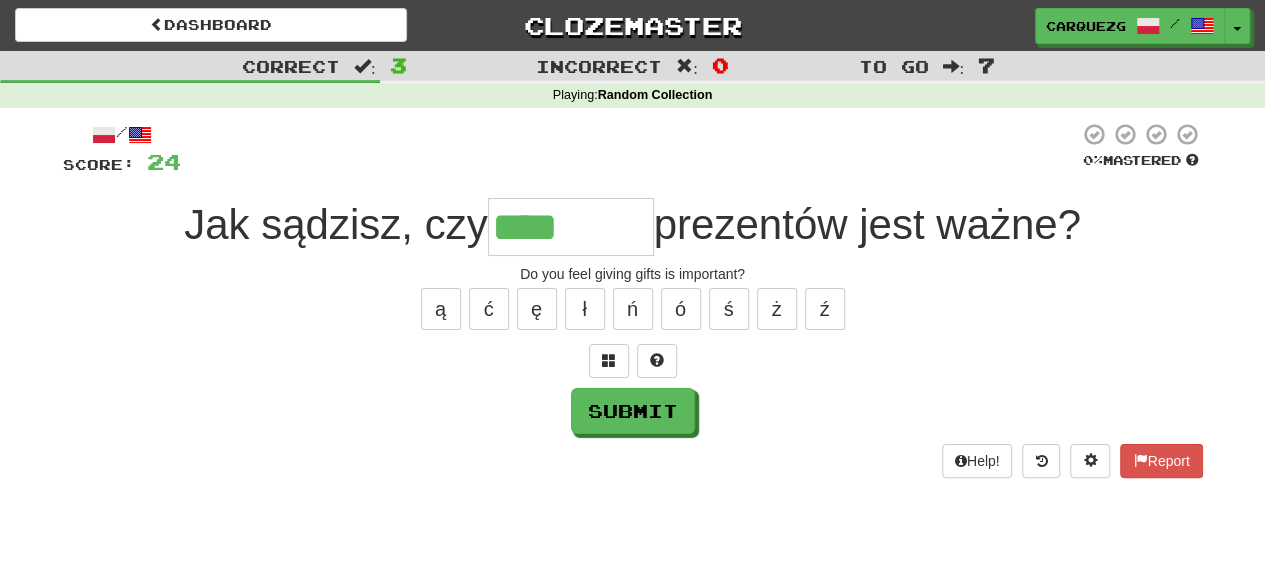 click on "****" at bounding box center [571, 227] 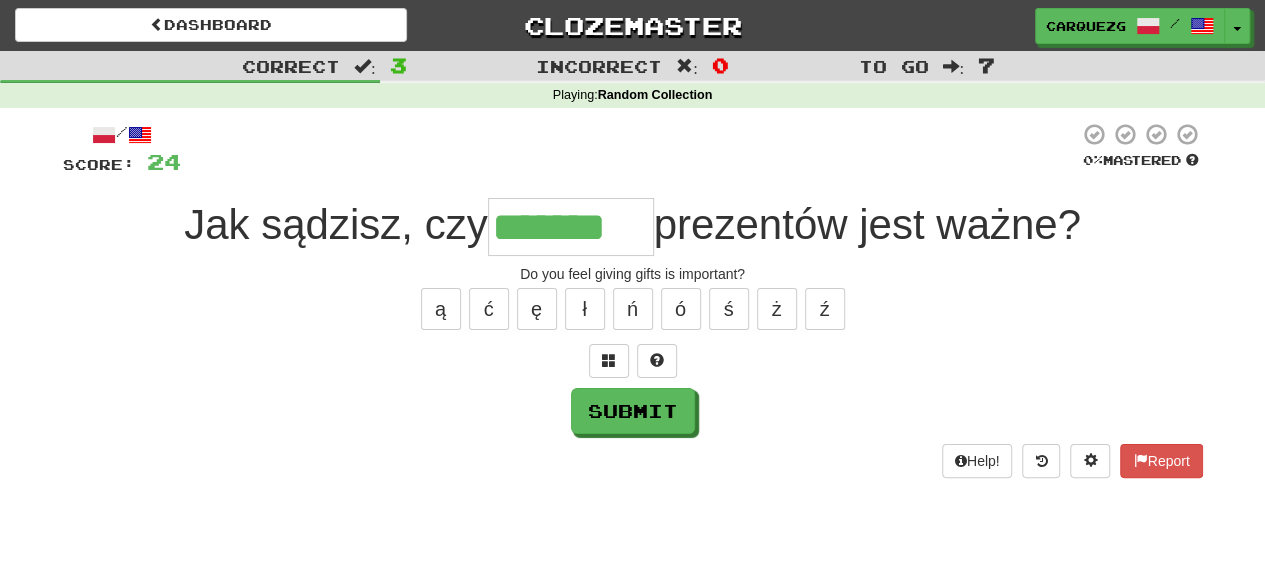 type on "*******" 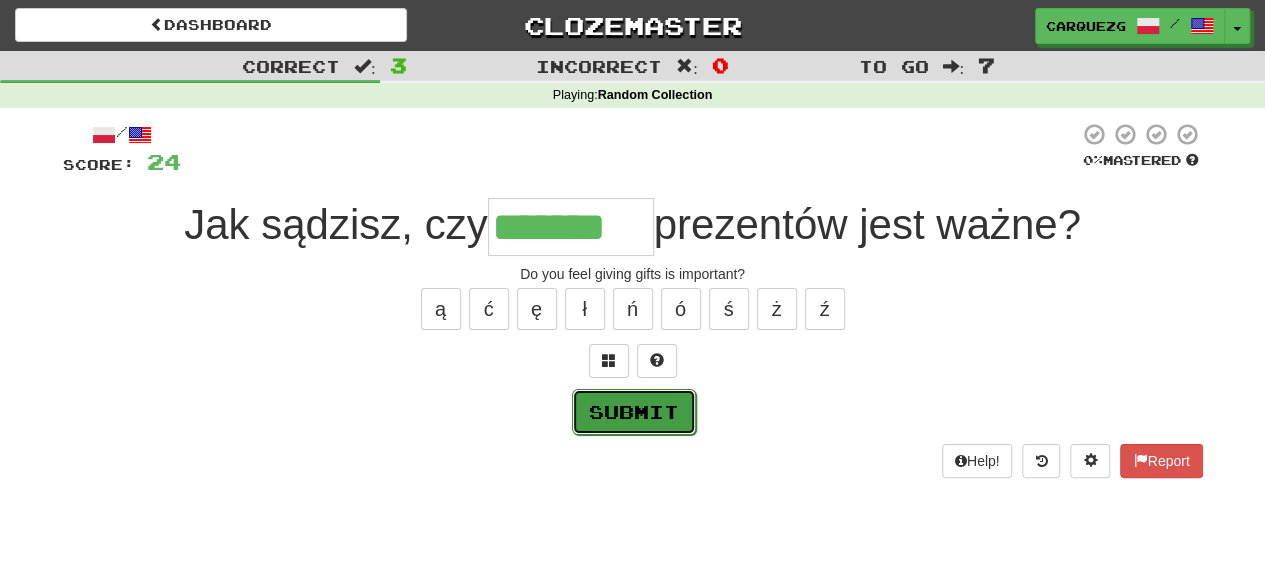 click on "Submit" at bounding box center [634, 412] 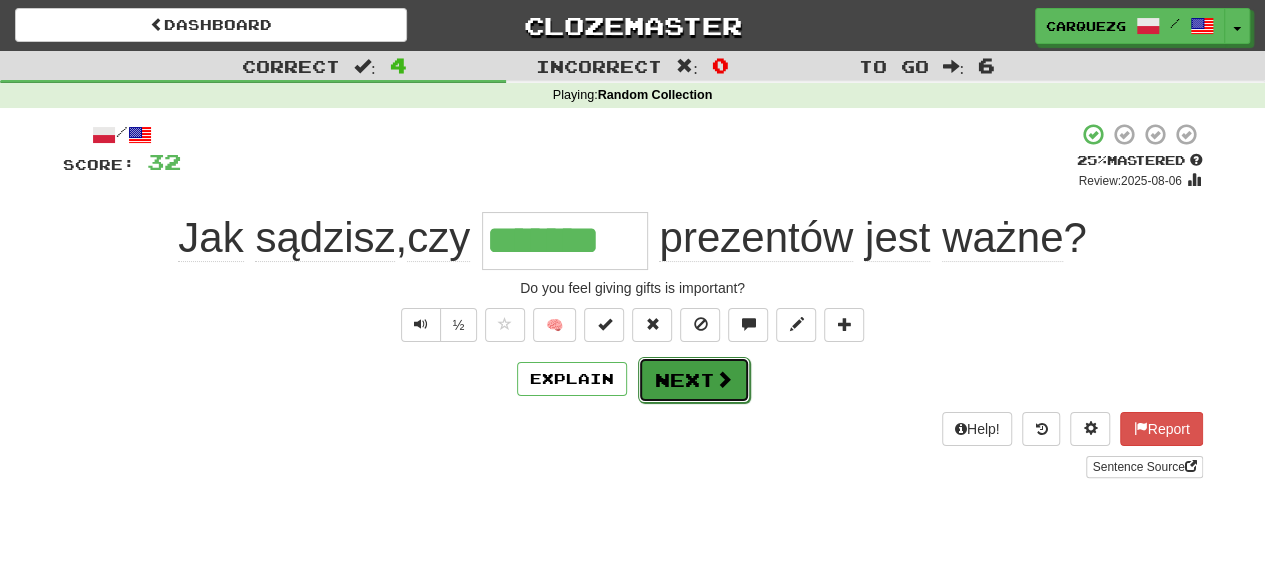 click on "Next" at bounding box center (694, 380) 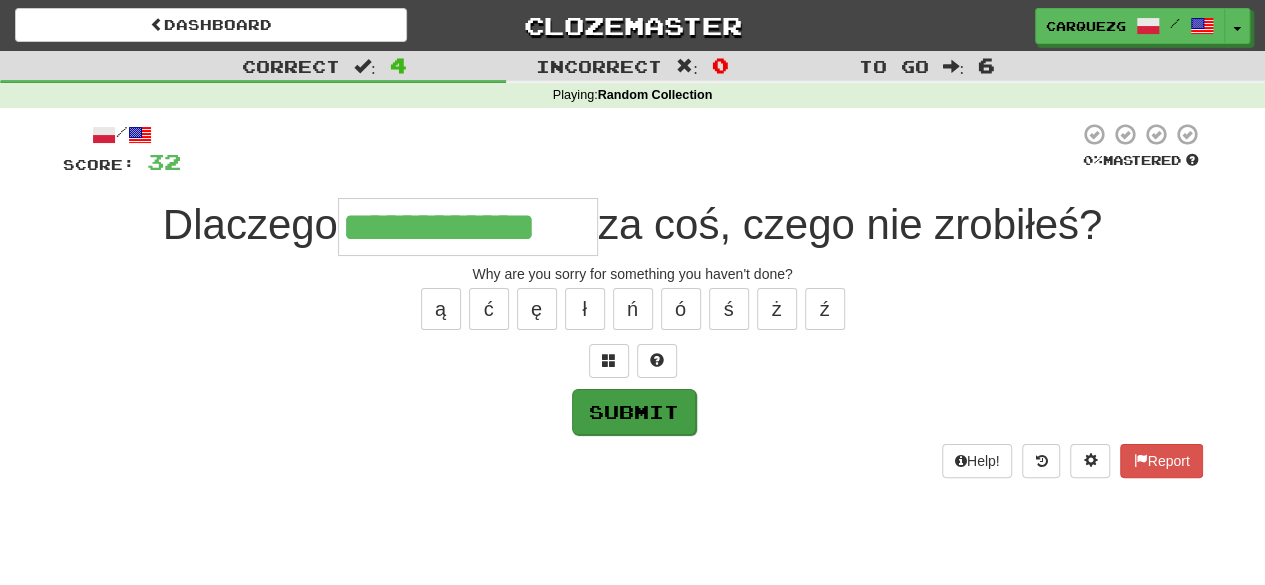type on "**********" 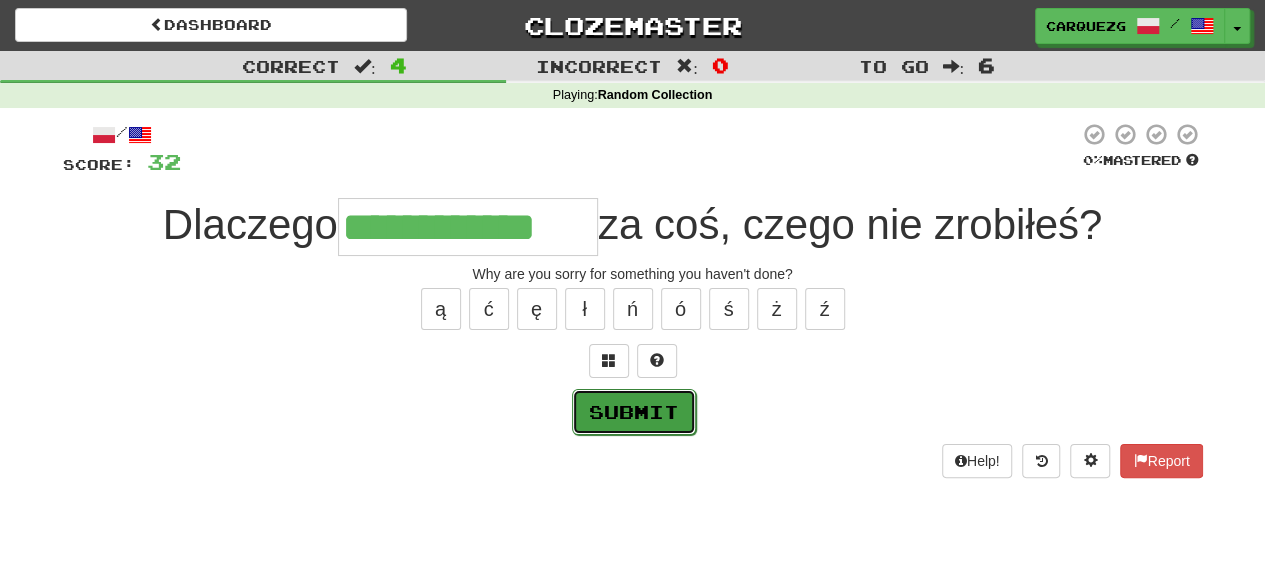 click on "Submit" at bounding box center (634, 412) 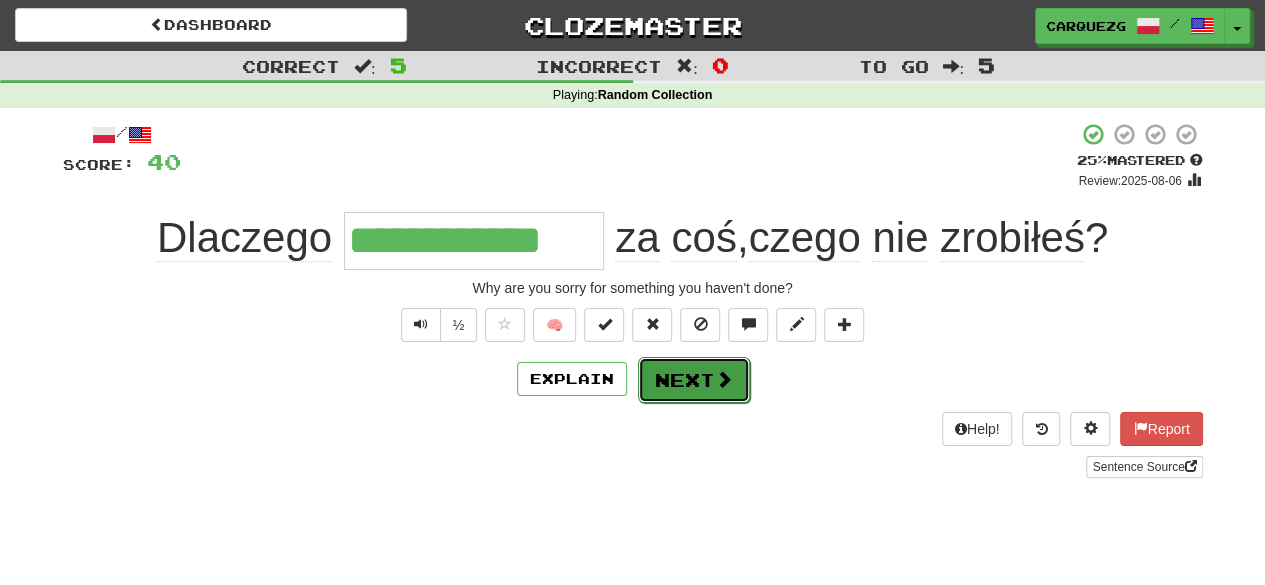 click on "Next" at bounding box center (694, 380) 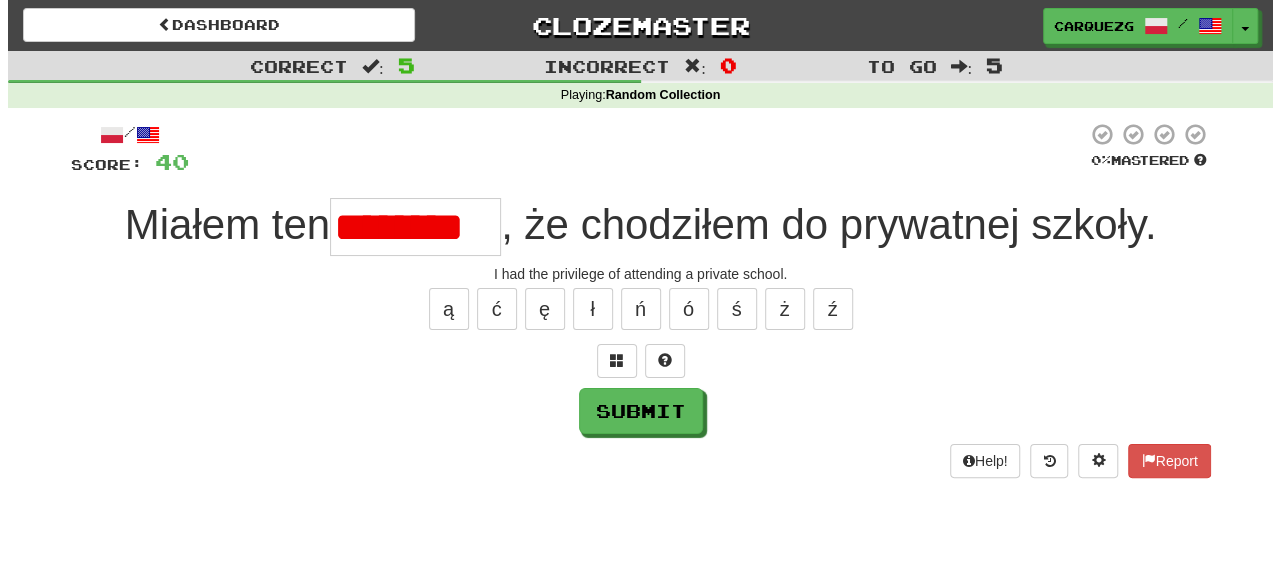 scroll, scrollTop: 0, scrollLeft: 0, axis: both 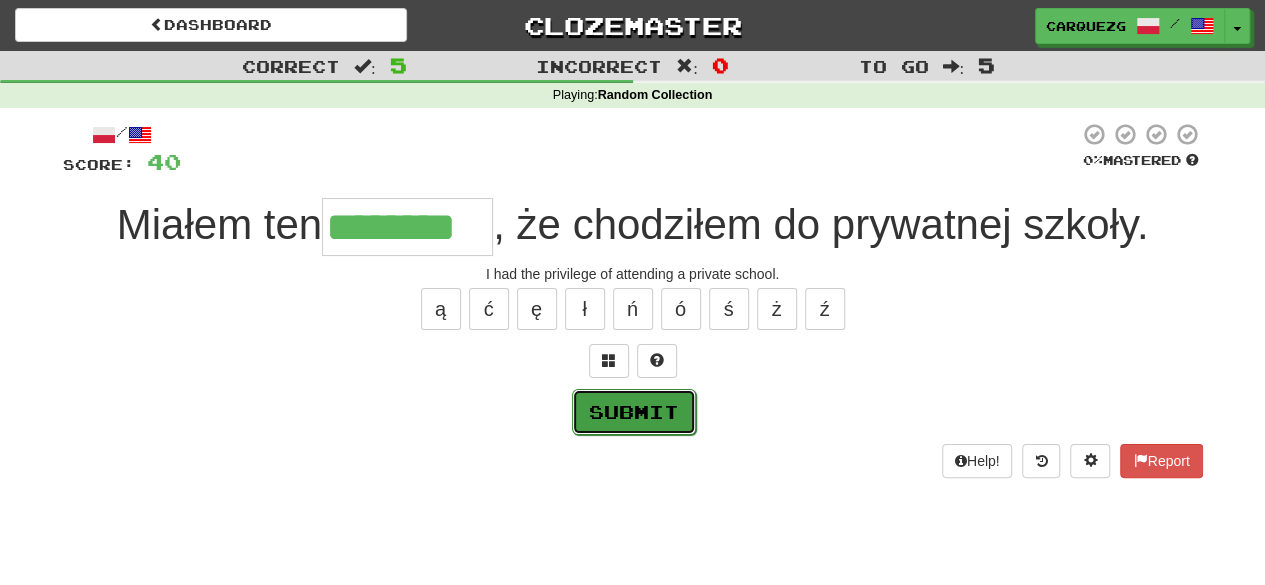 click on "Submit" at bounding box center (634, 412) 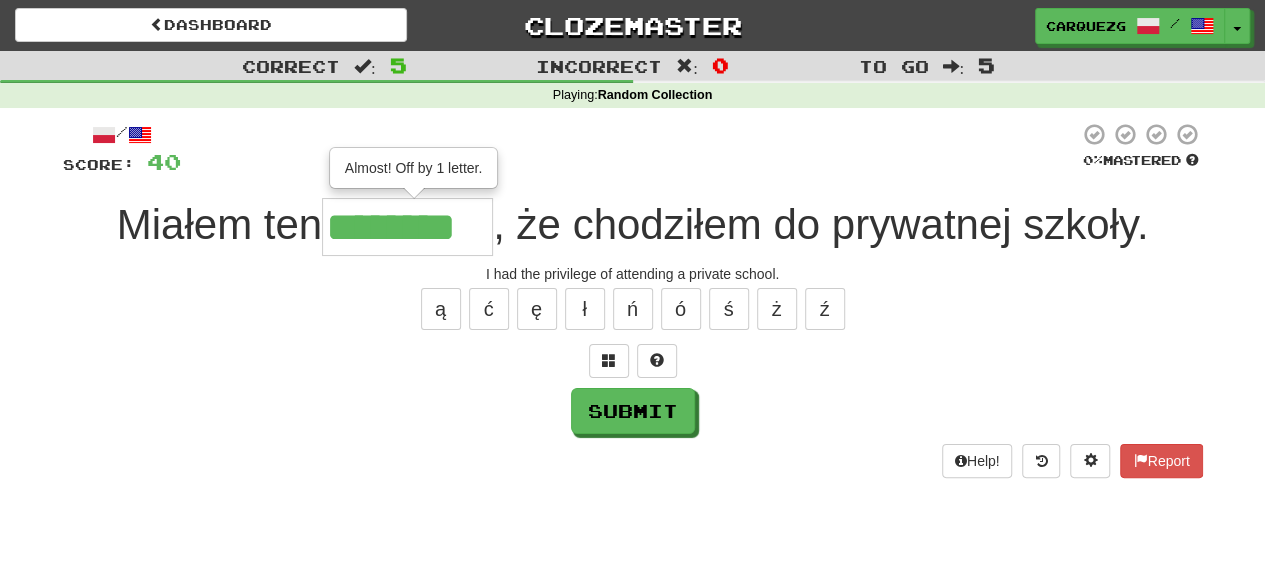 click on "********" at bounding box center (407, 227) 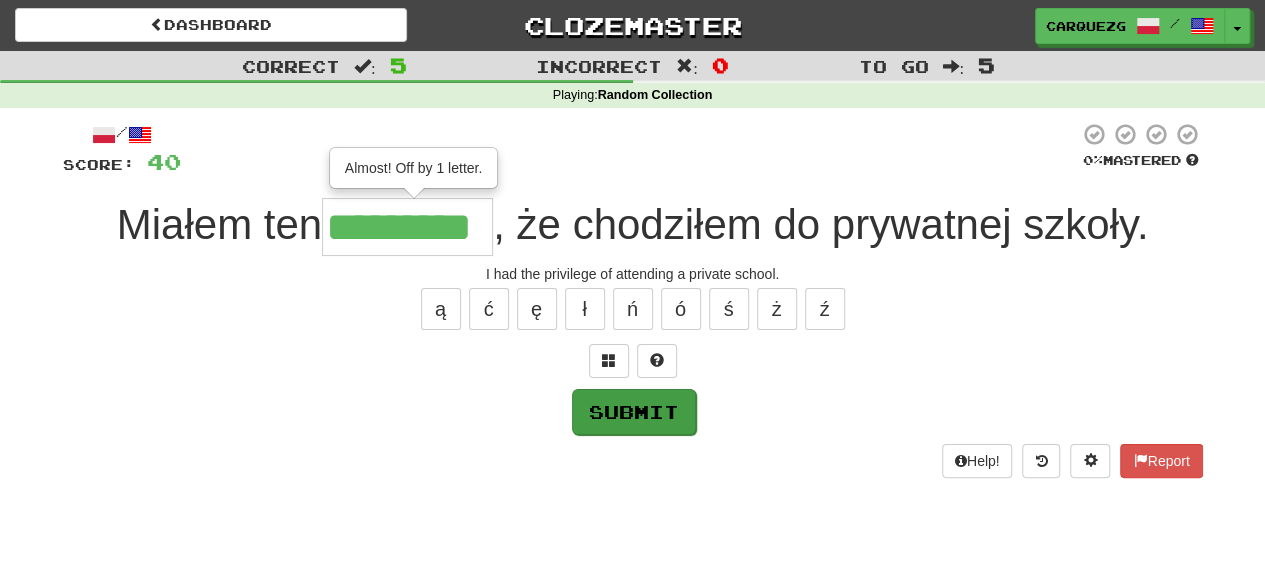 type on "*********" 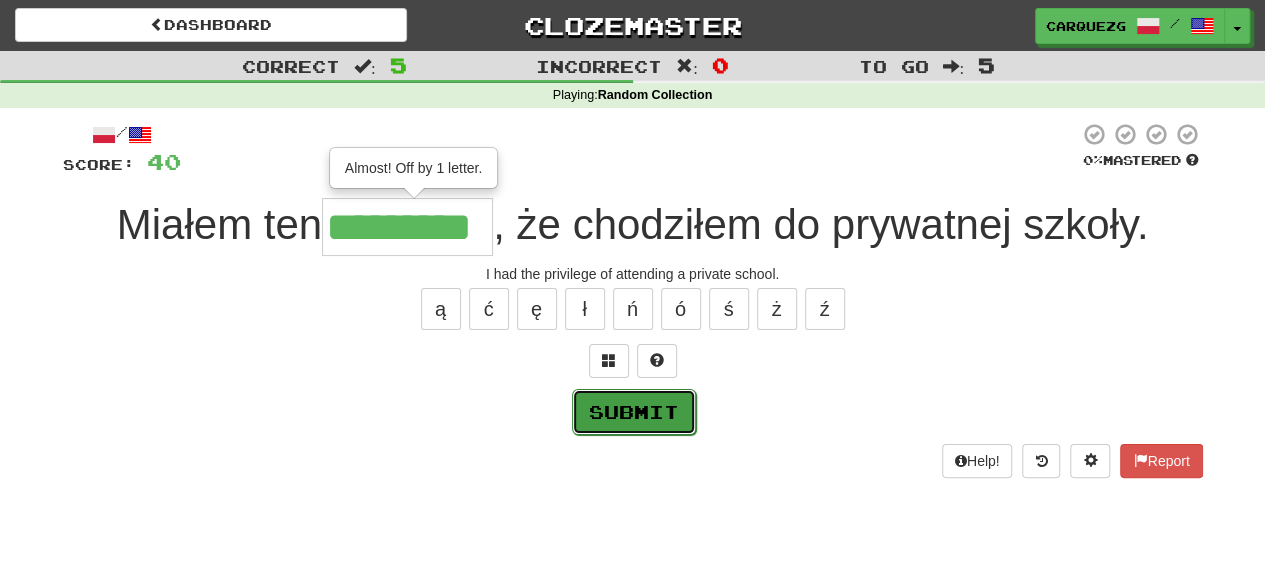 click on "Submit" at bounding box center (634, 412) 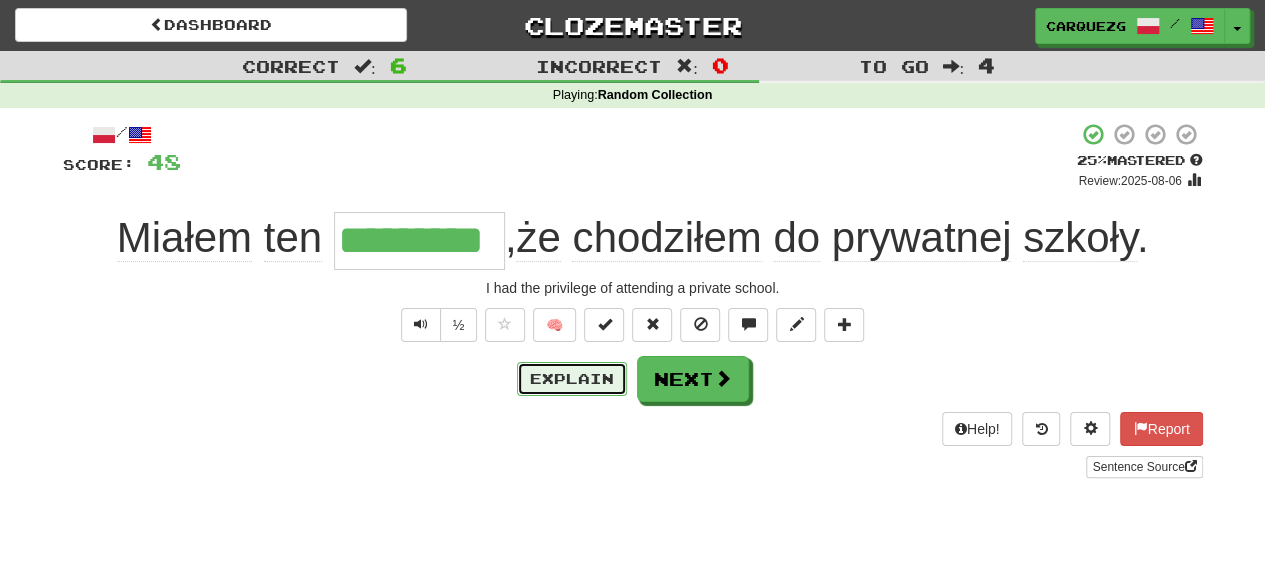 click on "Explain" at bounding box center [572, 379] 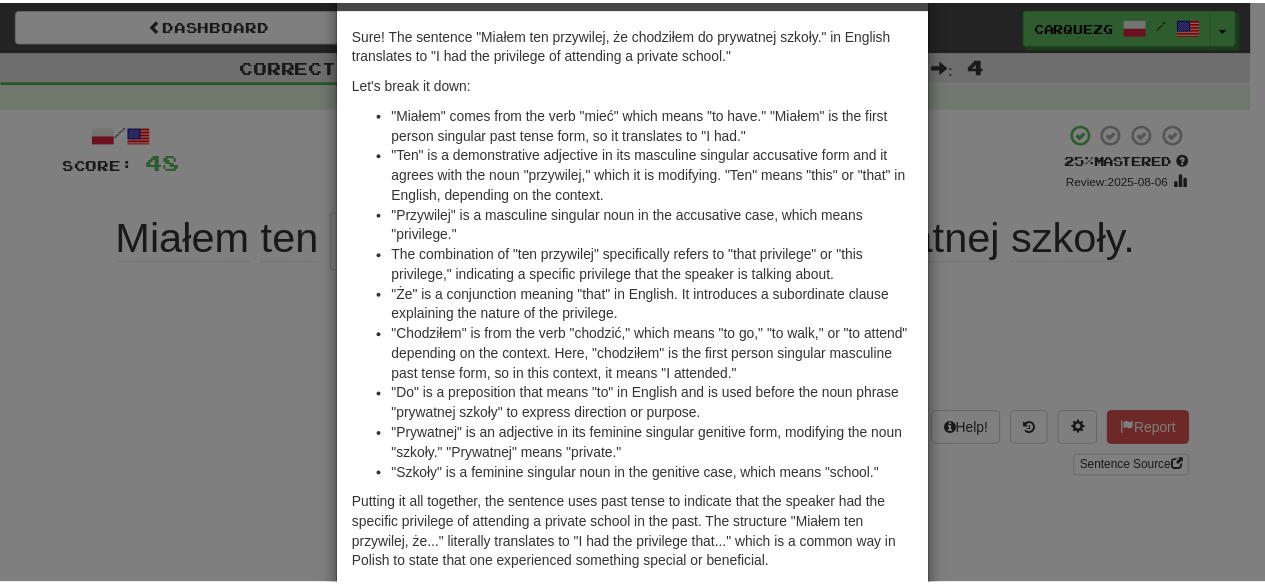 scroll, scrollTop: 91, scrollLeft: 0, axis: vertical 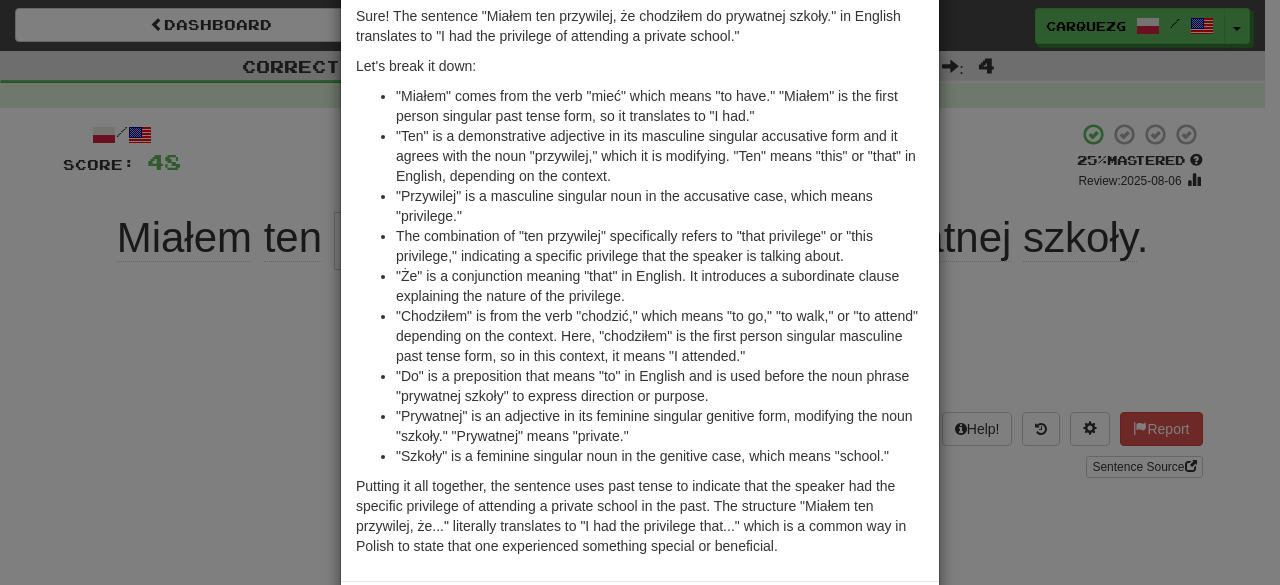click on "× Explanation Sure! The sentence "Miałem ten przywilej, że chodziłem do prywatnej szkoły." in English translates to "I had the privilege of attending a private school."
Let's break it down:
"Miałem" comes from the verb "mieć" which means "to have." "Miałem" is the first person singular past tense form, so it translates to "I had."
"Ten" is a demonstrative adjective in its masculine singular accusative form and it agrees with the noun "przywilej," which it is modifying. "Ten" means "this" or "that" in English, depending on the context.
"Przywilej" is a masculine singular noun in the accusative case, which means "privilege."
The combination of "ten przywilej" specifically refers to "that privilege" or "this privilege," indicating a specific privilege that the speaker is talking about.
"Że" is a conjunction meaning "that" in English. It introduces a subordinate clause explaining the nature of the privilege.
In beta. Generated by ChatGPT. Like it? Hate it?  Let us know ! Close" at bounding box center (640, 292) 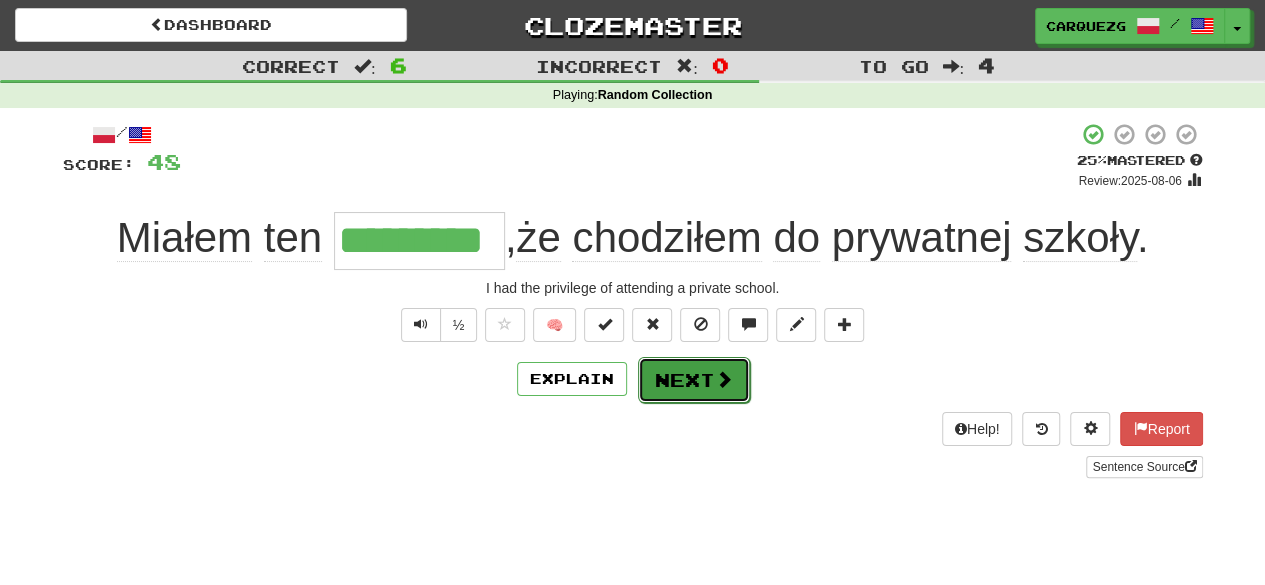 click on "Next" at bounding box center [694, 380] 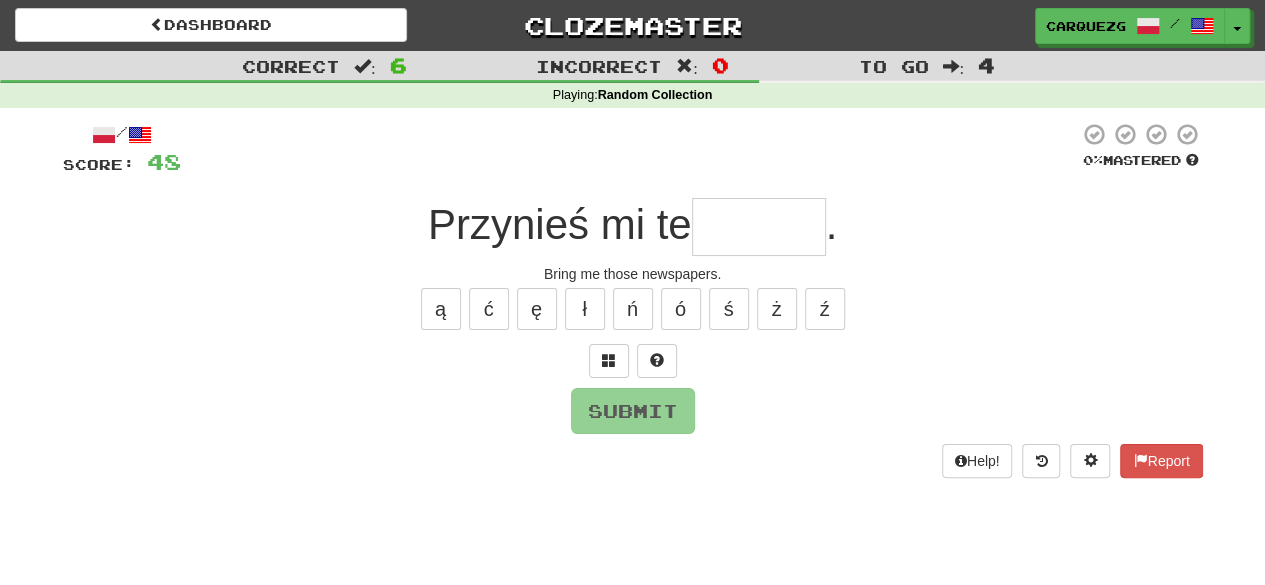type on "*" 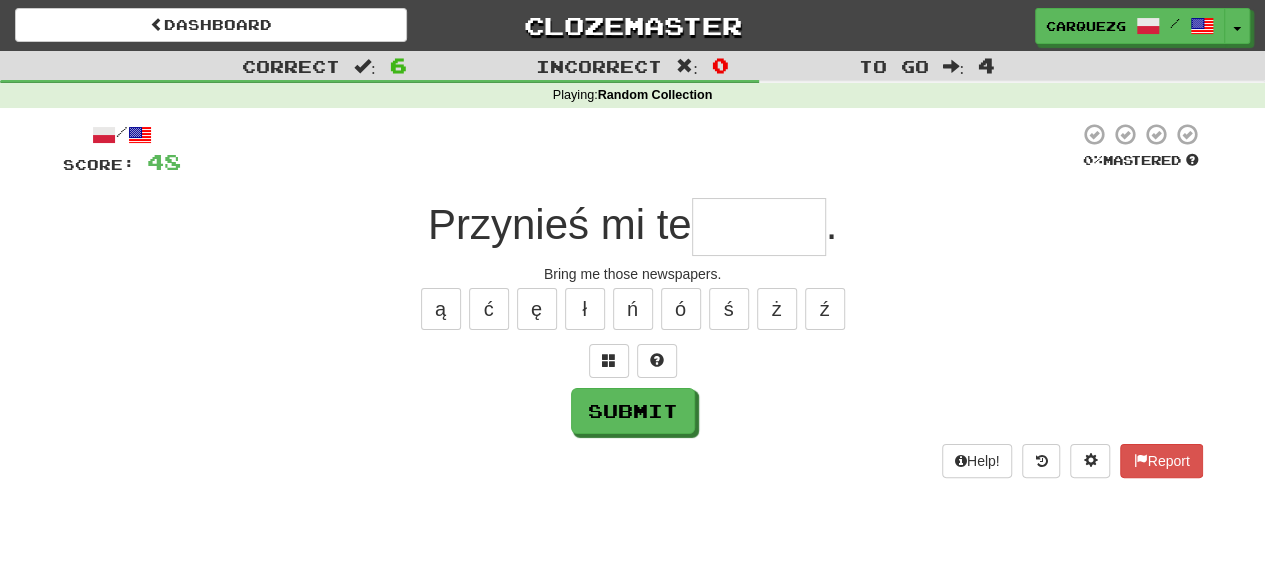 type on "*" 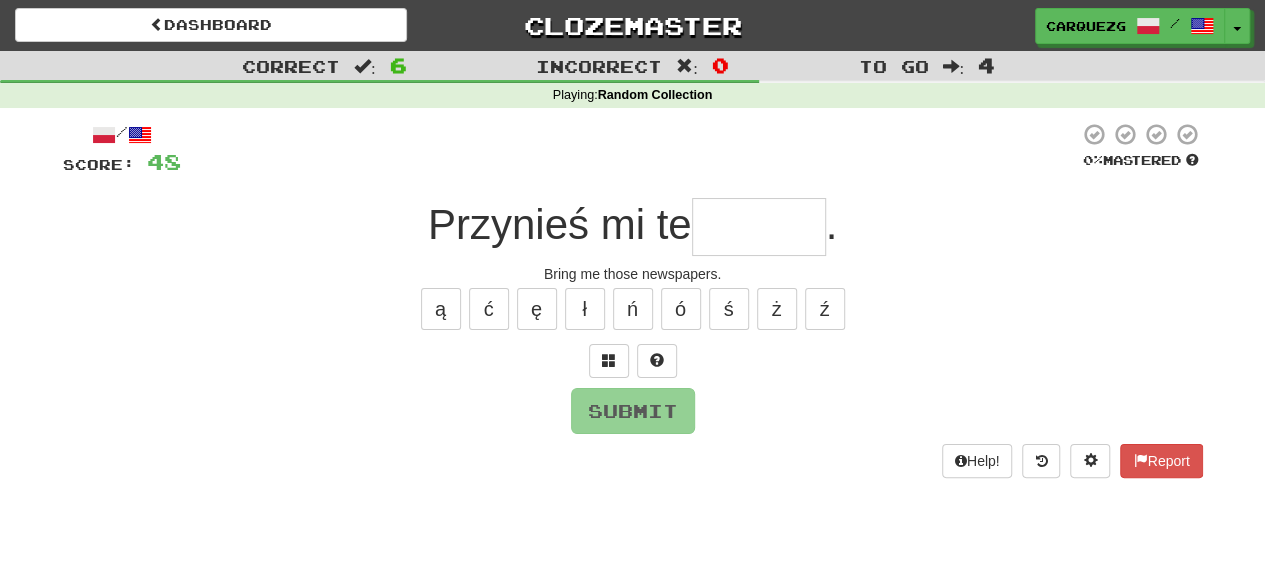 type on "*" 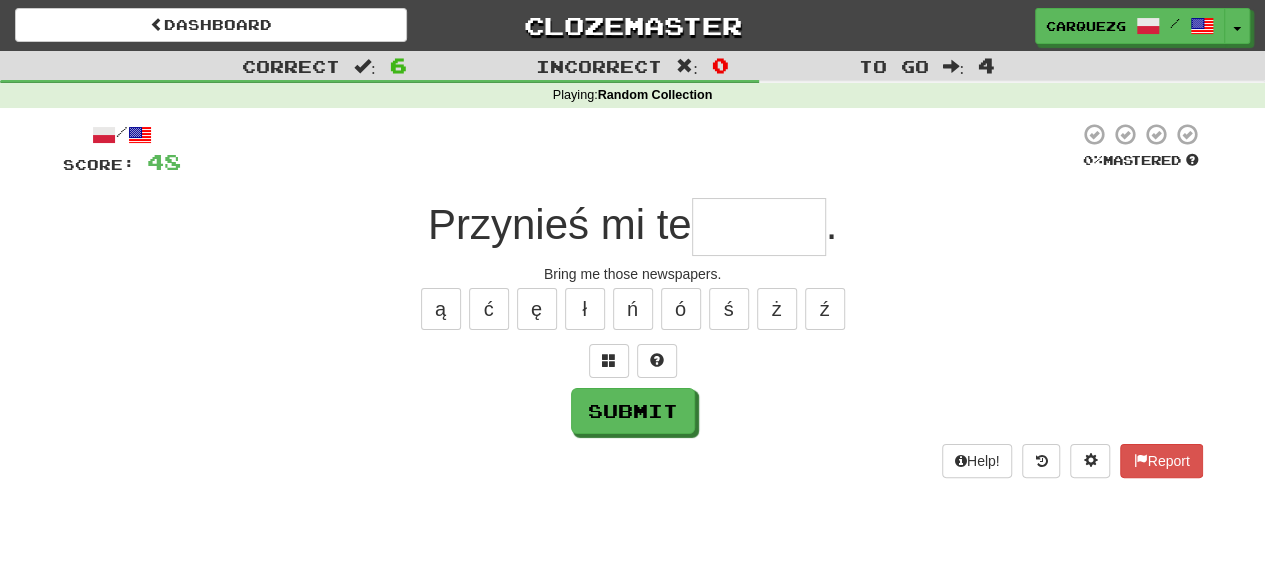 type on "*" 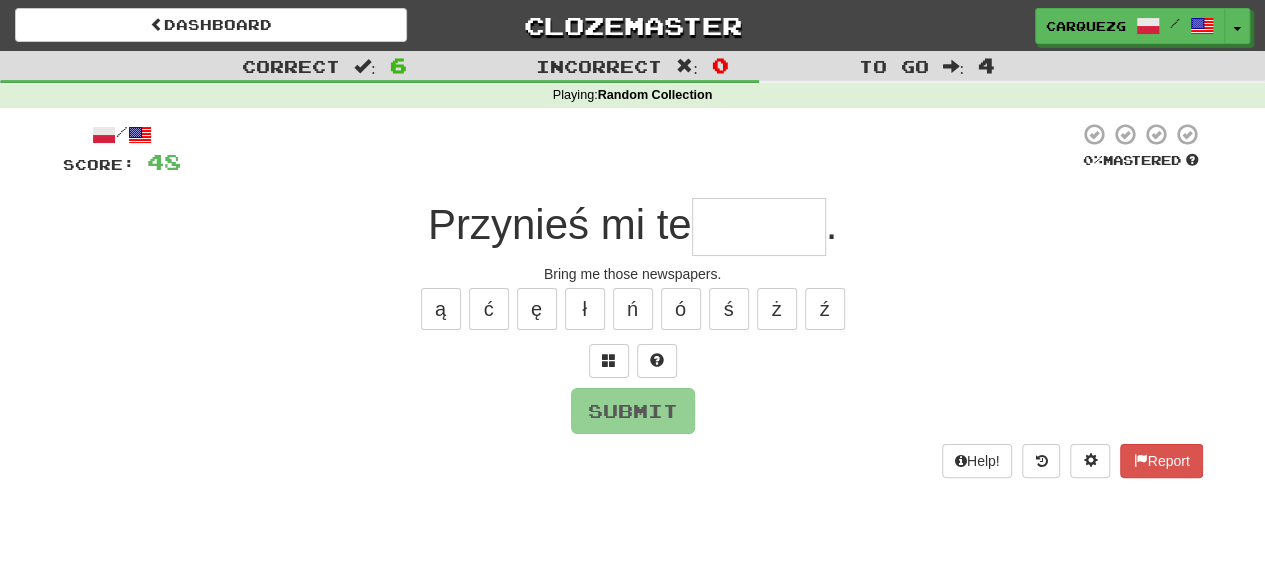 type on "*" 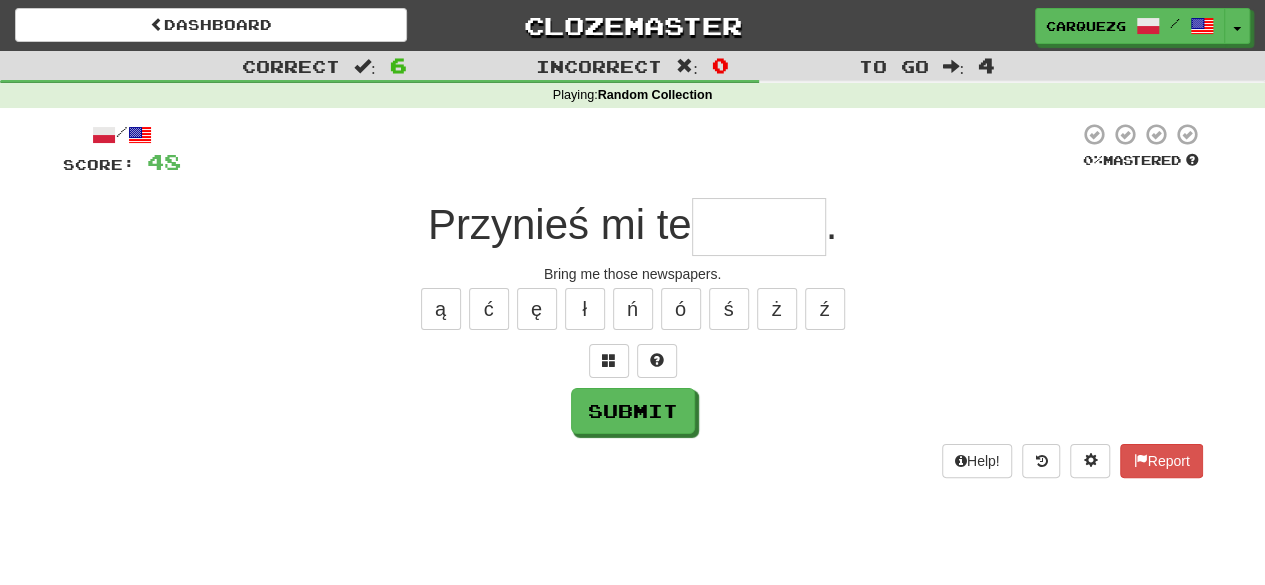 type on "*" 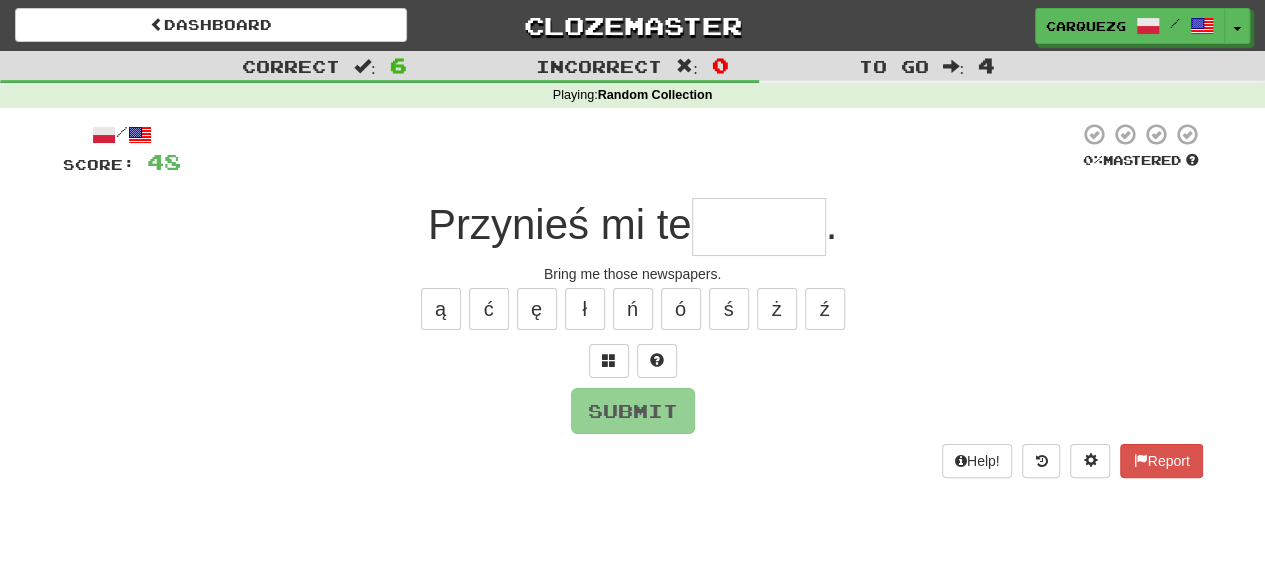 type on "*" 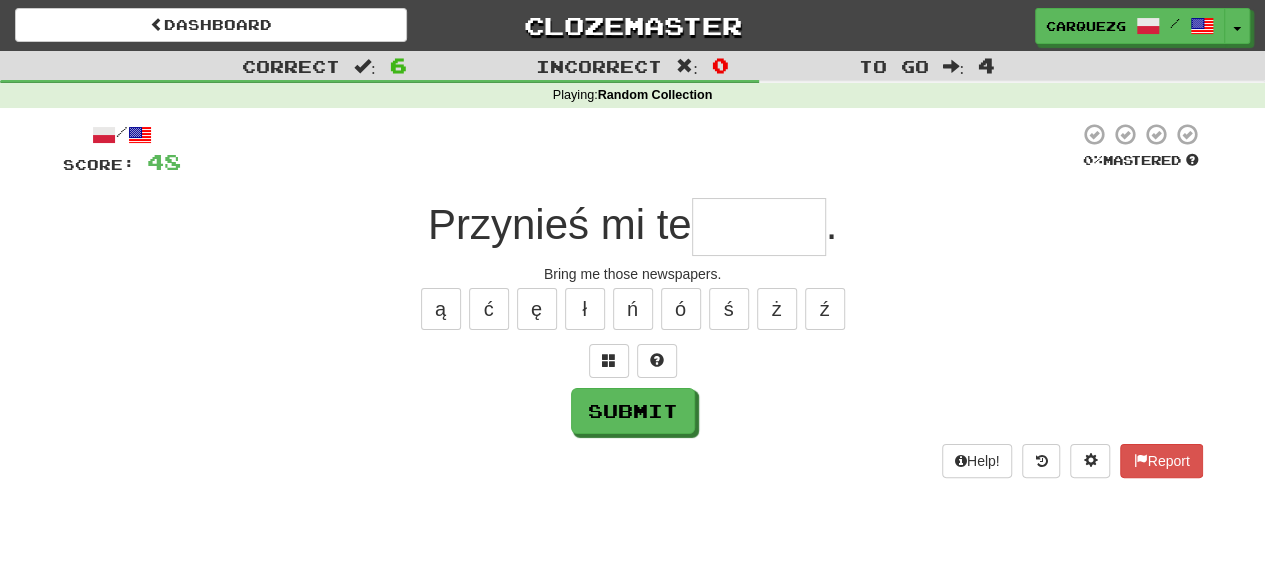 type on "*" 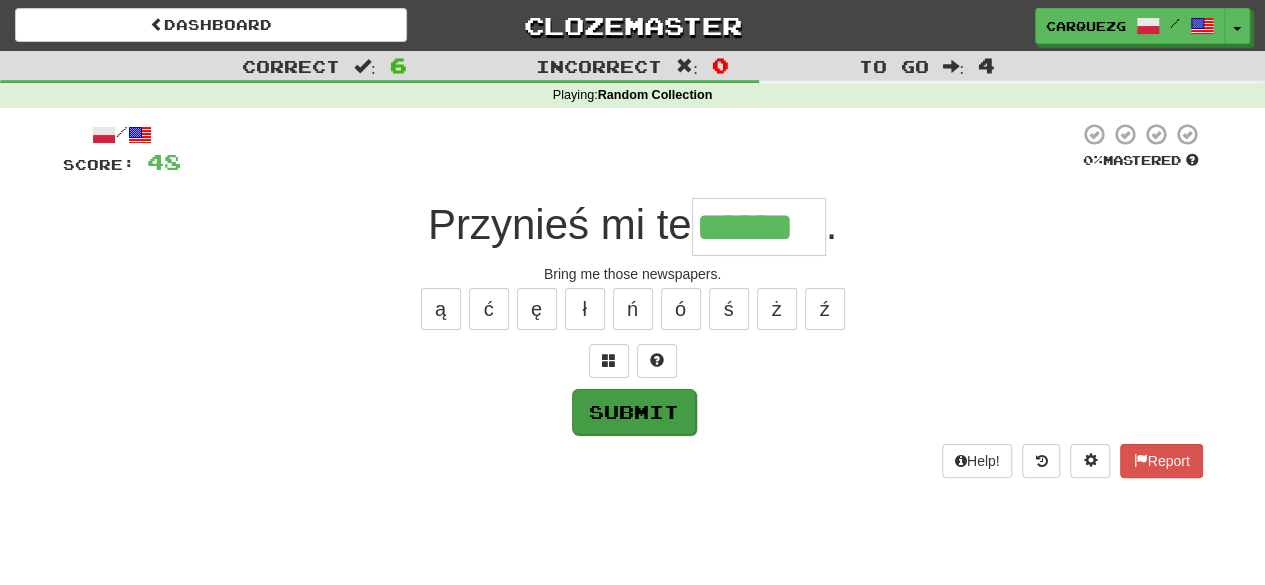 type on "******" 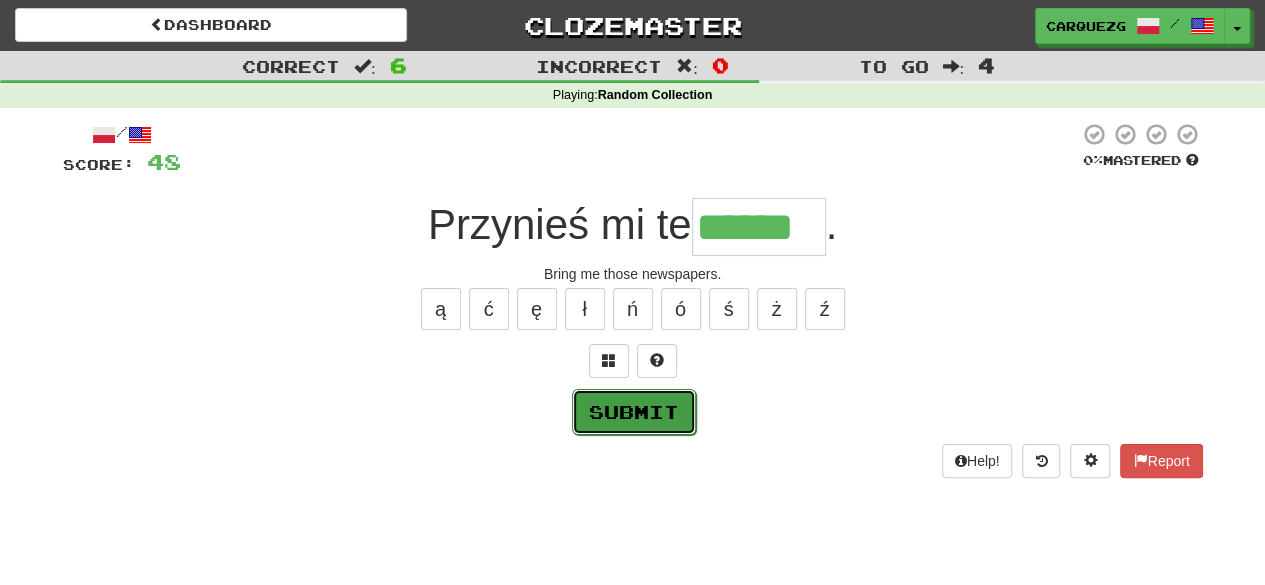 click on "Submit" at bounding box center [634, 412] 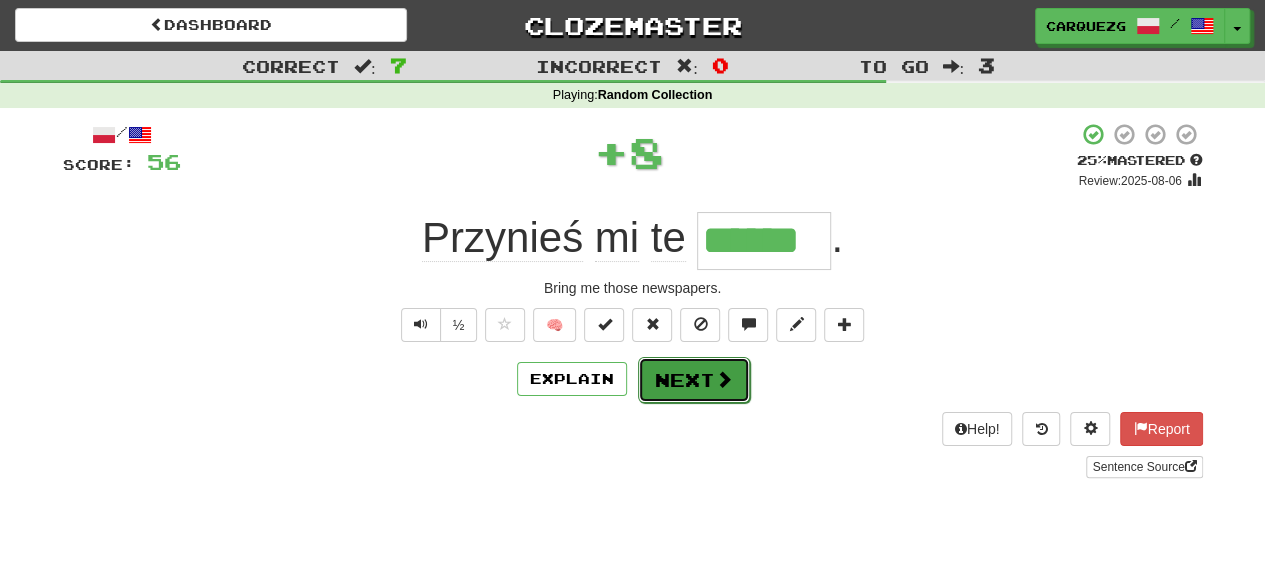 click on "Next" at bounding box center (694, 380) 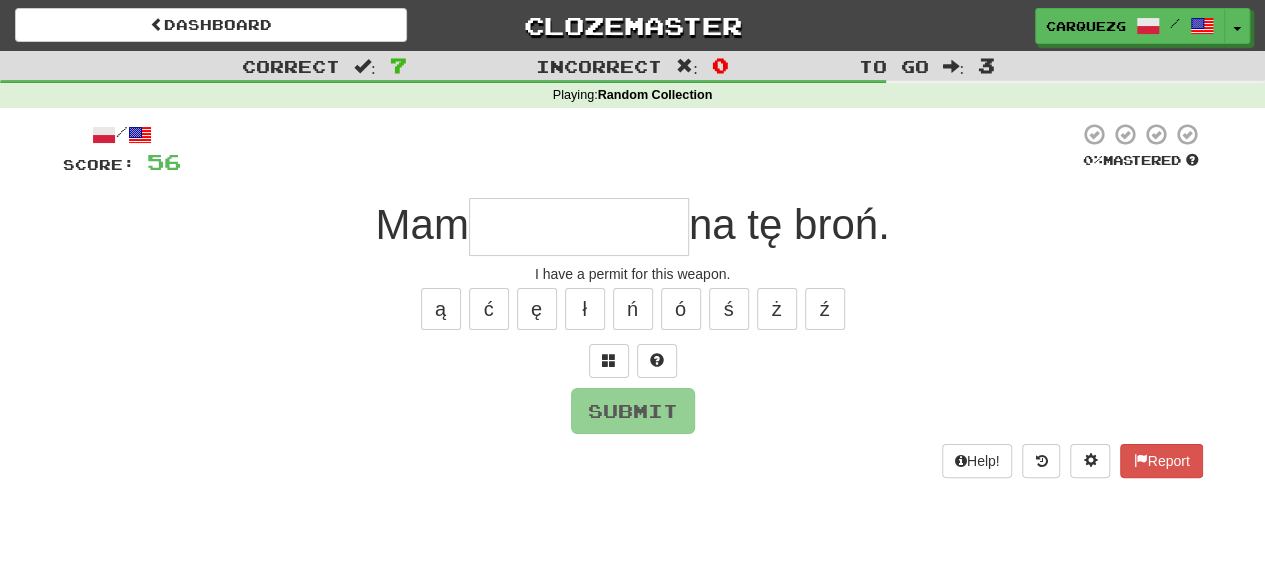 type on "*" 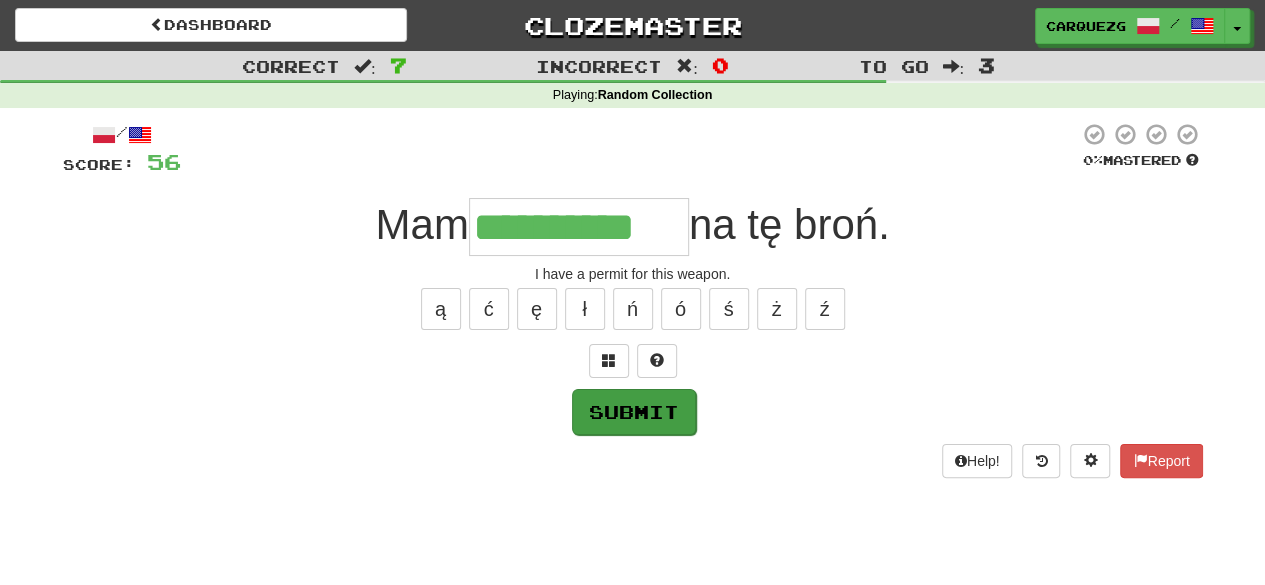 type on "**********" 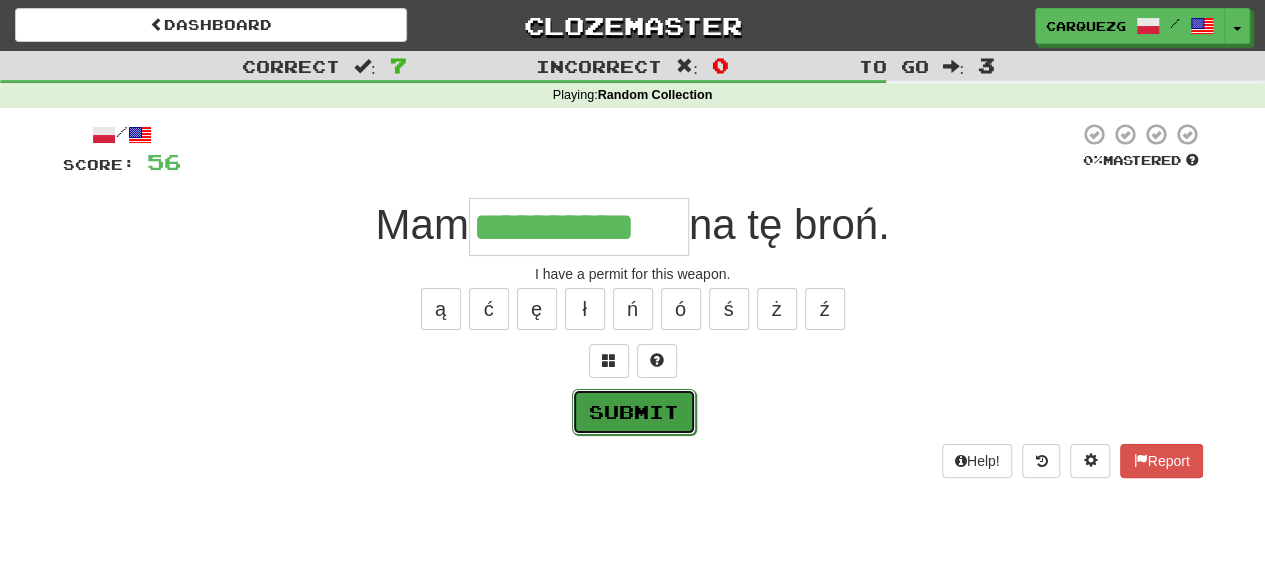 click on "Submit" at bounding box center [634, 412] 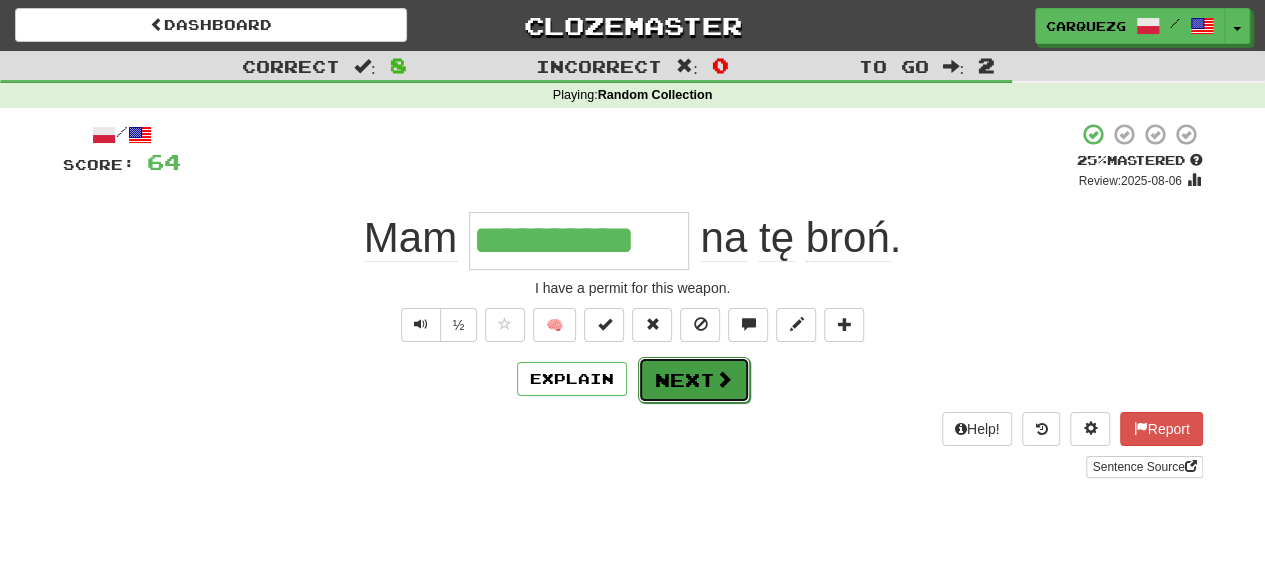 click on "Next" at bounding box center (694, 380) 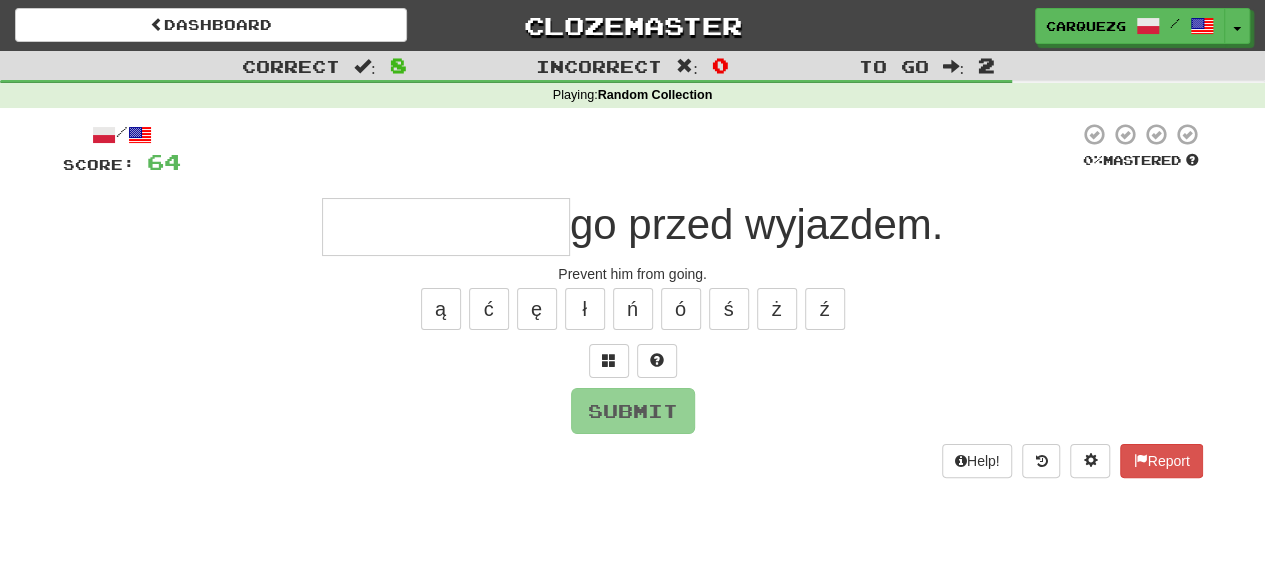 type on "*" 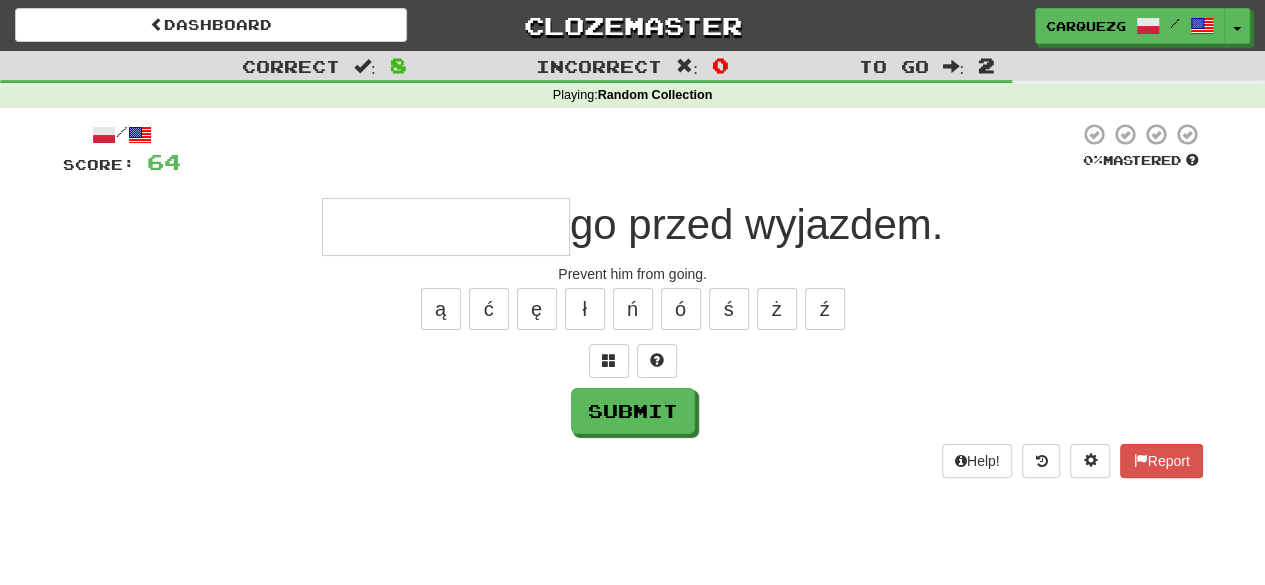 type on "*" 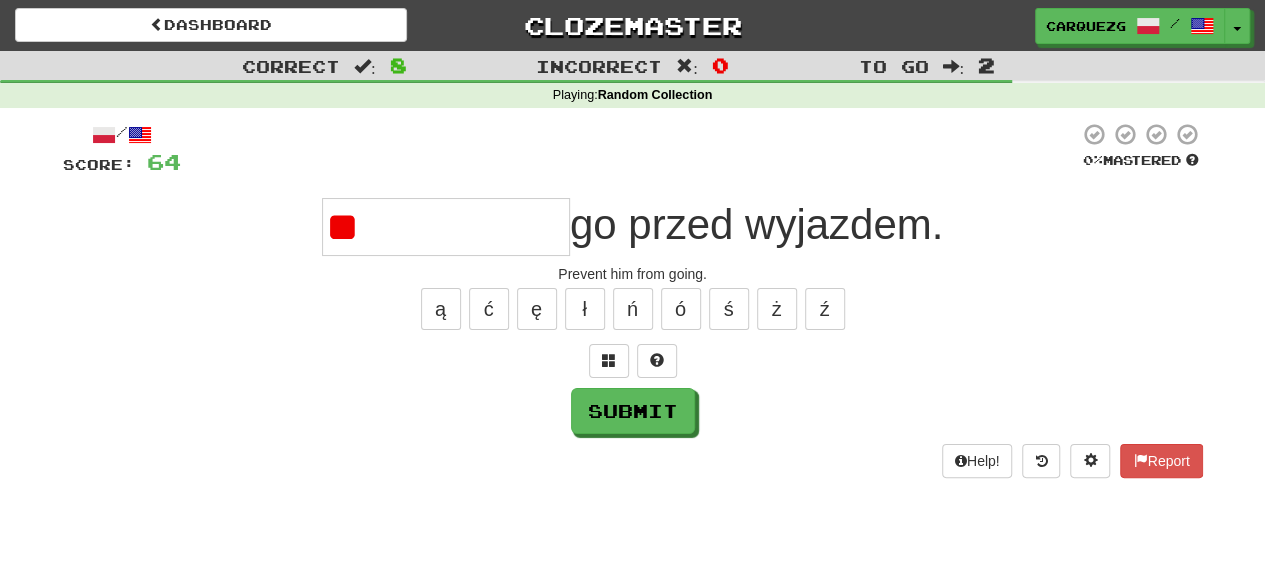 type on "*" 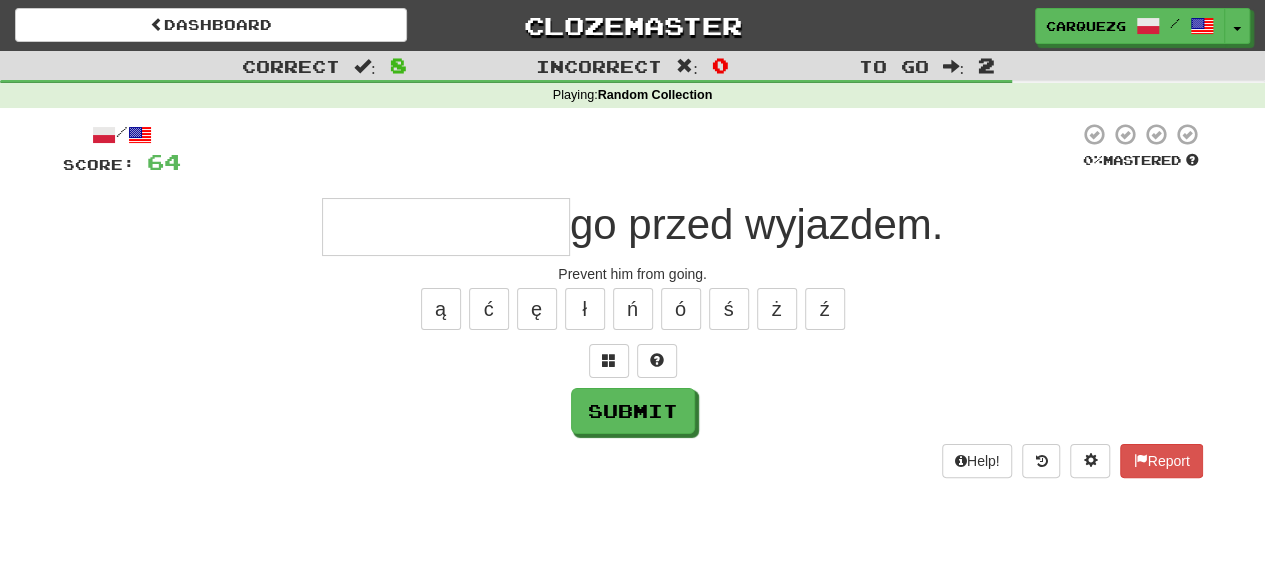 type on "*" 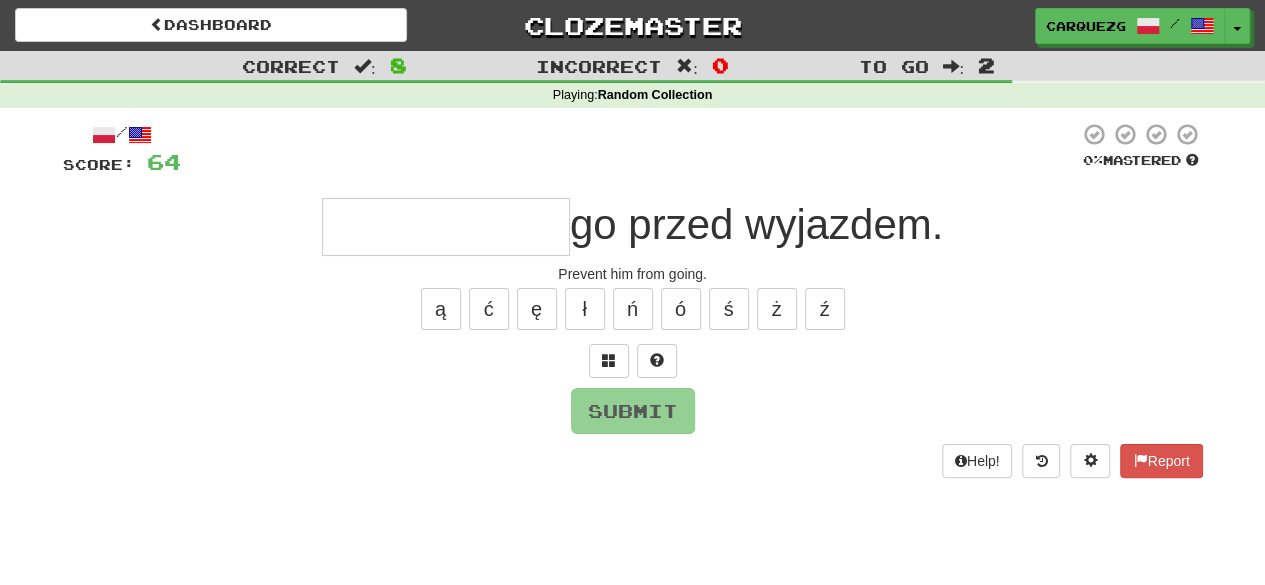 type on "*" 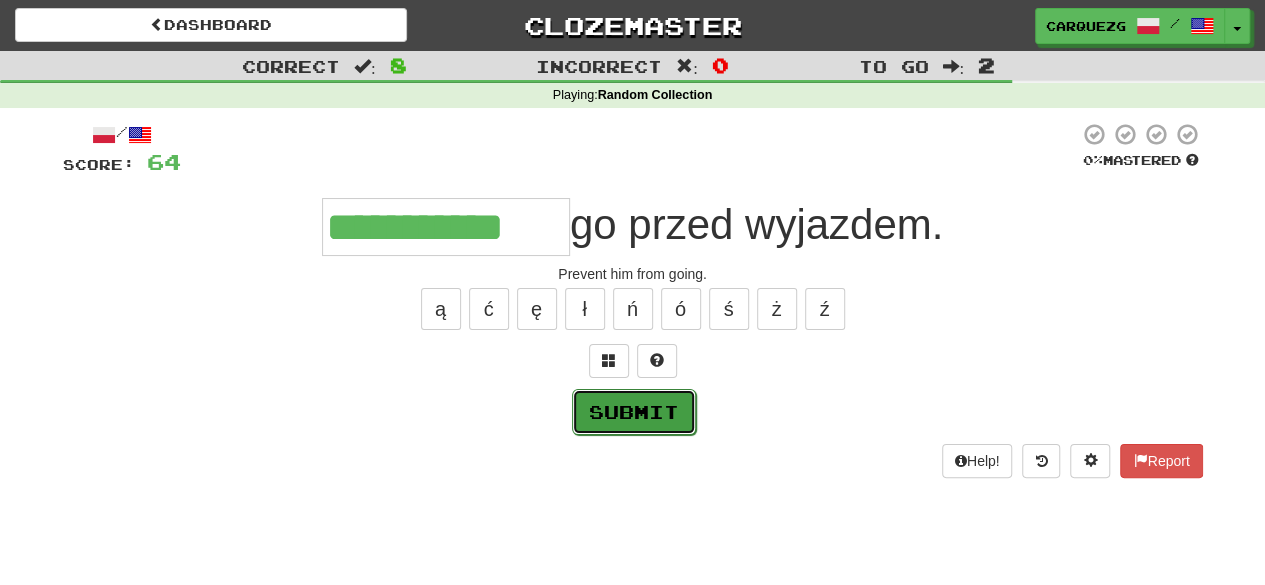 click on "Submit" at bounding box center (634, 412) 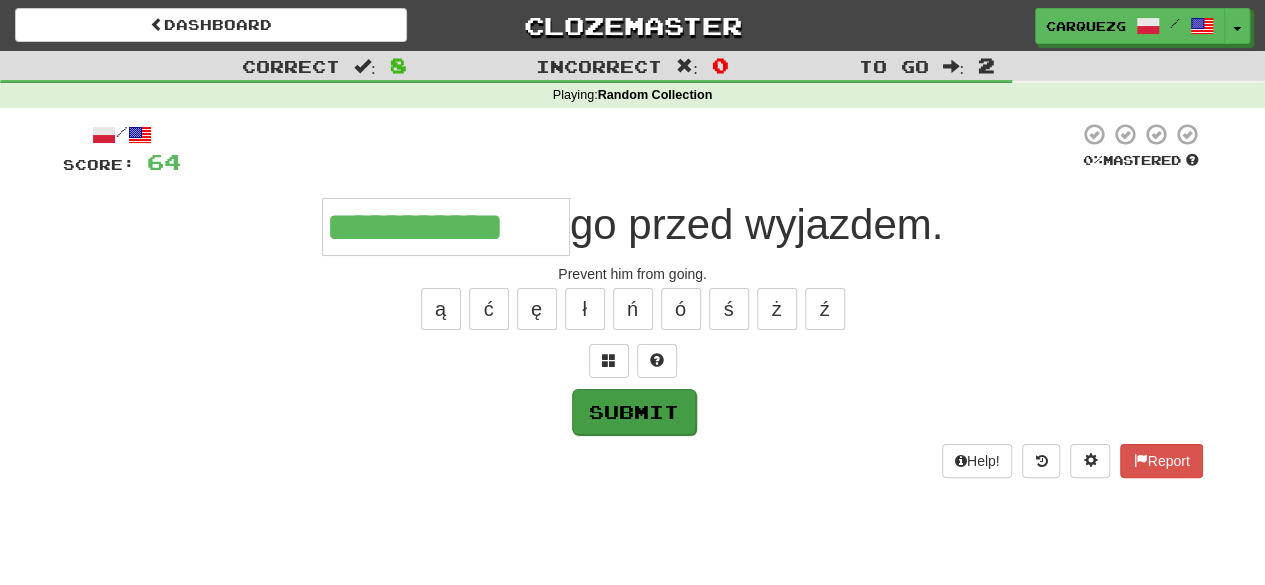 type on "**********" 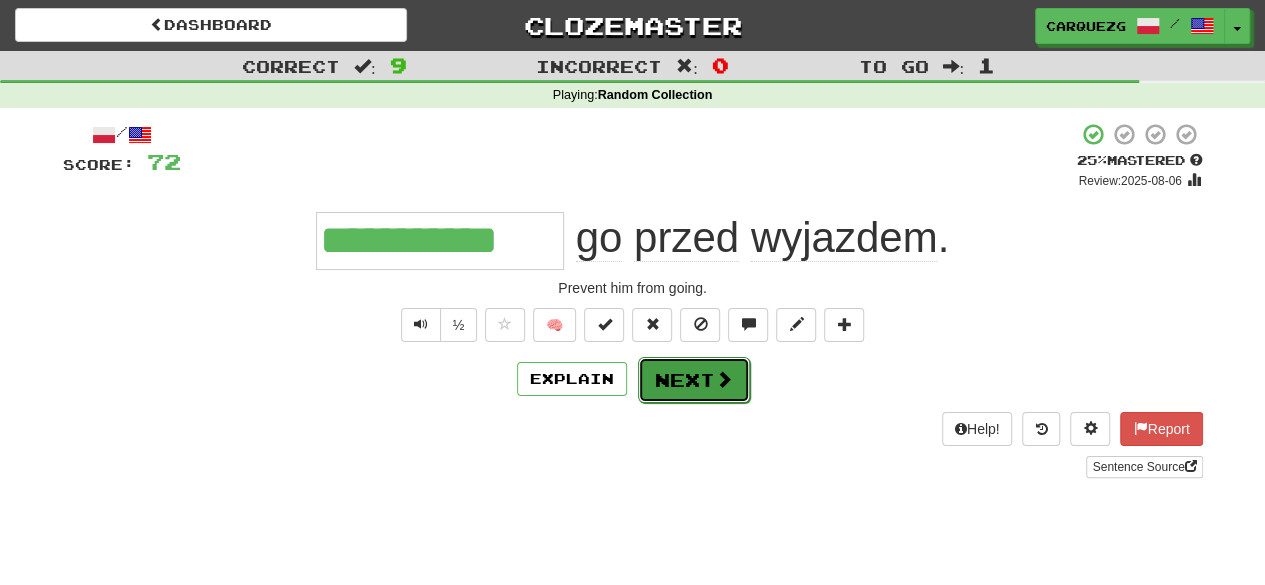 click on "Next" at bounding box center [694, 380] 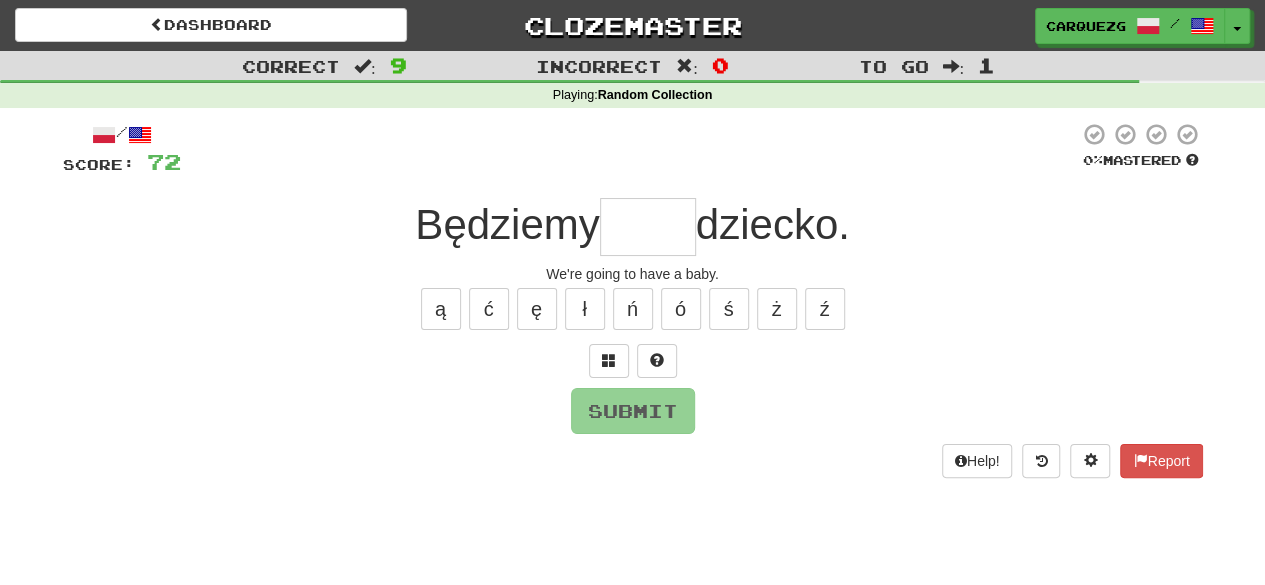 click at bounding box center [648, 227] 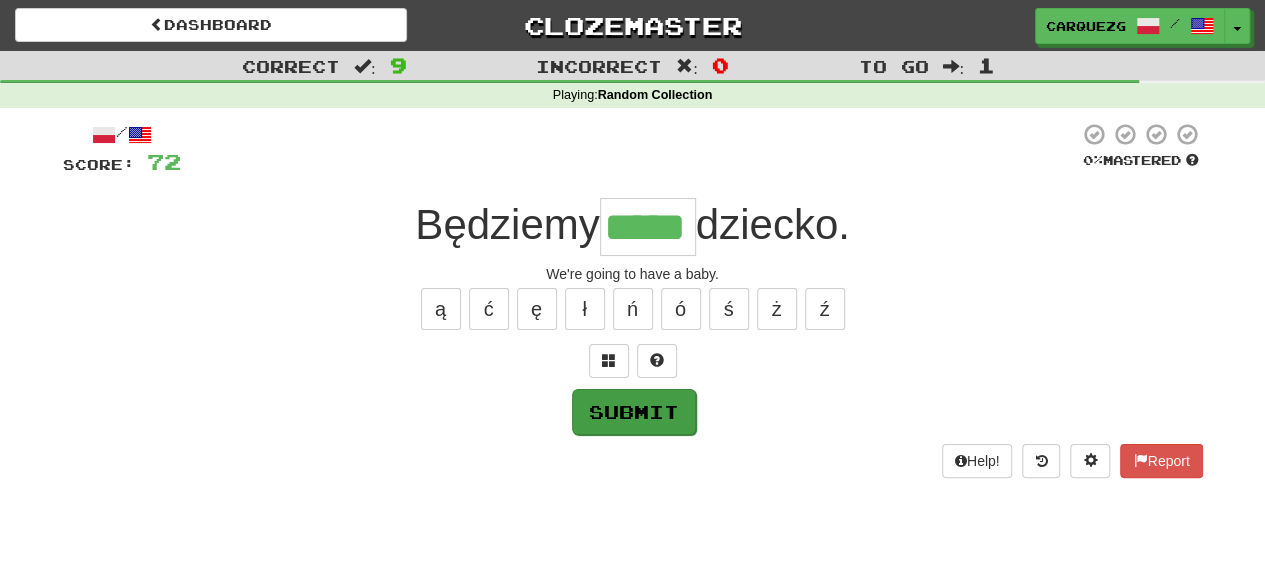 type on "*****" 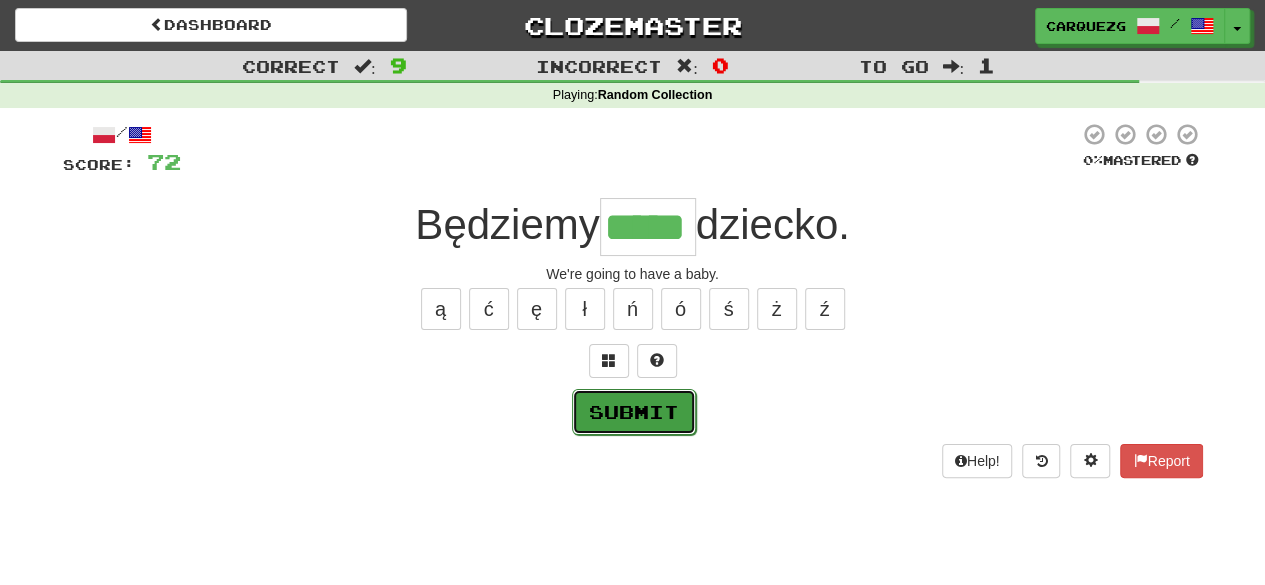 click on "Submit" at bounding box center (634, 412) 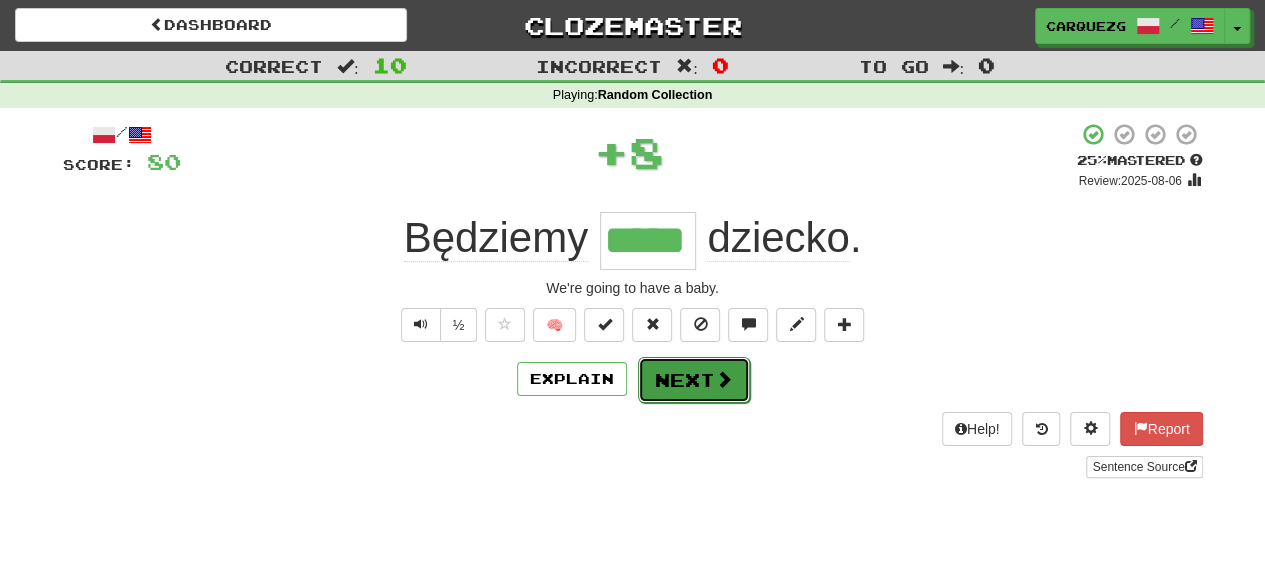 click on "Next" at bounding box center [694, 380] 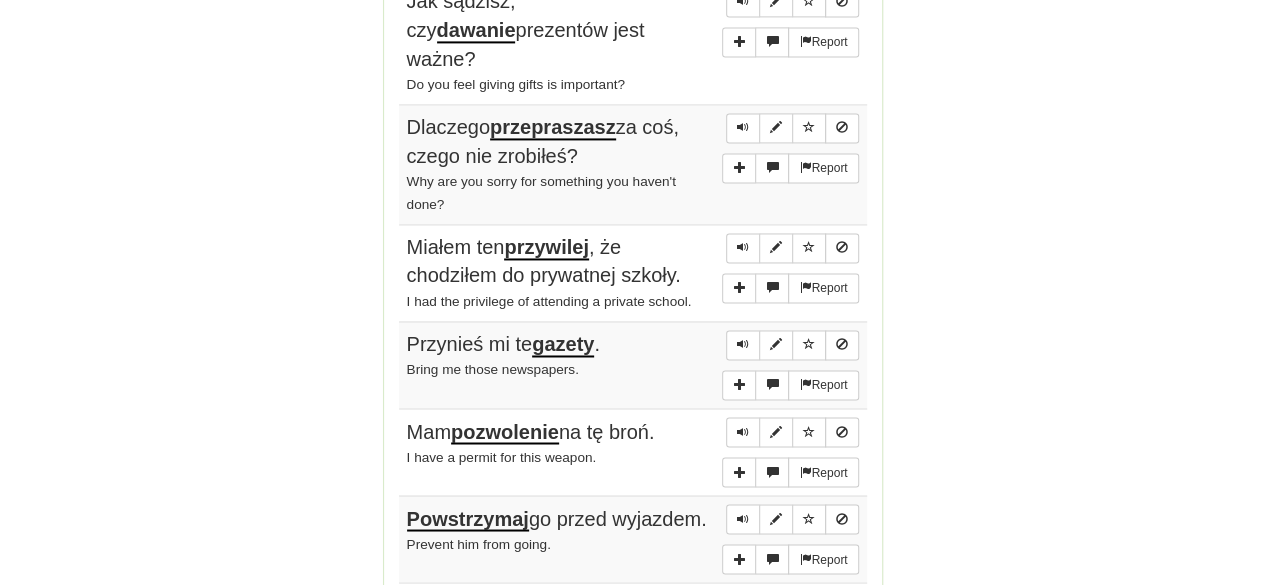 scroll, scrollTop: 1488, scrollLeft: 0, axis: vertical 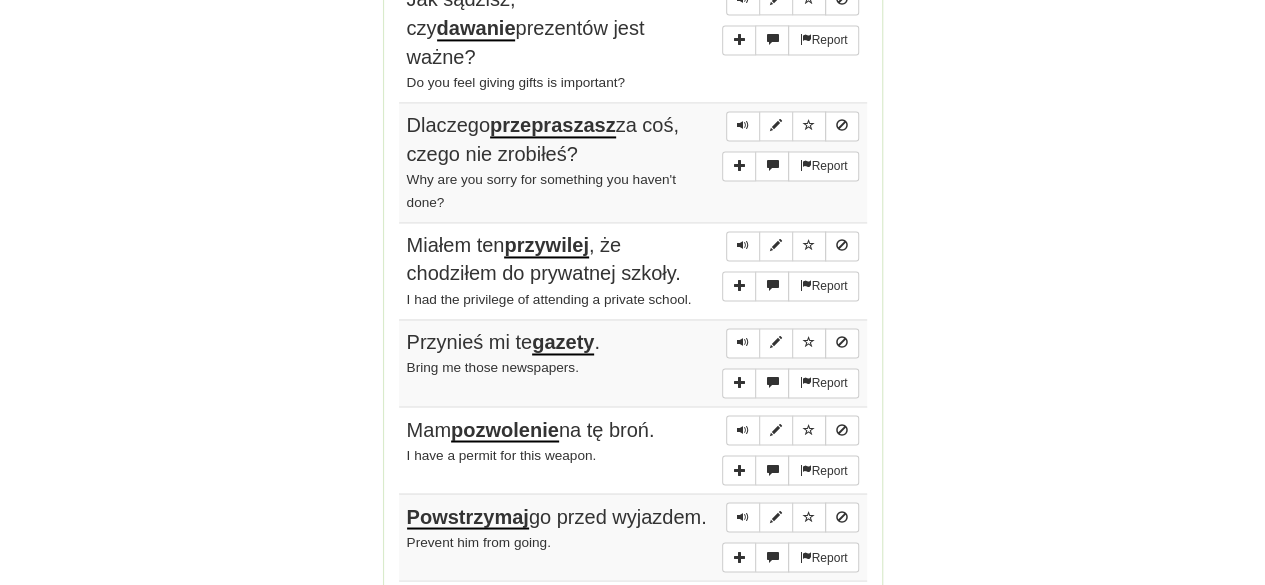 click on "Report Miałem ten  przywilej , że chodziłem do prywatnej szkoły. I had the privilege of attending a private school." at bounding box center (633, 270) 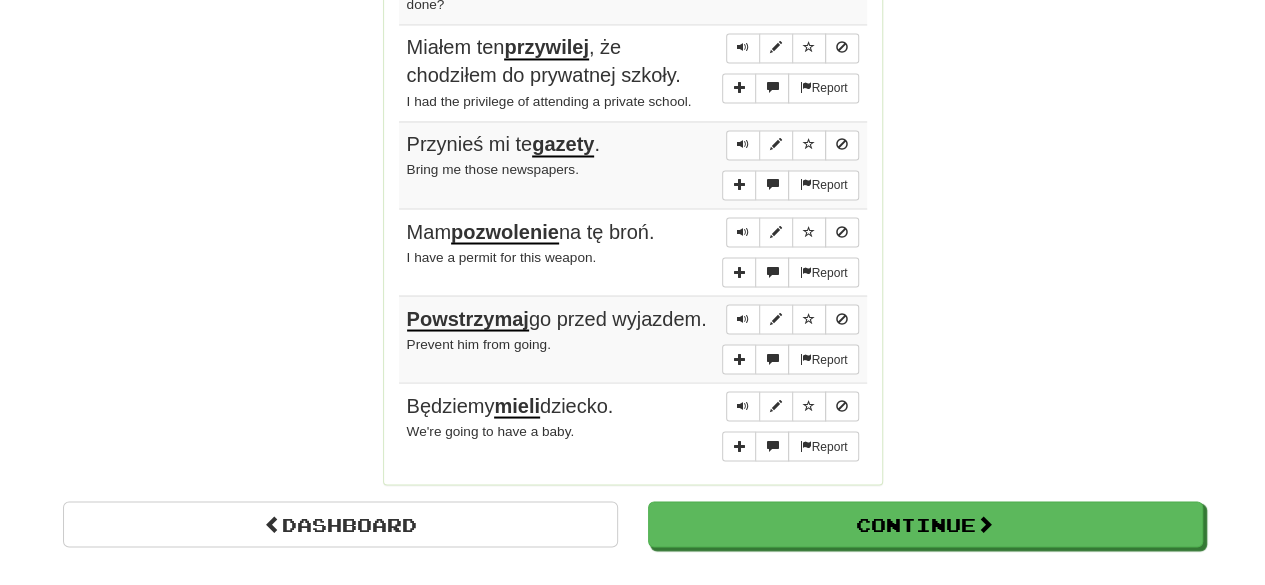 scroll, scrollTop: 1696, scrollLeft: 0, axis: vertical 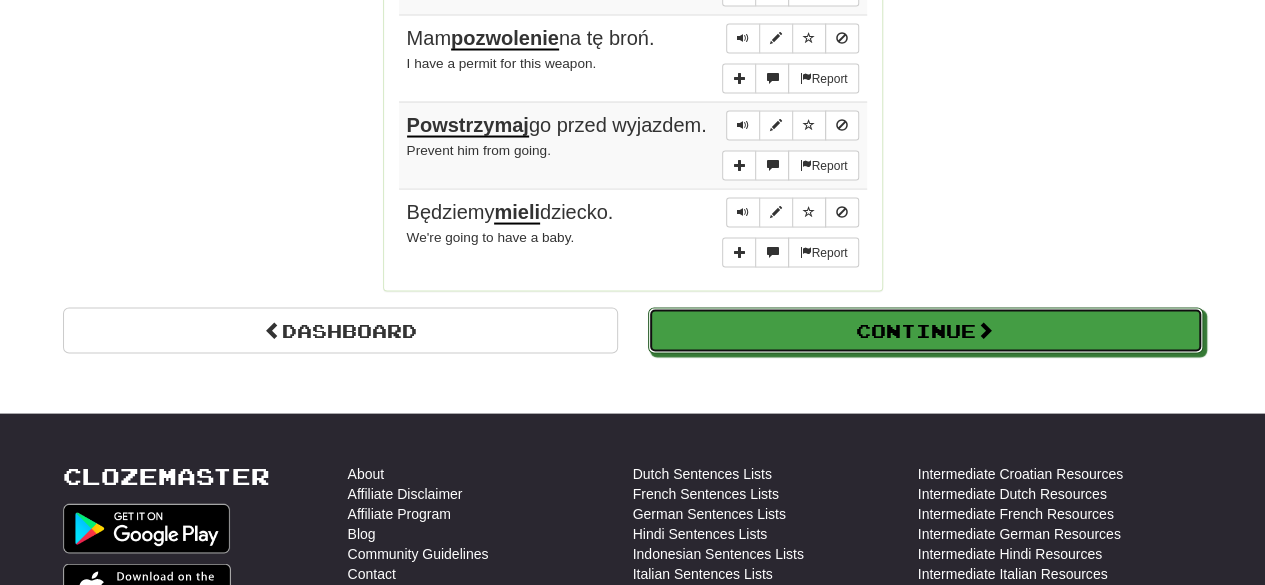 click on "Continue" at bounding box center (925, 330) 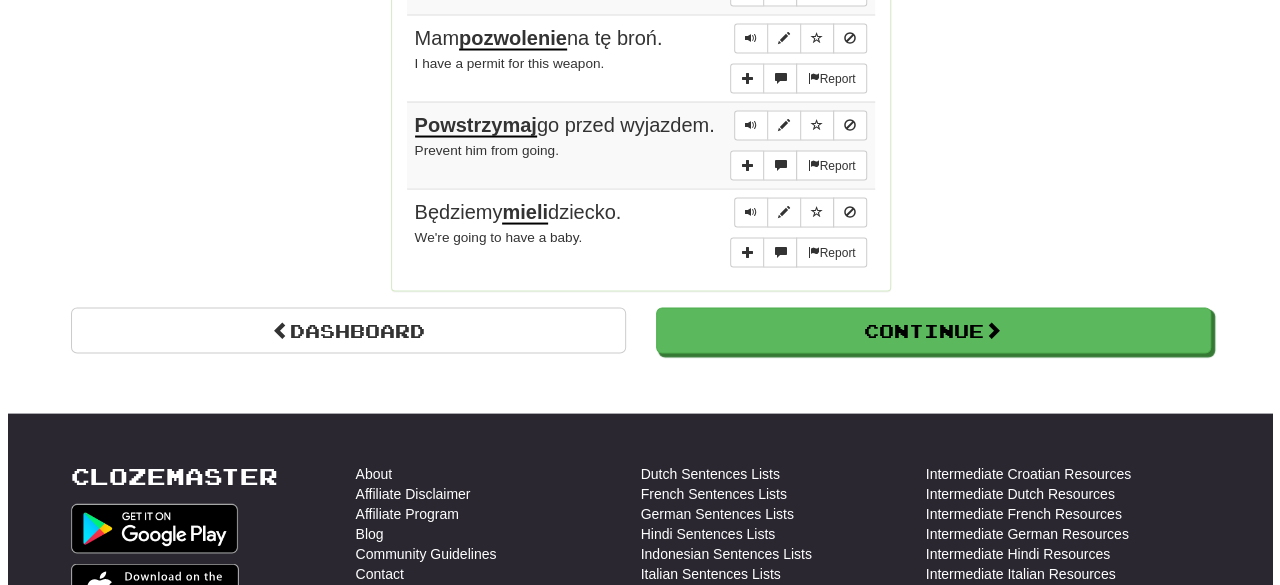 scroll, scrollTop: 710, scrollLeft: 0, axis: vertical 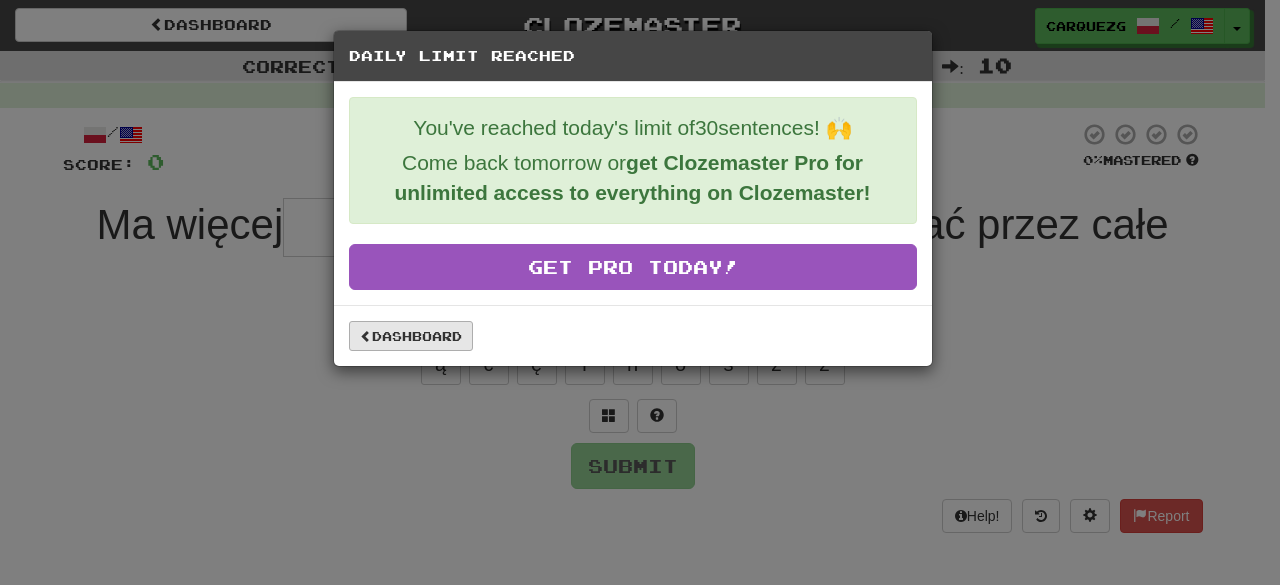 drag, startPoint x: 446, startPoint y: 349, endPoint x: 446, endPoint y: 326, distance: 23 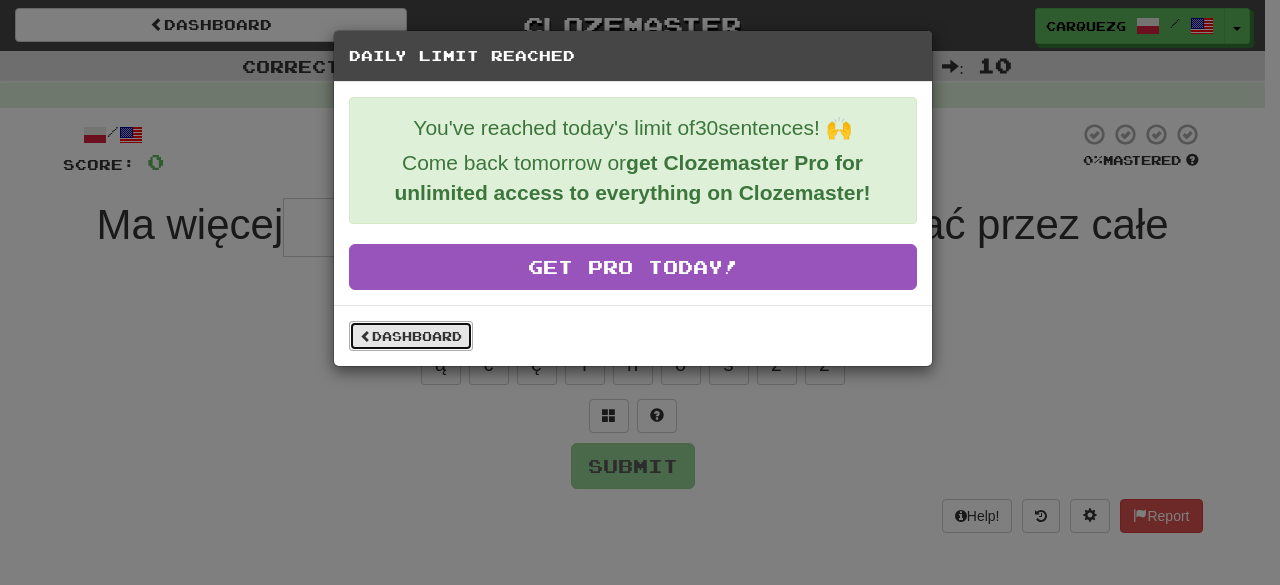 click on "Dashboard" at bounding box center (411, 336) 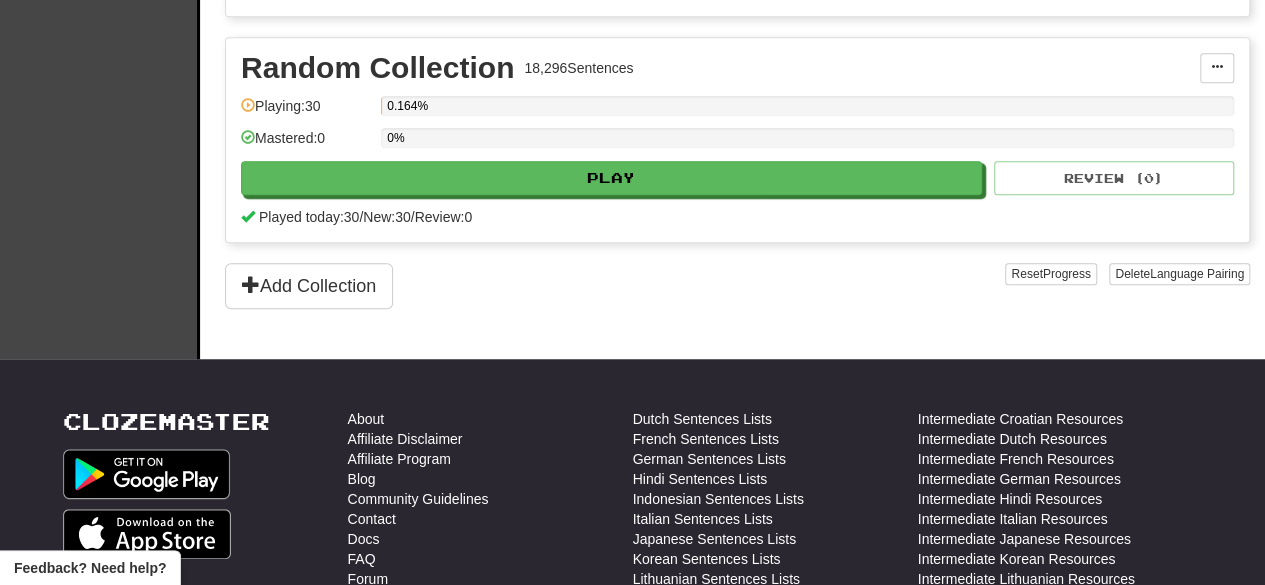 scroll, scrollTop: 666, scrollLeft: 0, axis: vertical 